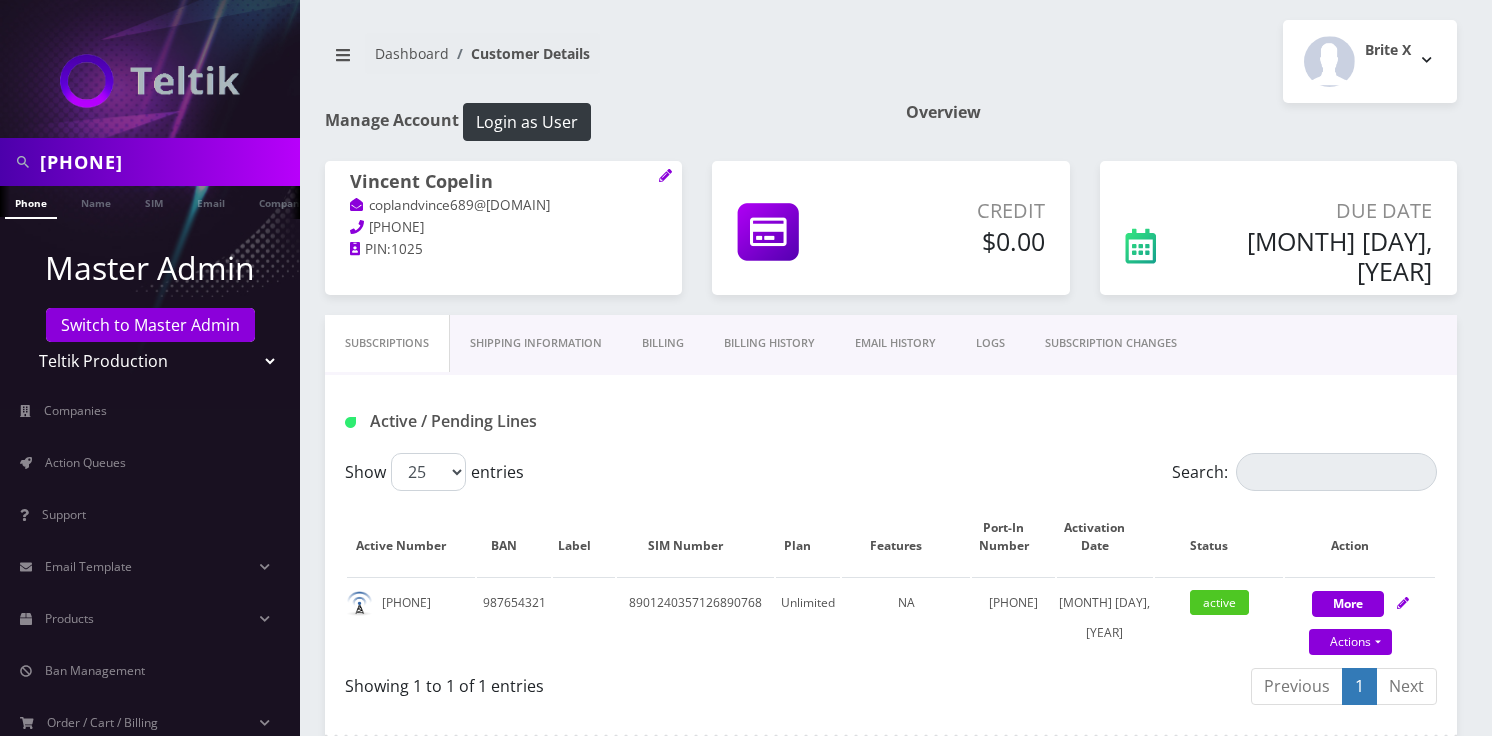 click on "[PHONE]" at bounding box center [167, 162] 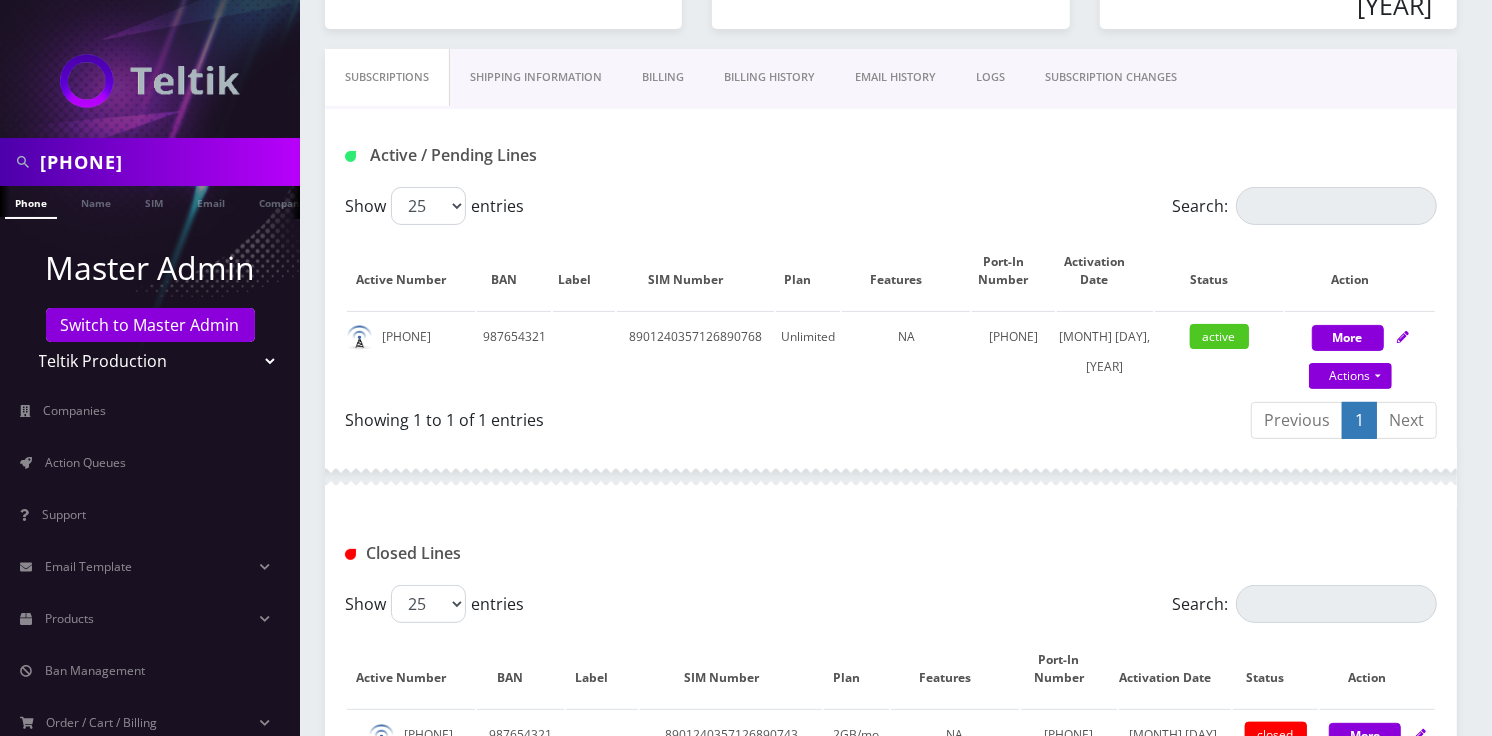 scroll, scrollTop: 0, scrollLeft: 9, axis: horizontal 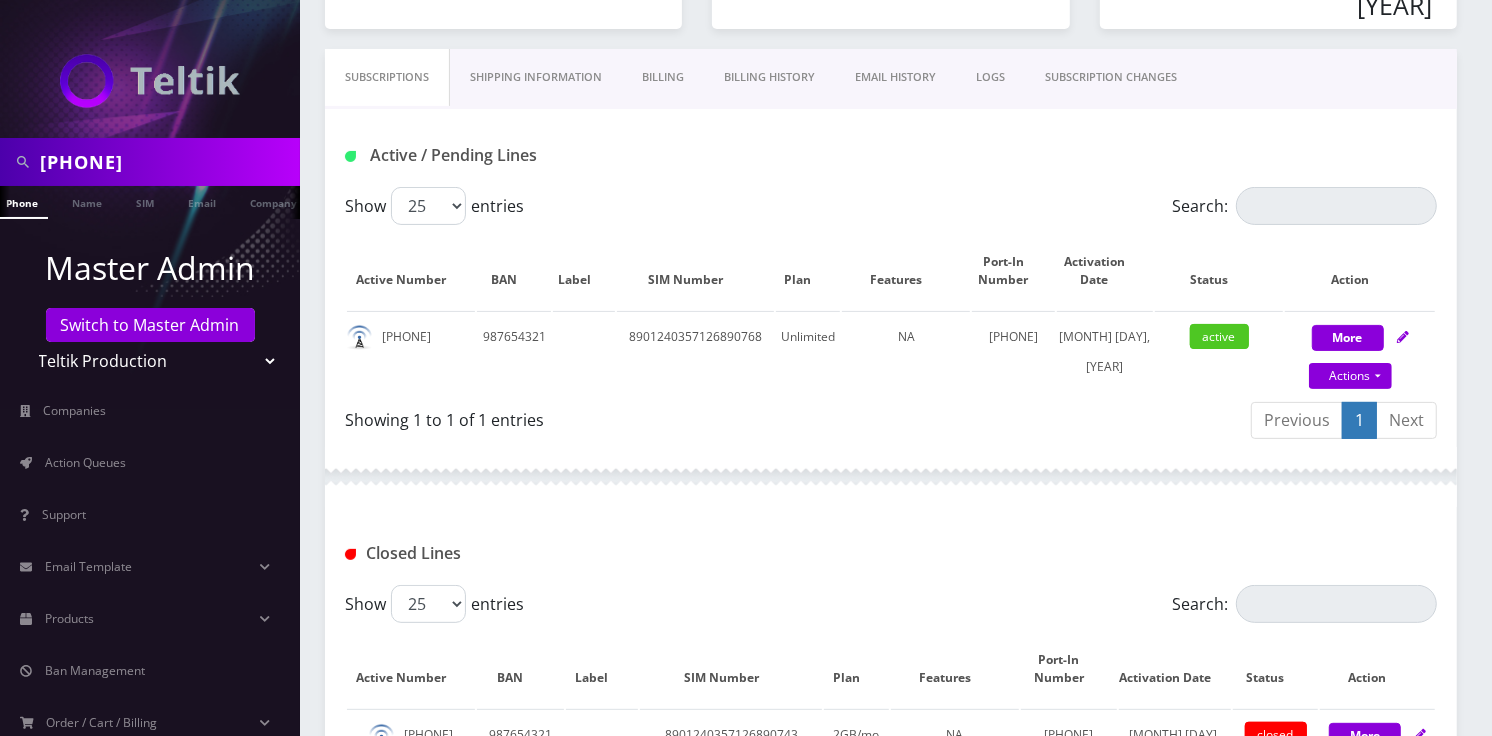 type on "[PHONE]" 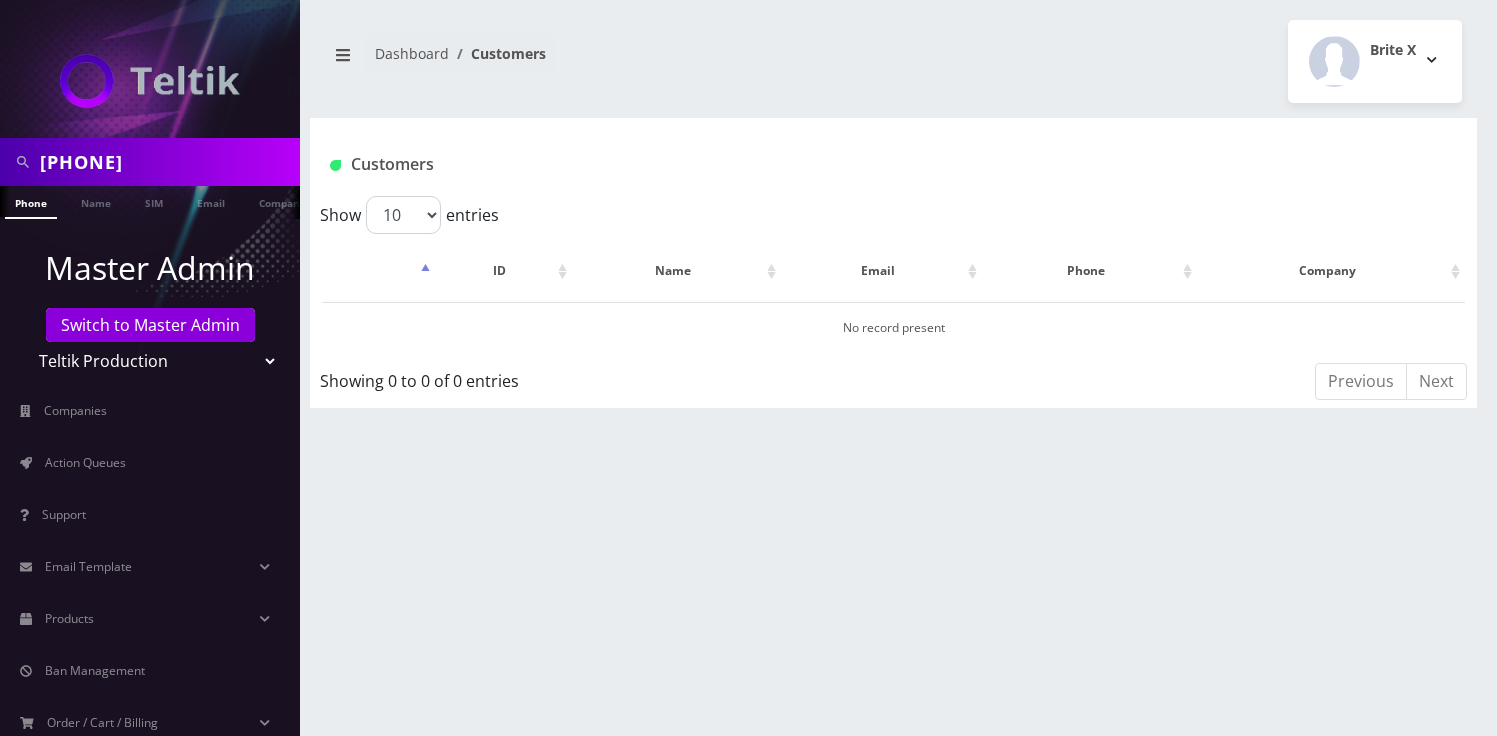 scroll, scrollTop: 0, scrollLeft: 0, axis: both 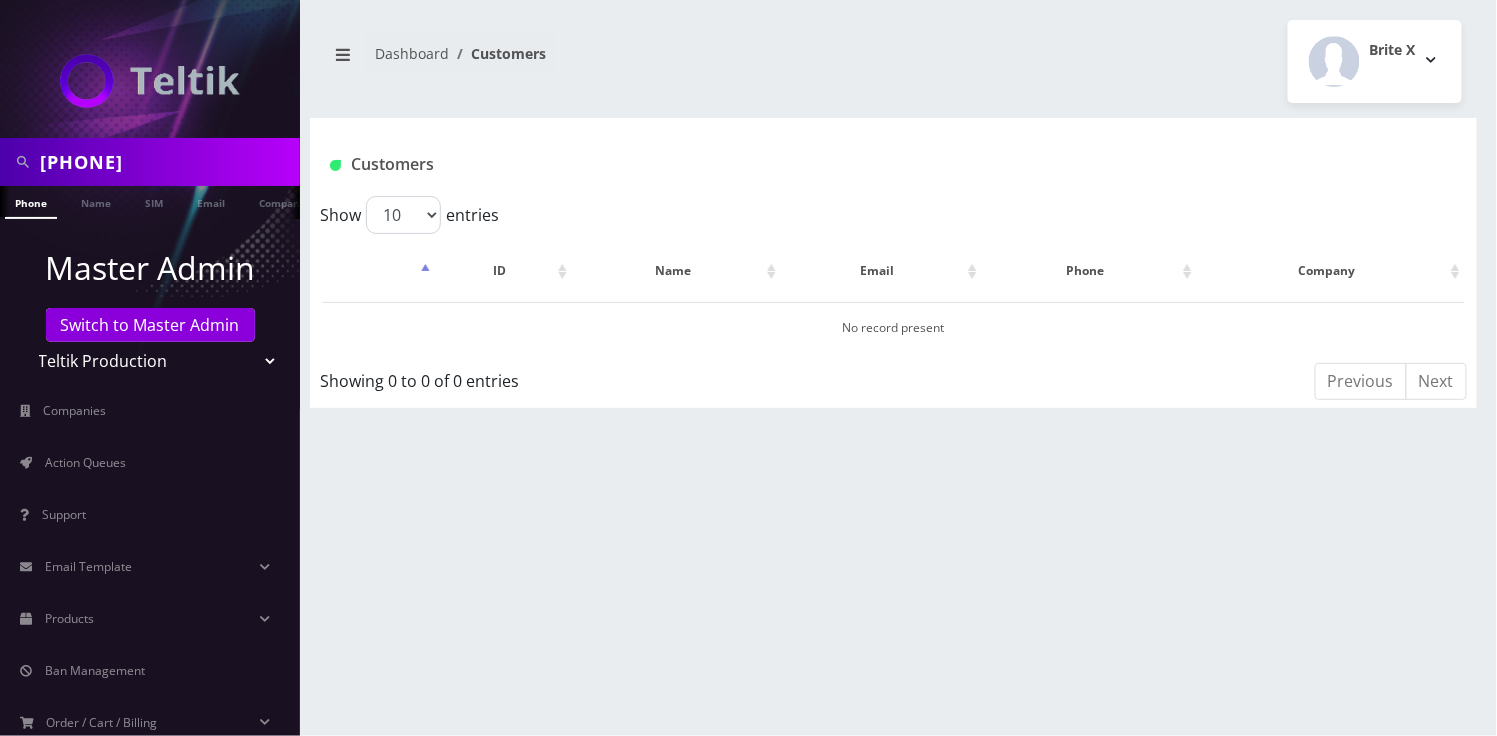 click on "Teltik Production
My Link Mobile
VennMobile
Unlimited Advanced LTE
Rexing Inc
DeafCell LLC
OneTouch GPS
Diamond Wireless LLC
All Choice Connect
Amcest Corp
IoT
Shluchim Assist
ConnectED Mobile
Innovative Communications
Home Away Secure
SIM Call Connecten Internet Rauch" at bounding box center (150, 361) 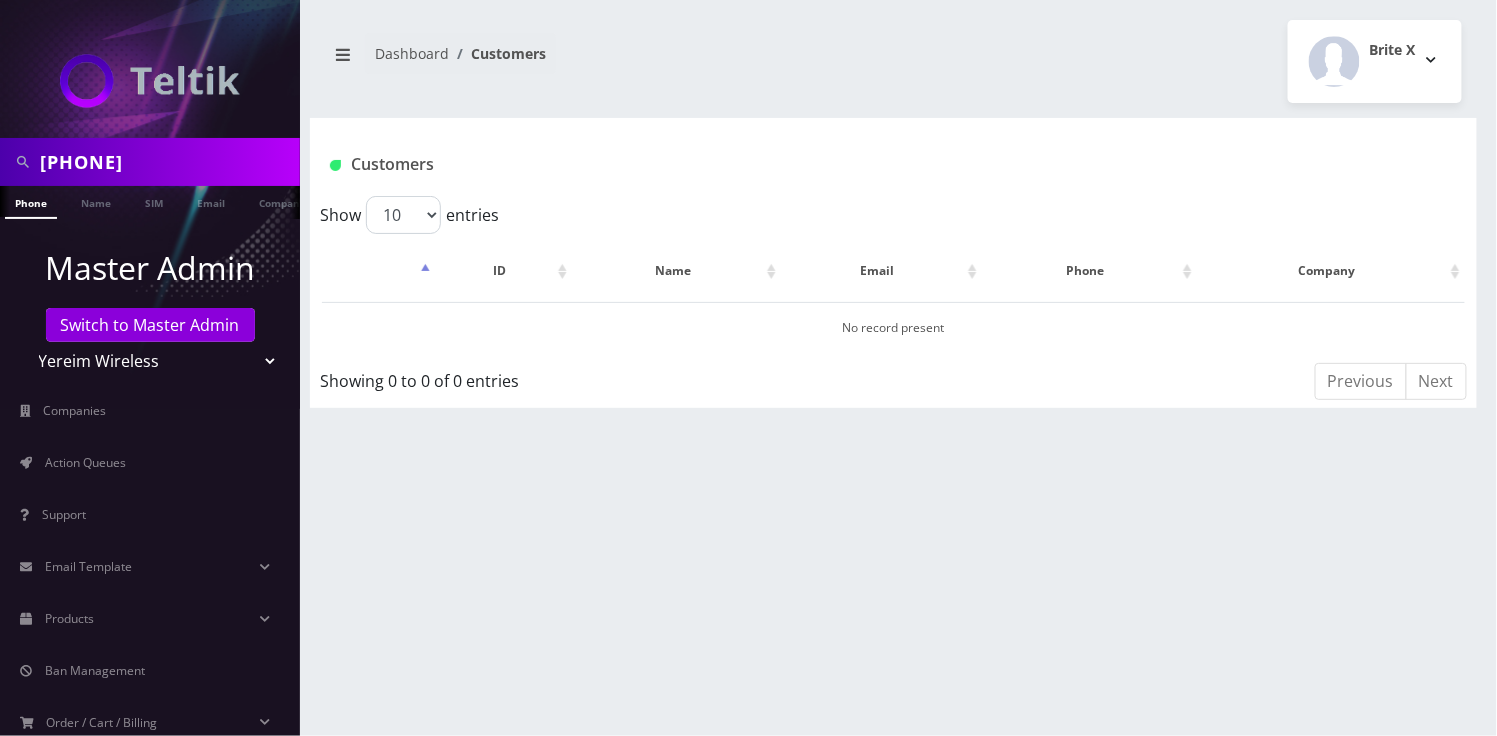 click on "Teltik Production
My Link Mobile
VennMobile
Unlimited Advanced LTE
Rexing Inc
DeafCell LLC
OneTouch GPS
Diamond Wireless LLC
All Choice Connect
Amcest Corp
IoT
Shluchim Assist
ConnectED Mobile
Innovative Communications
Home Away Secure
SIM Call Connecten Internet Rauch" at bounding box center [150, 361] 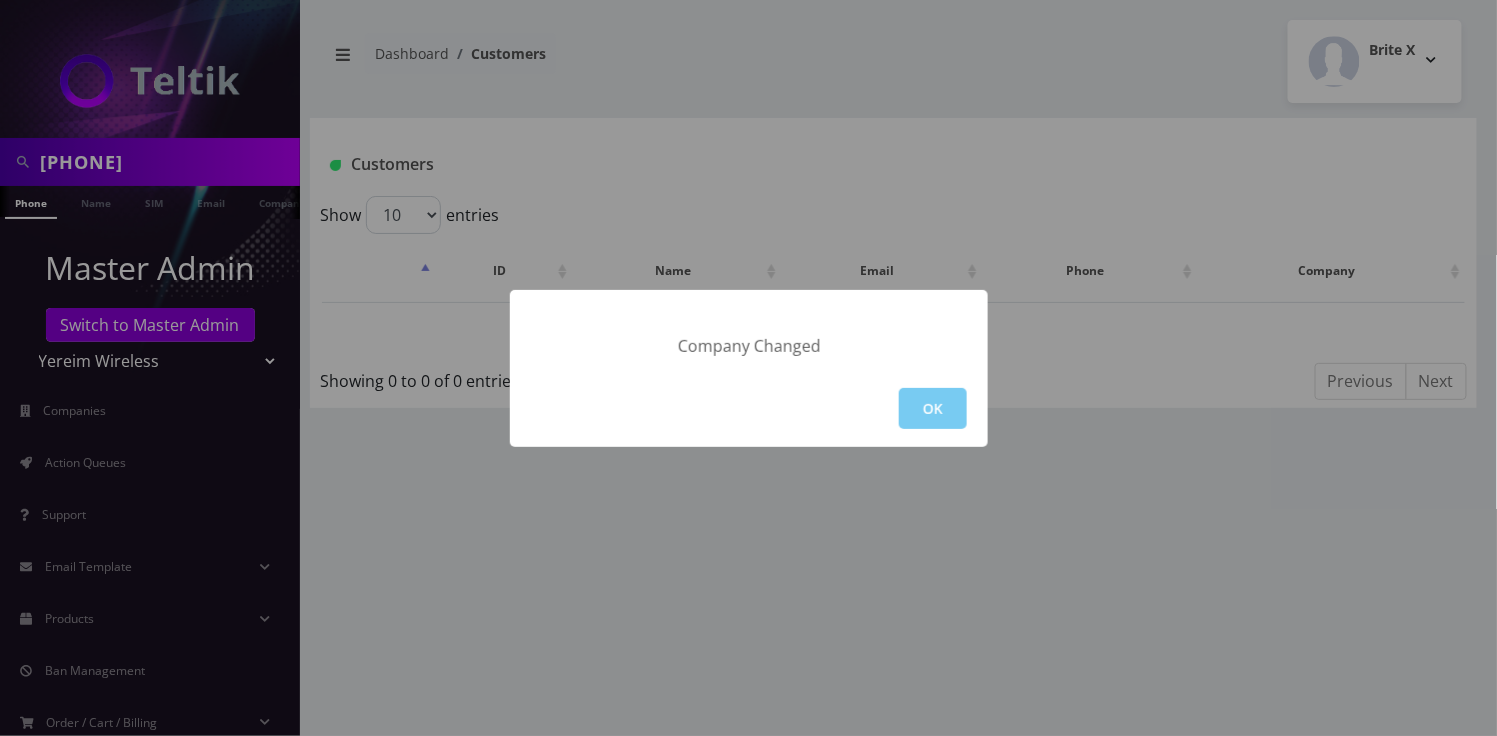 click on "OK" at bounding box center (933, 408) 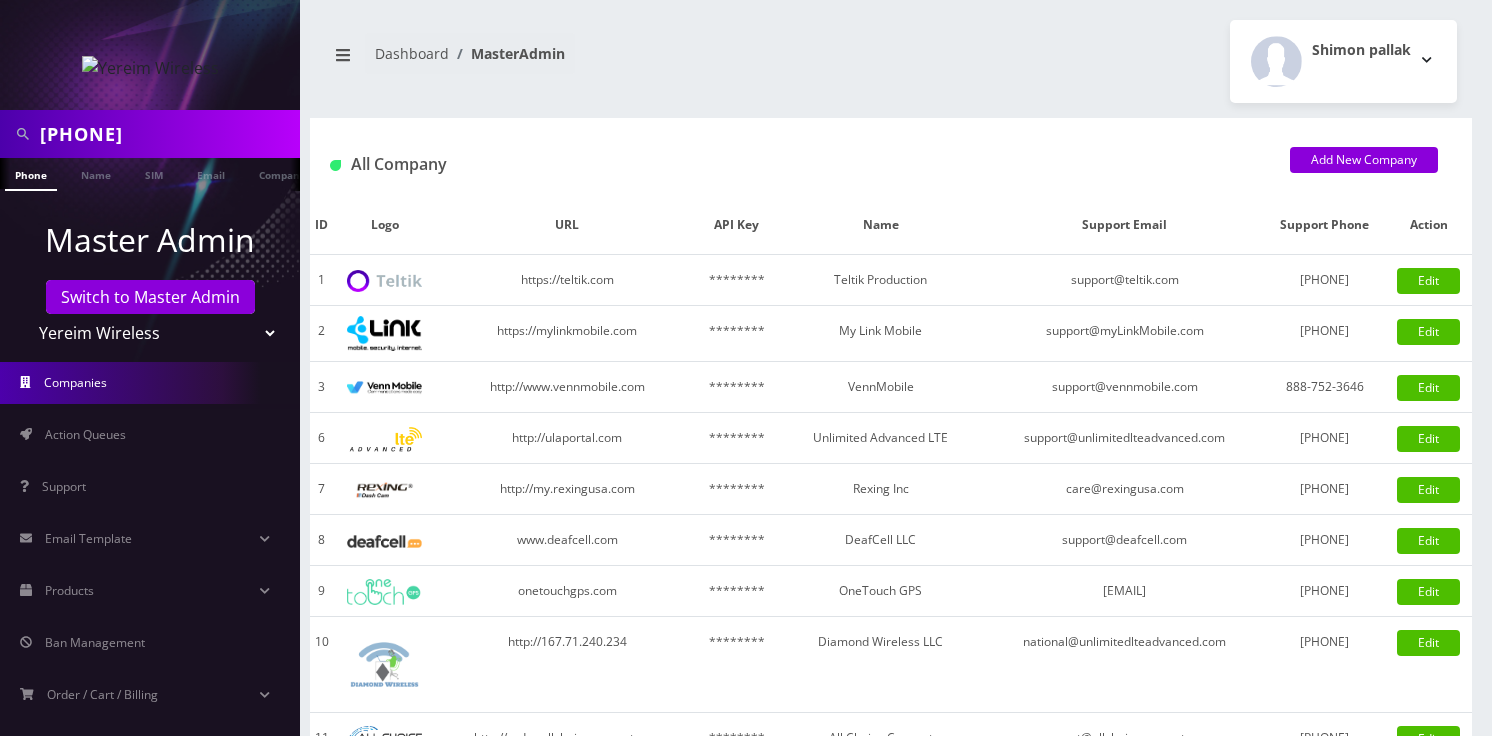 scroll, scrollTop: 0, scrollLeft: 0, axis: both 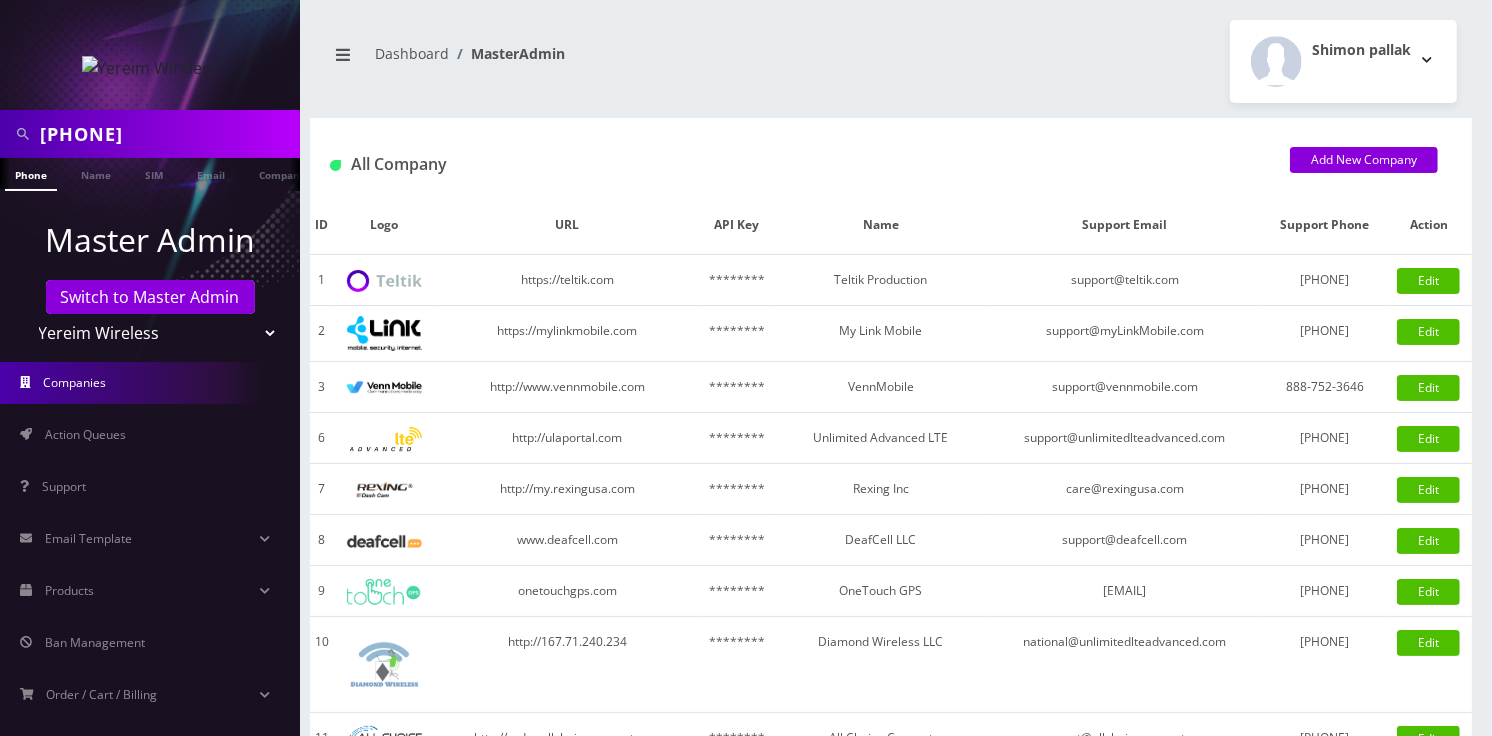 click on "Phone" at bounding box center (31, 174) 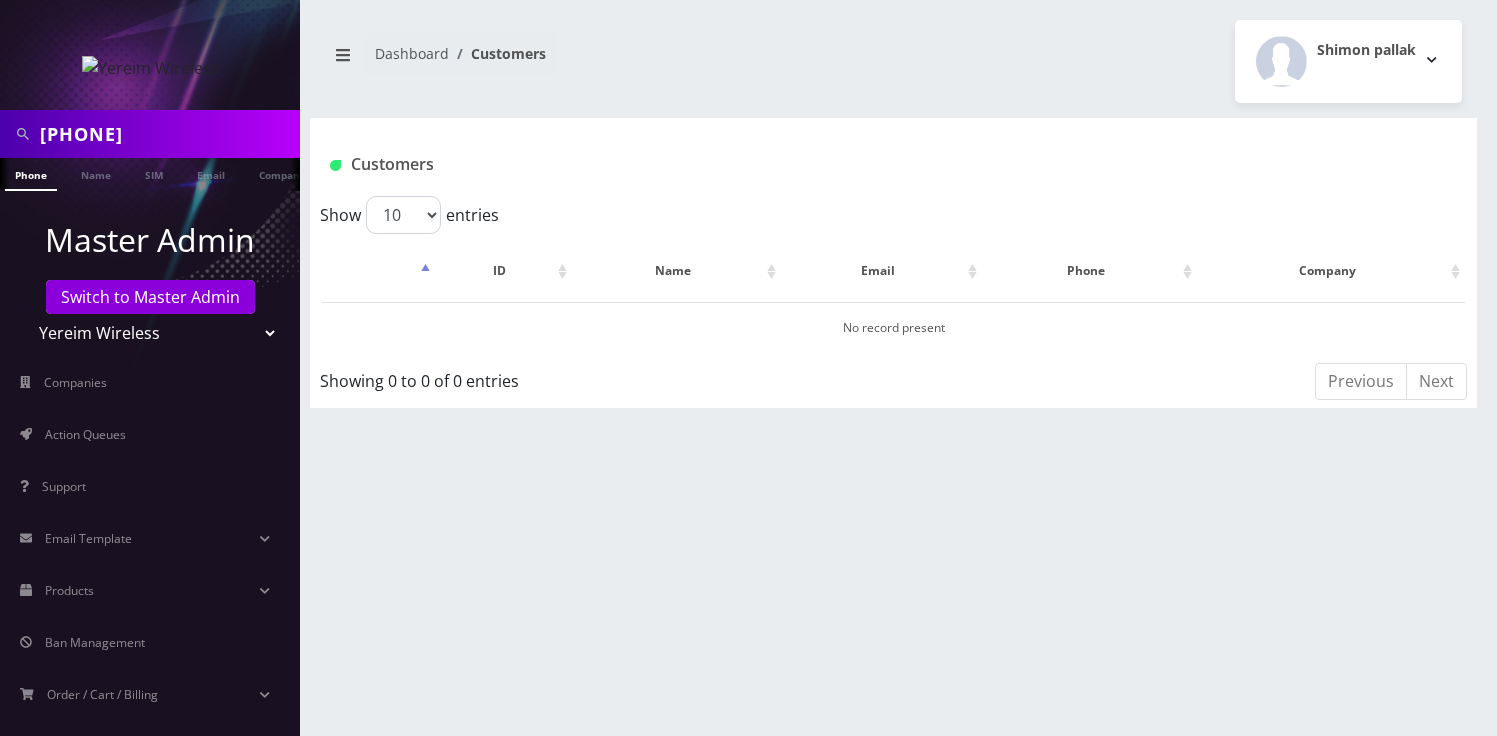 scroll, scrollTop: 0, scrollLeft: 0, axis: both 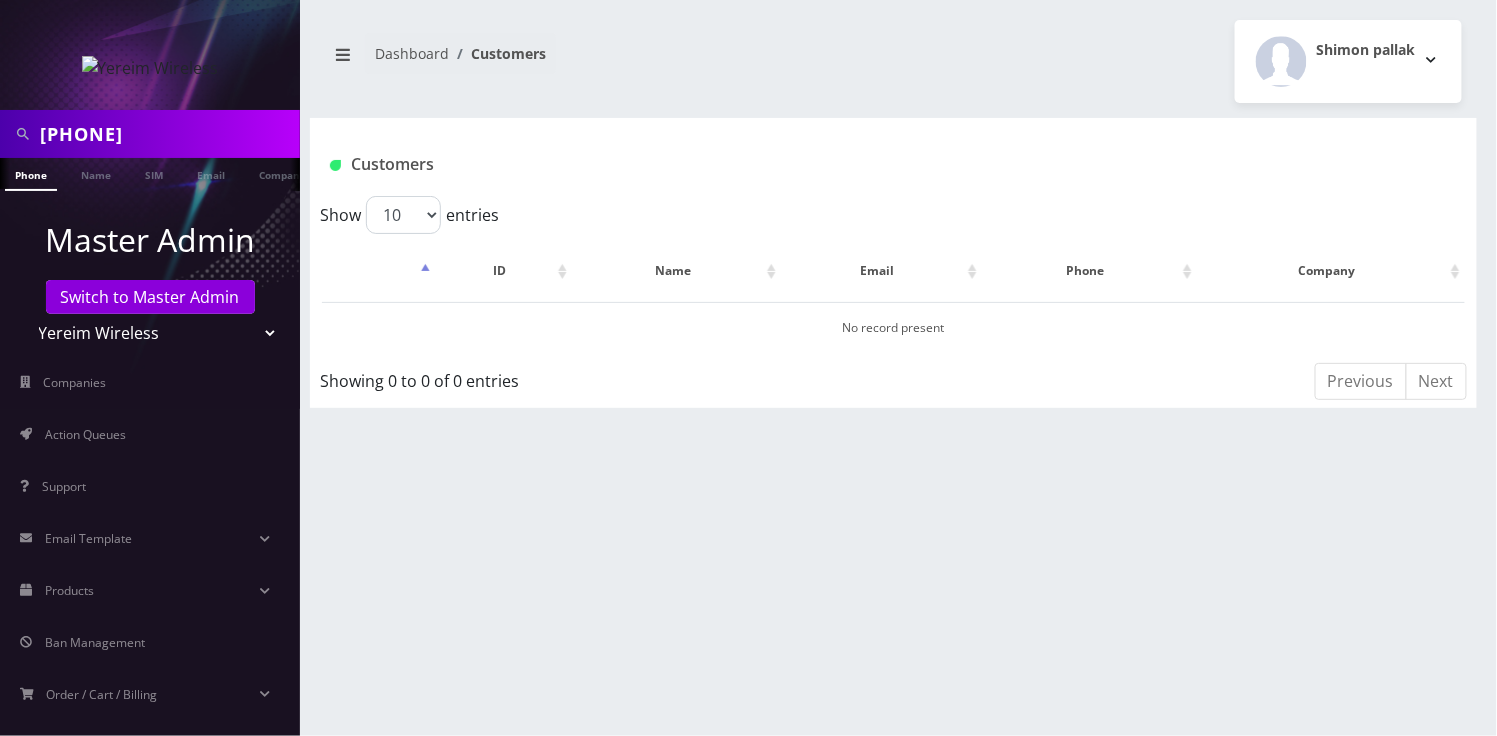 click on "Teltik Production
My Link Mobile
VennMobile
Unlimited Advanced LTE
Rexing Inc
DeafCell LLC
OneTouch GPS
Diamond Wireless LLC
All Choice Connect
Amcest Corp
IoT
Shluchim Assist
ConnectED Mobile
Innovative Communications
Home Away Secure
SIM Call Connecten Internet Rauch" at bounding box center [150, 333] 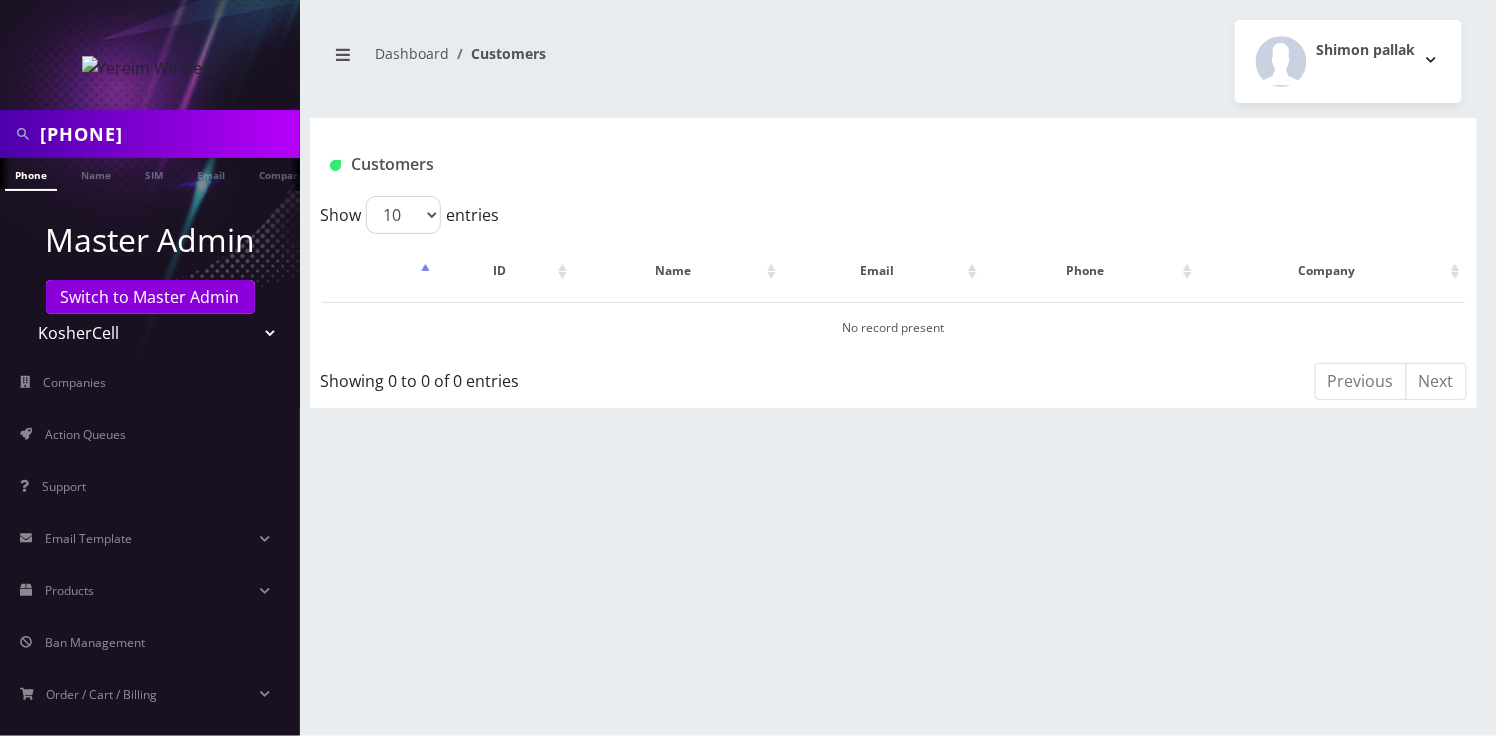click on "Teltik Production
My Link Mobile
VennMobile
Unlimited Advanced LTE
Rexing Inc
DeafCell LLC
OneTouch GPS
Diamond Wireless LLC
All Choice Connect
Amcest Corp
IoT
Shluchim Assist
ConnectED Mobile
Innovative Communications
Home Away Secure
SIM Call Connecten Internet Rauch" at bounding box center [150, 333] 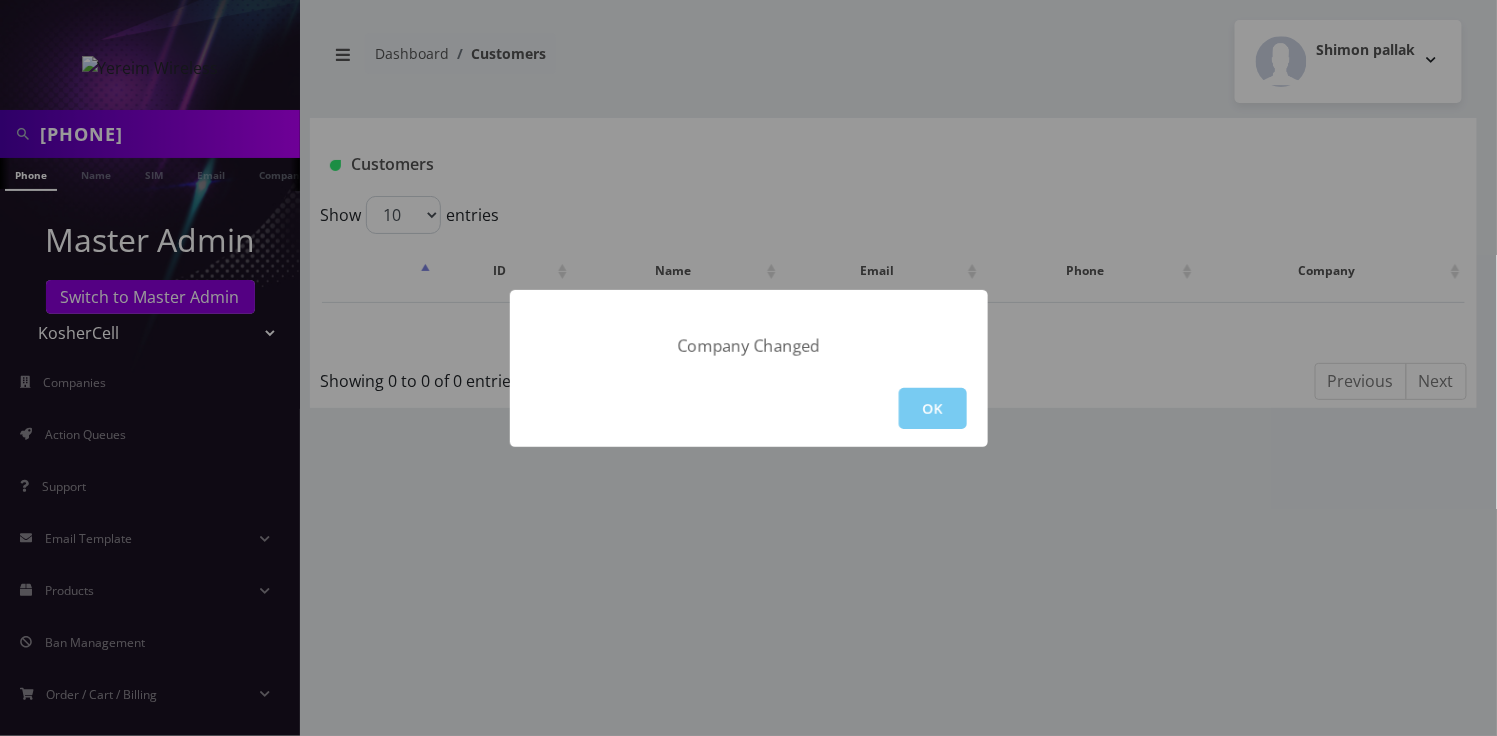 click on "OK" at bounding box center [933, 408] 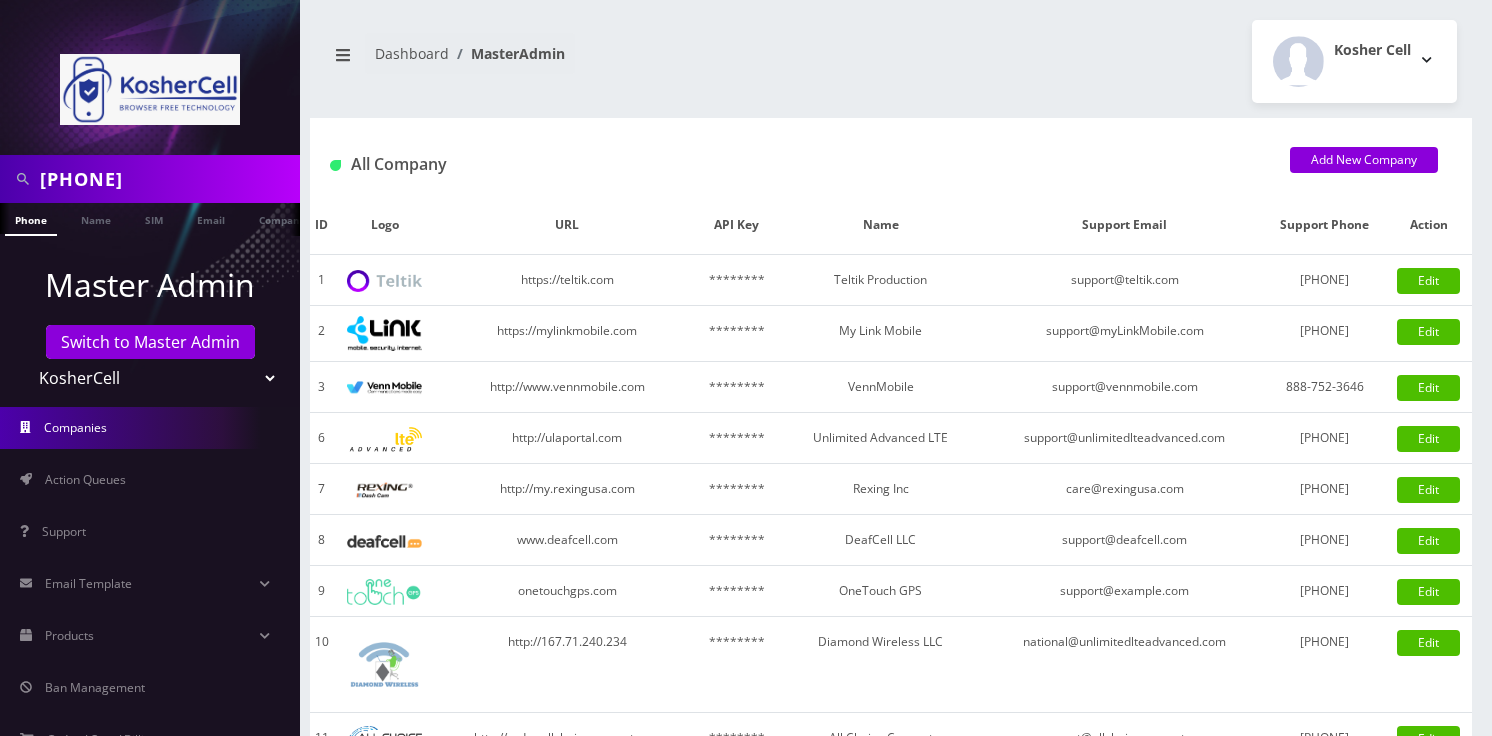 scroll, scrollTop: 0, scrollLeft: 0, axis: both 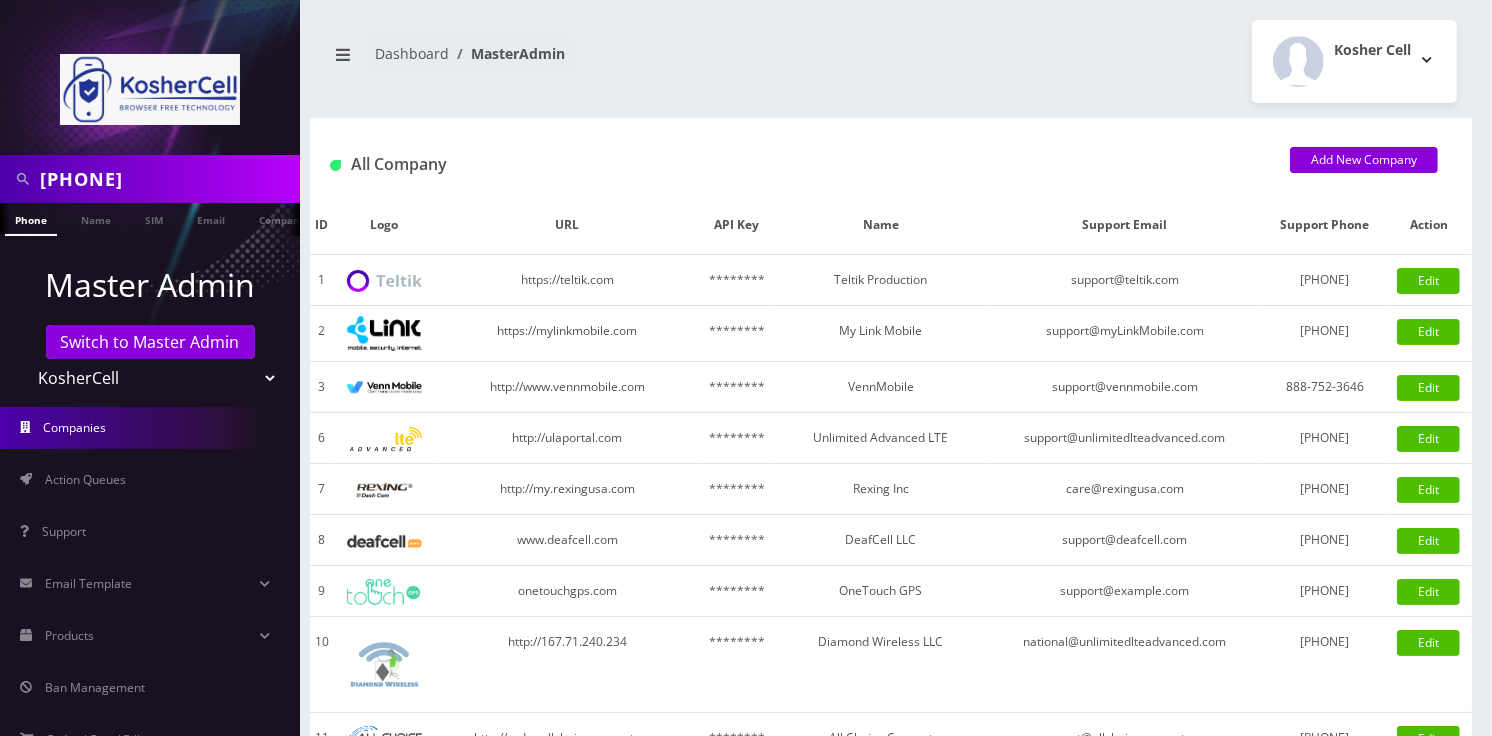 click on "Phone" at bounding box center [31, 219] 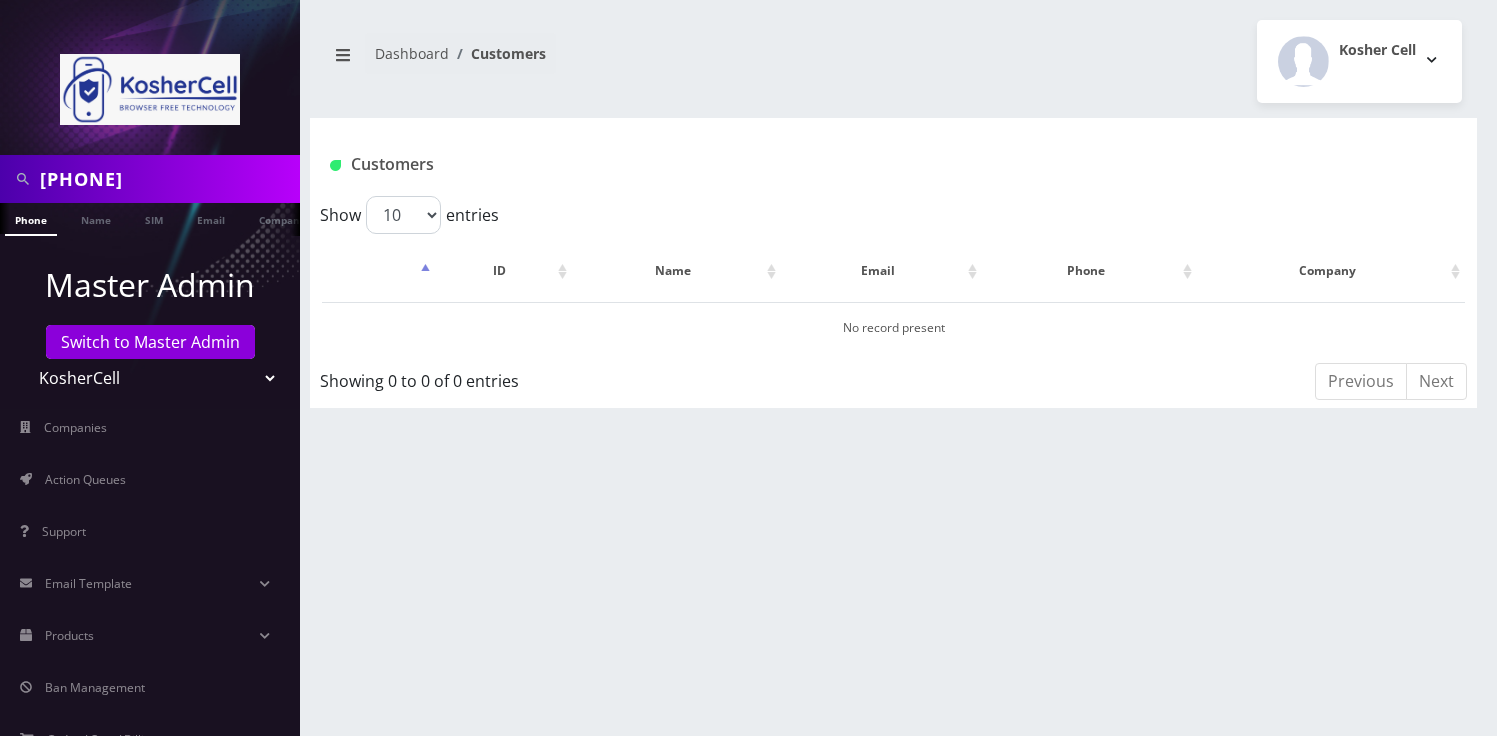 scroll, scrollTop: 0, scrollLeft: 0, axis: both 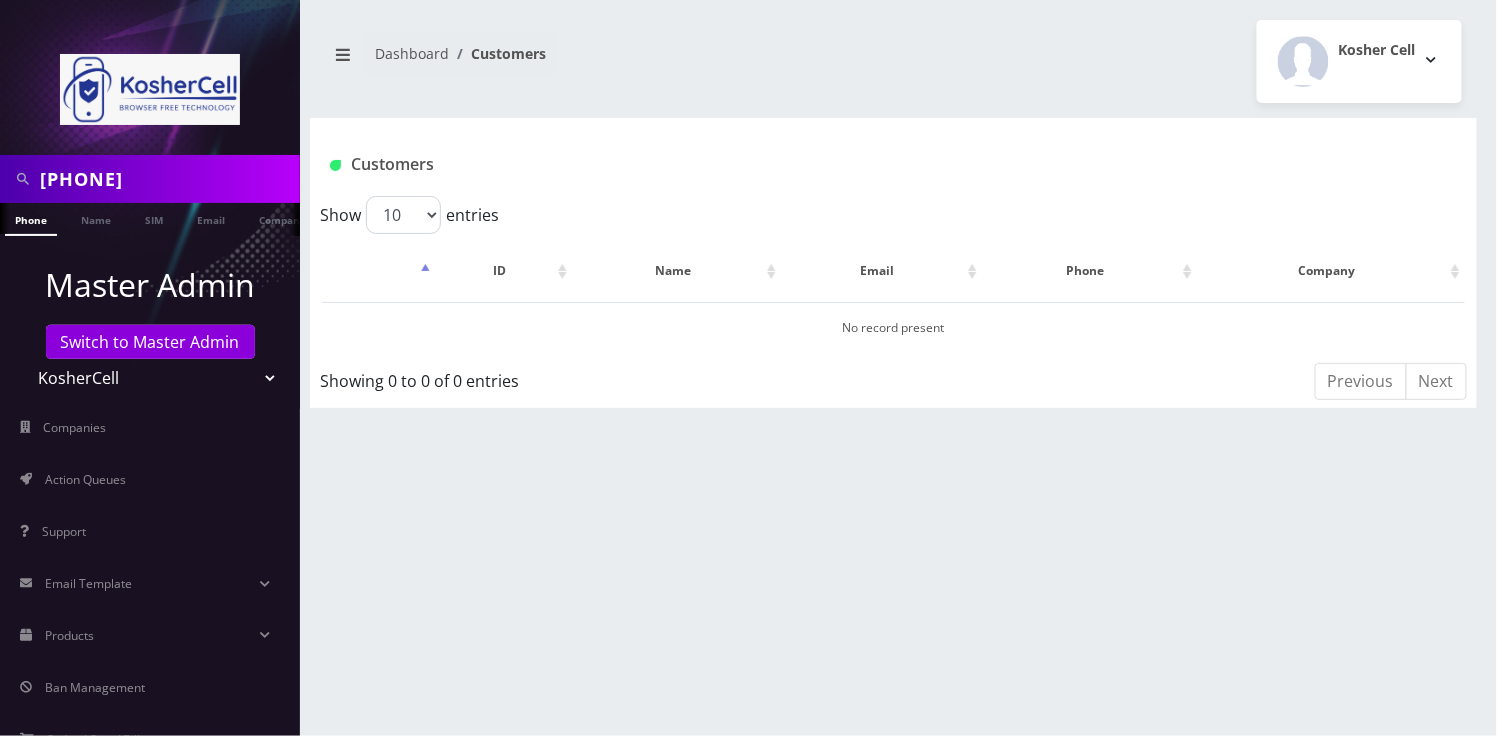 click on "Teltik Production
My Link Mobile
VennMobile
Unlimited Advanced LTE
Rexing Inc
DeafCell LLC
OneTouch GPS
Diamond Wireless LLC
All Choice Connect
Amcest Corp
IoT
Shluchim Assist
ConnectED Mobile
Innovative Communications
Home Away Secure
SIM Call Connecten Internet Rauch" at bounding box center (150, 378) 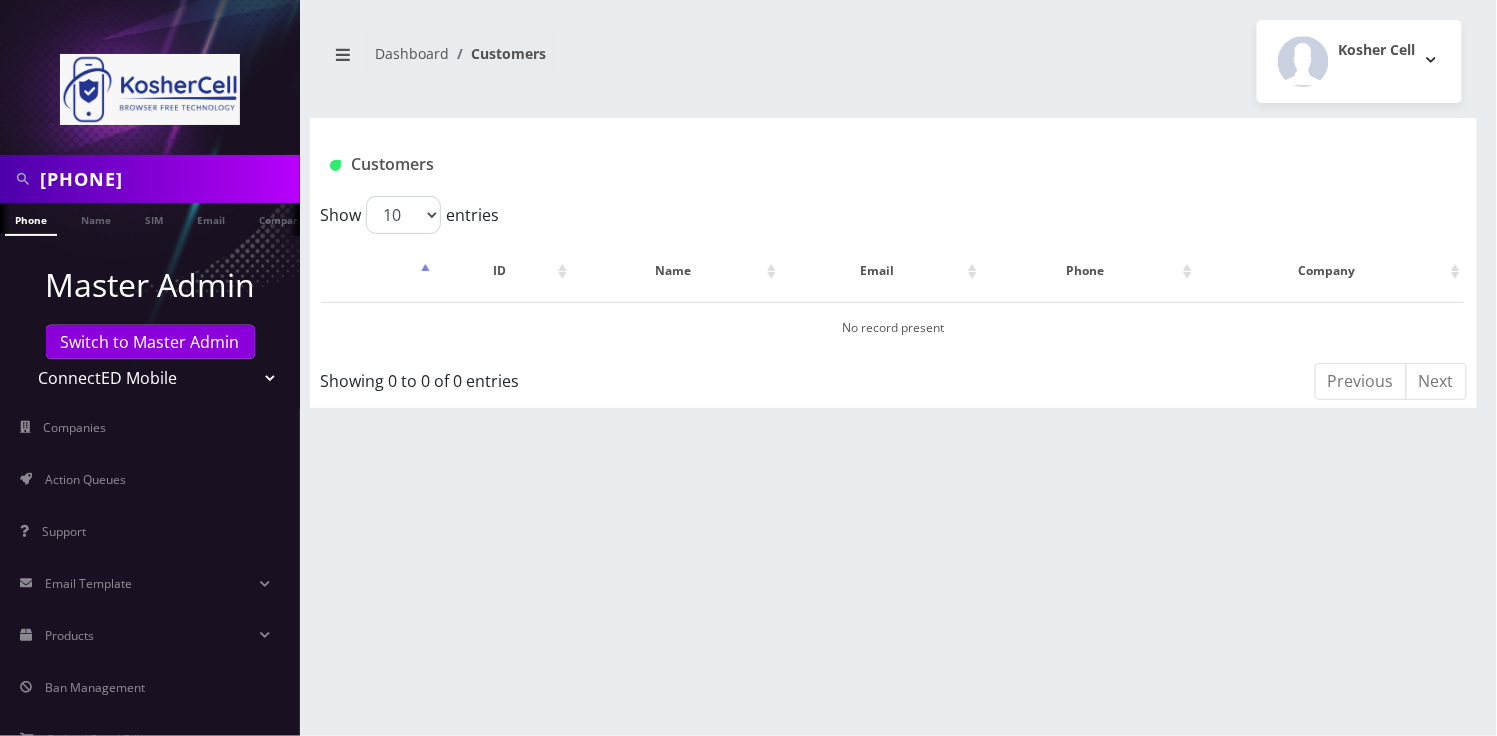 click on "Teltik Production
My Link Mobile
VennMobile
Unlimited Advanced LTE
Rexing Inc
DeafCell LLC
OneTouch GPS
Diamond Wireless LLC
All Choice Connect
Amcest Corp
IoT
Shluchim Assist
ConnectED Mobile
Innovative Communications
Home Away Secure
SIM Call Connecten Internet Rauch" at bounding box center (150, 378) 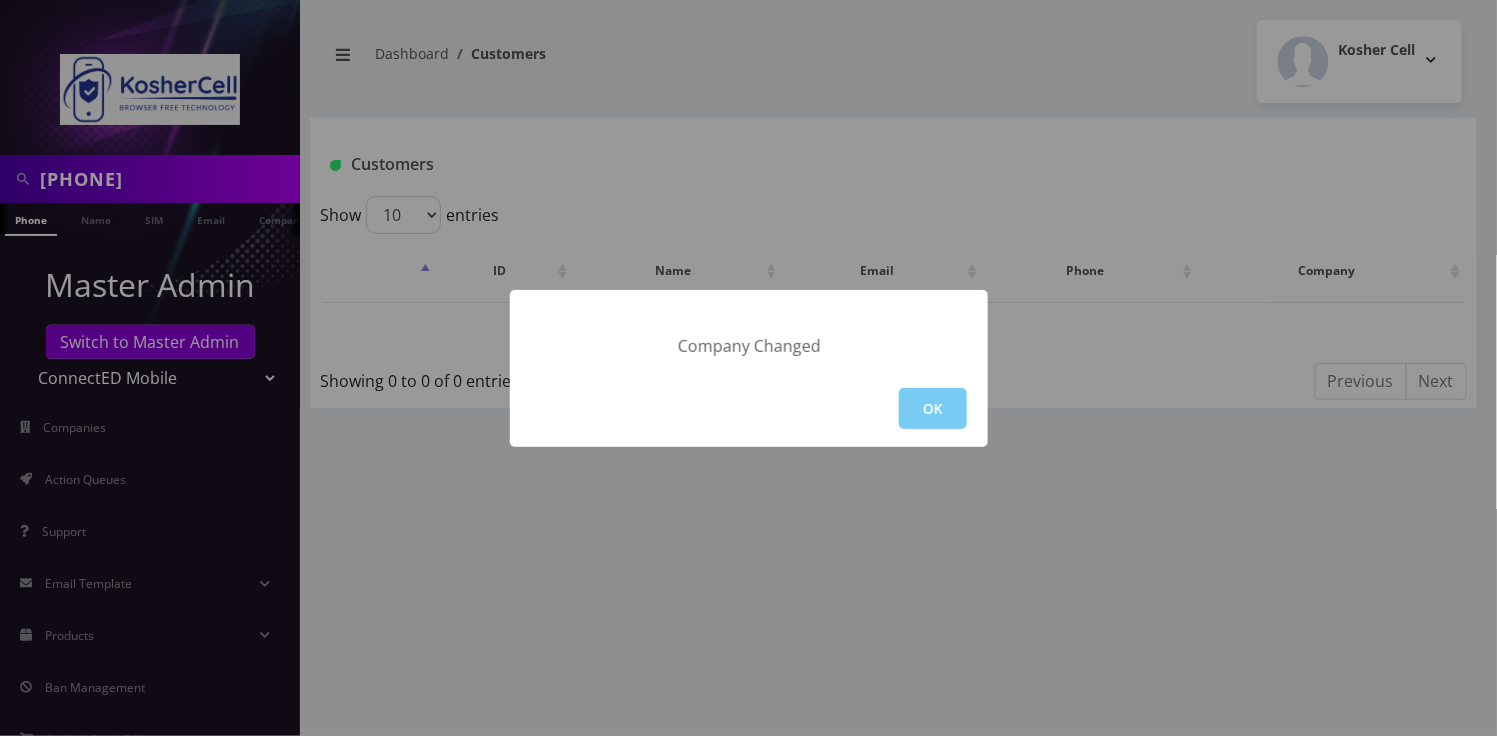 click on "OK" at bounding box center [933, 408] 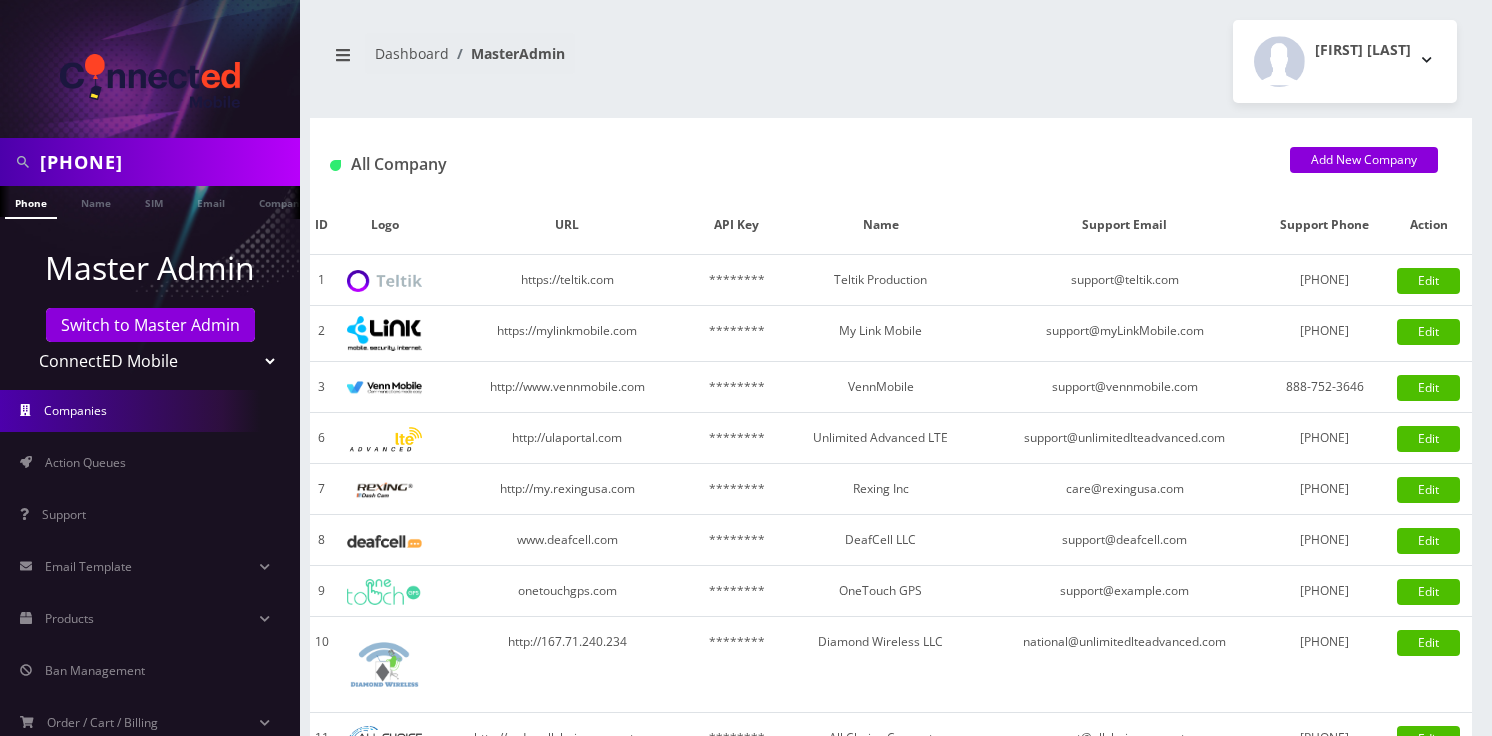scroll, scrollTop: 0, scrollLeft: 0, axis: both 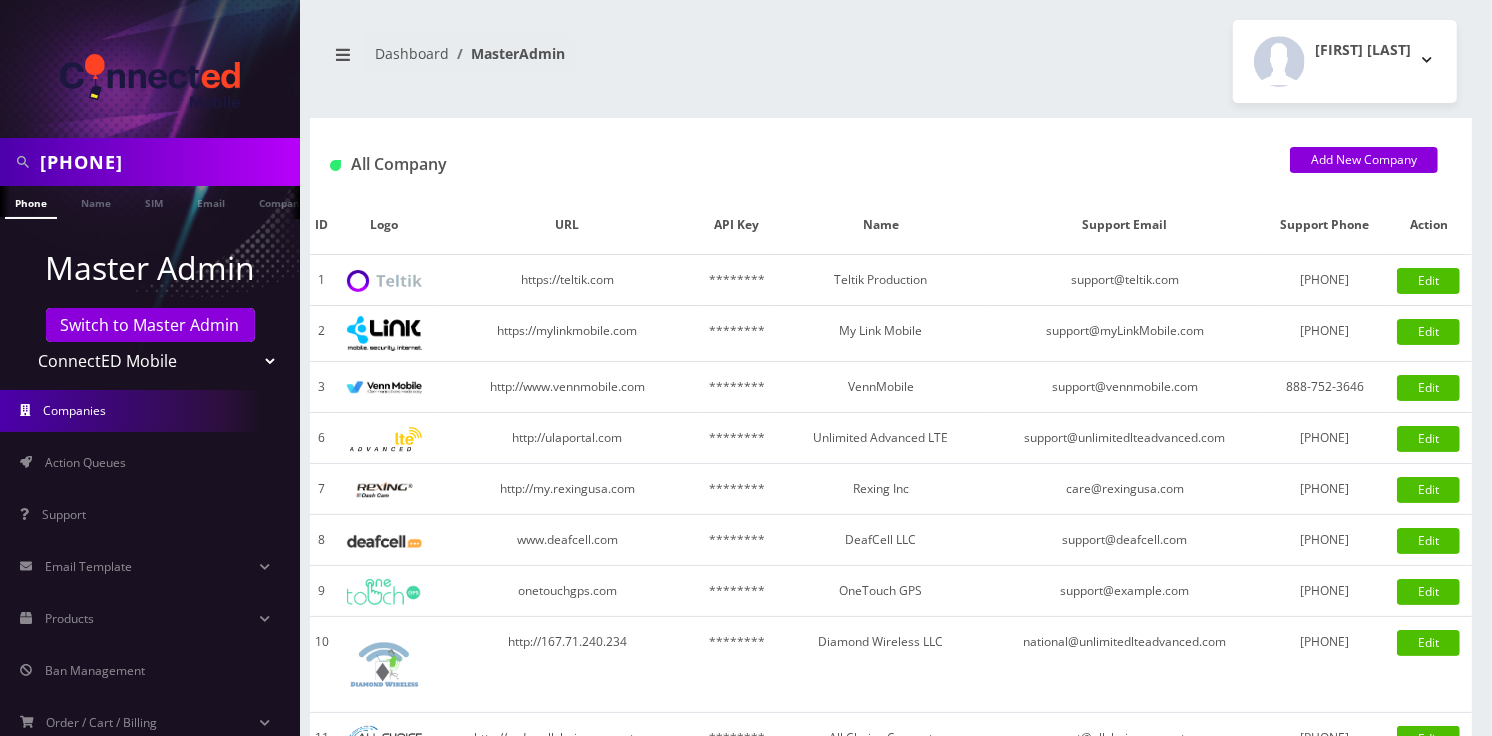 click on "Phone" at bounding box center (31, 202) 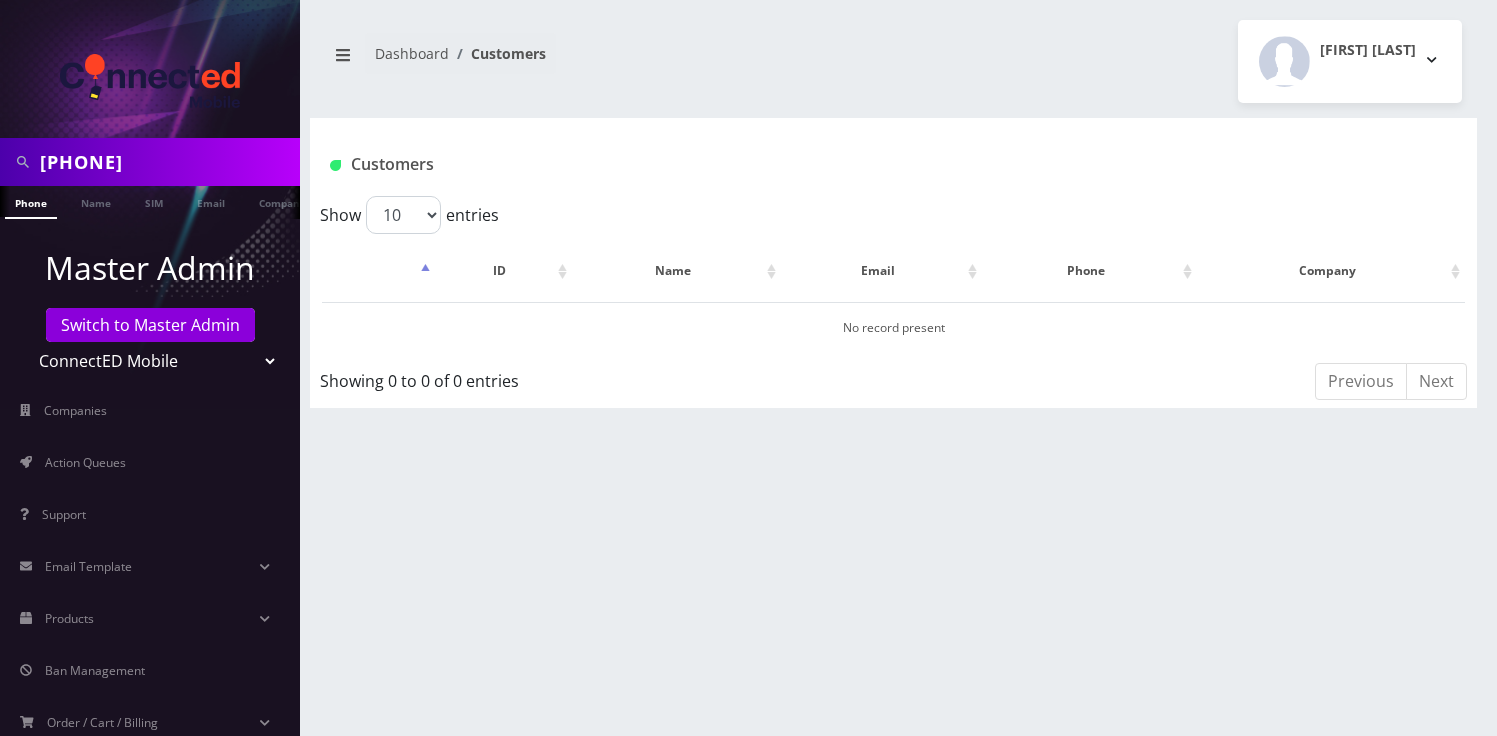 scroll, scrollTop: 0, scrollLeft: 0, axis: both 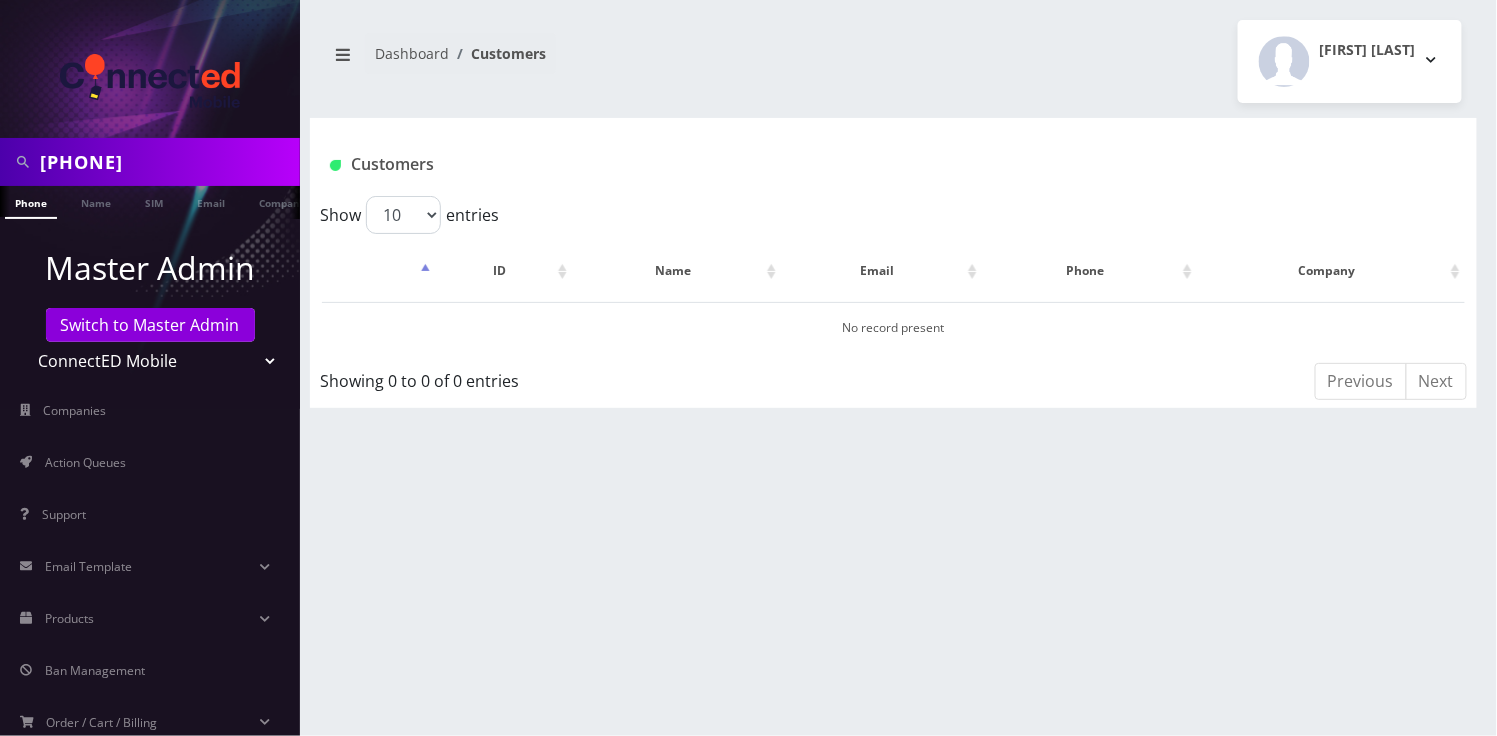 click on "Teltik Production
My Link Mobile
VennMobile
Unlimited Advanced LTE
Rexing Inc
DeafCell LLC
OneTouch GPS
Diamond Wireless LLC
All Choice Connect
Amcest Corp
IoT
Shluchim Assist
ConnectED Mobile
Innovative Communications
Home Away Secure
SIM Call Connecten Internet Rauch" at bounding box center (150, 361) 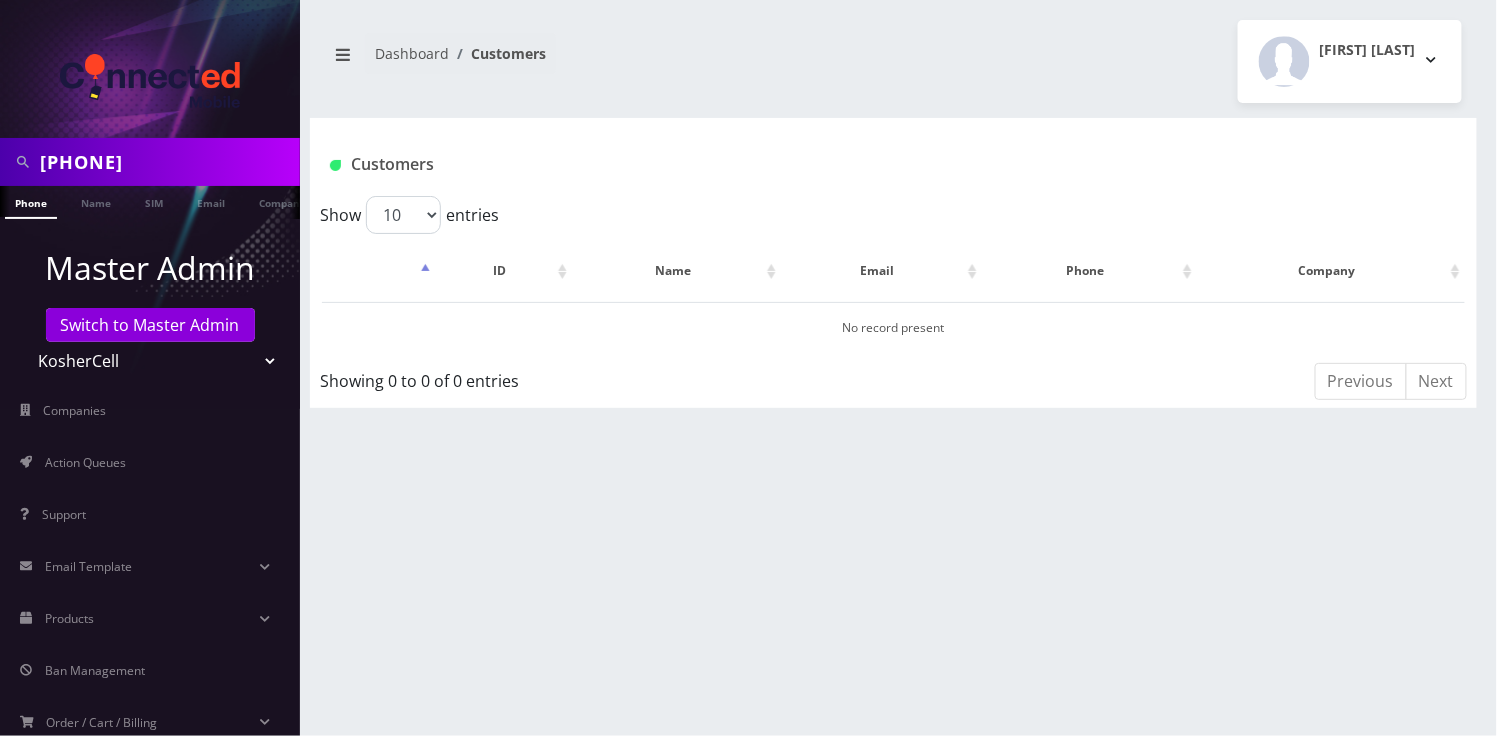 click on "Teltik Production
My Link Mobile
VennMobile
Unlimited Advanced LTE
Rexing Inc
DeafCell LLC
OneTouch GPS
Diamond Wireless LLC
All Choice Connect
Amcest Corp
IoT
Shluchim Assist
ConnectED Mobile
Innovative Communications
Home Away Secure
SIM Call Connecten Internet Rauch" at bounding box center [150, 361] 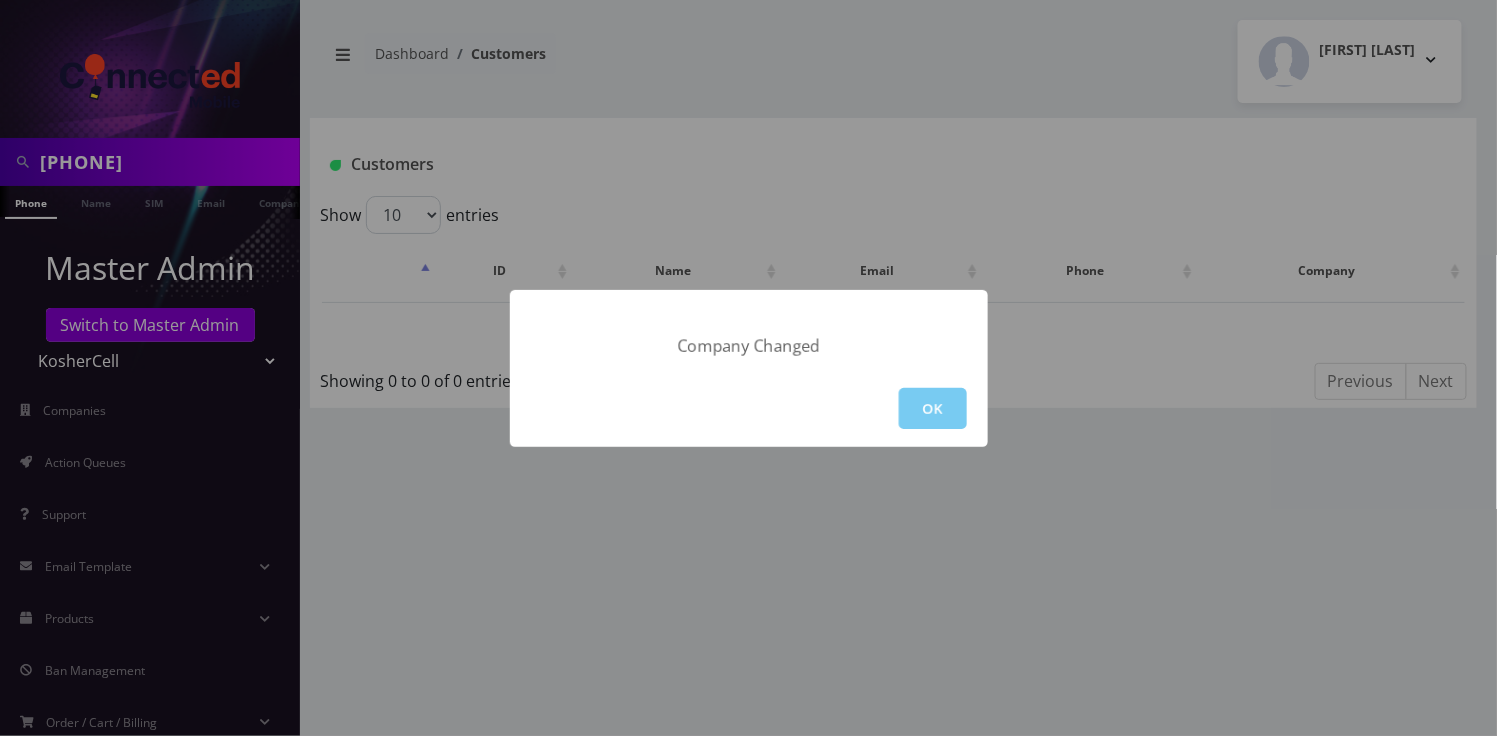 click on "OK" at bounding box center [933, 408] 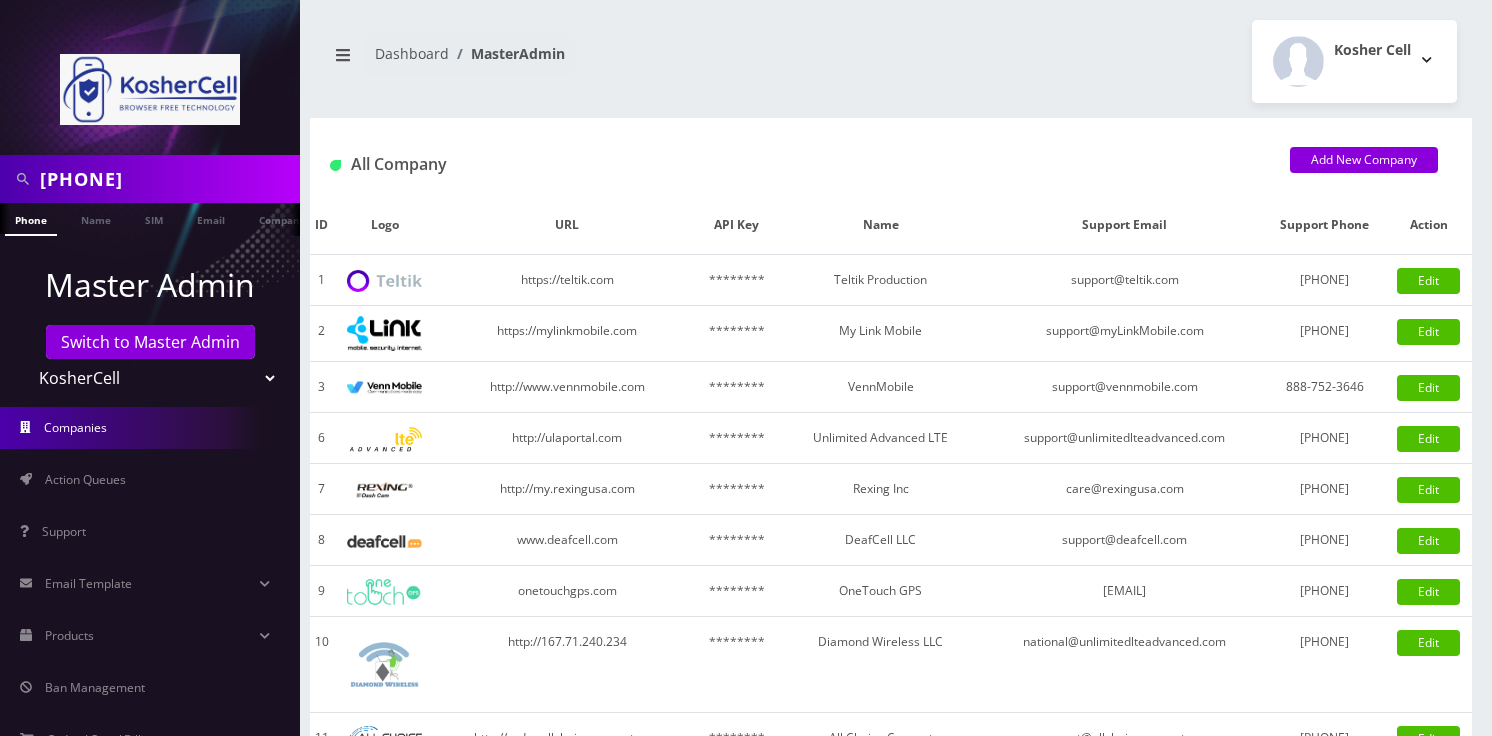 scroll, scrollTop: 0, scrollLeft: 0, axis: both 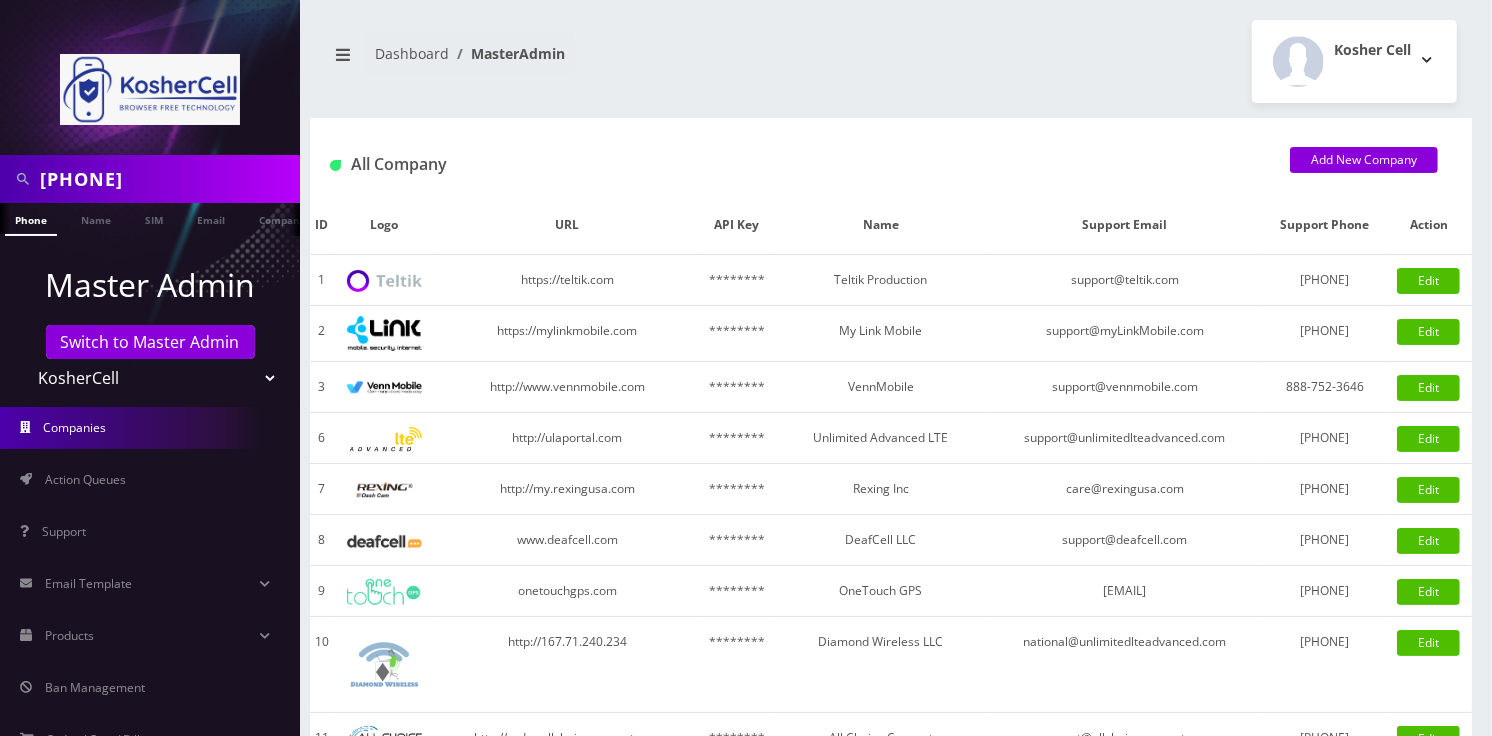 click on "Phone" at bounding box center [31, 219] 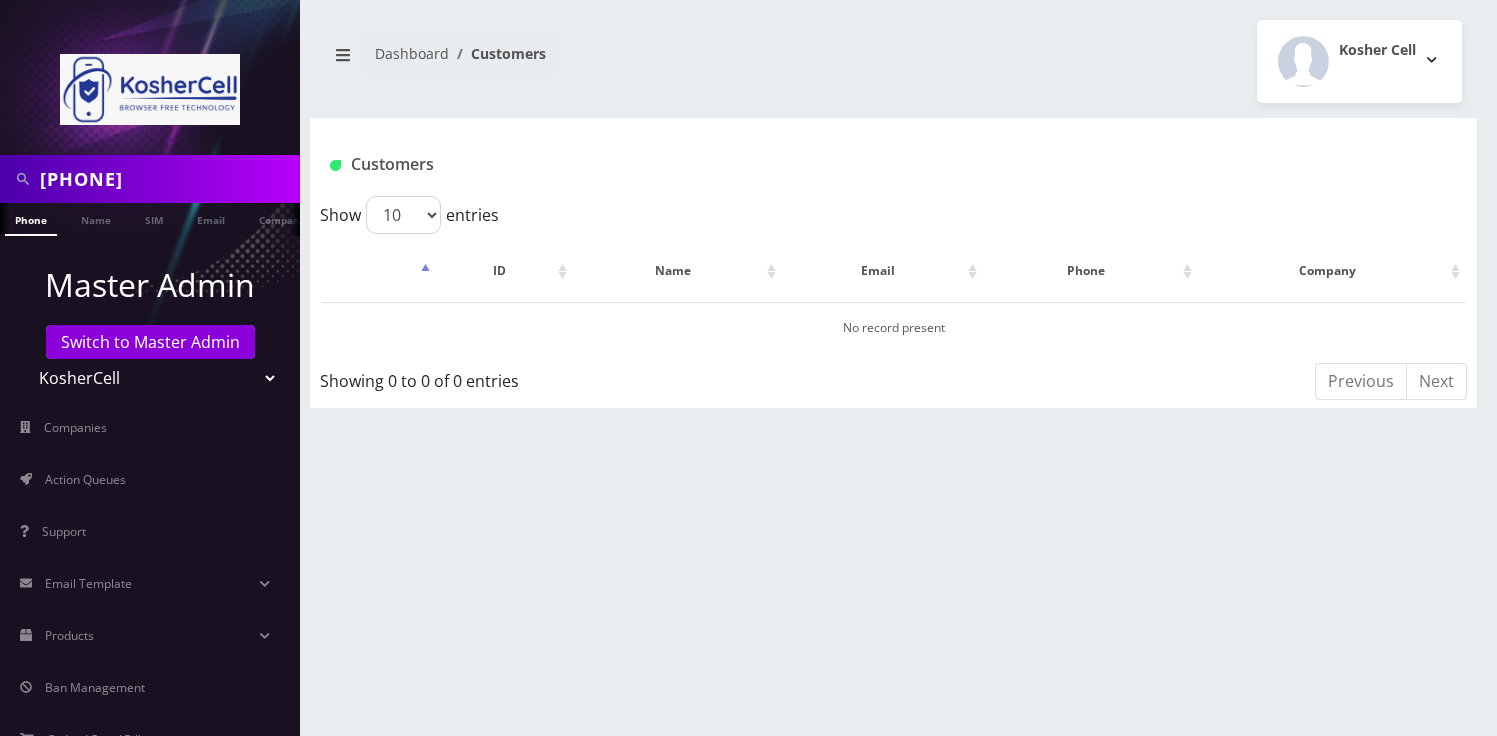 scroll, scrollTop: 0, scrollLeft: 0, axis: both 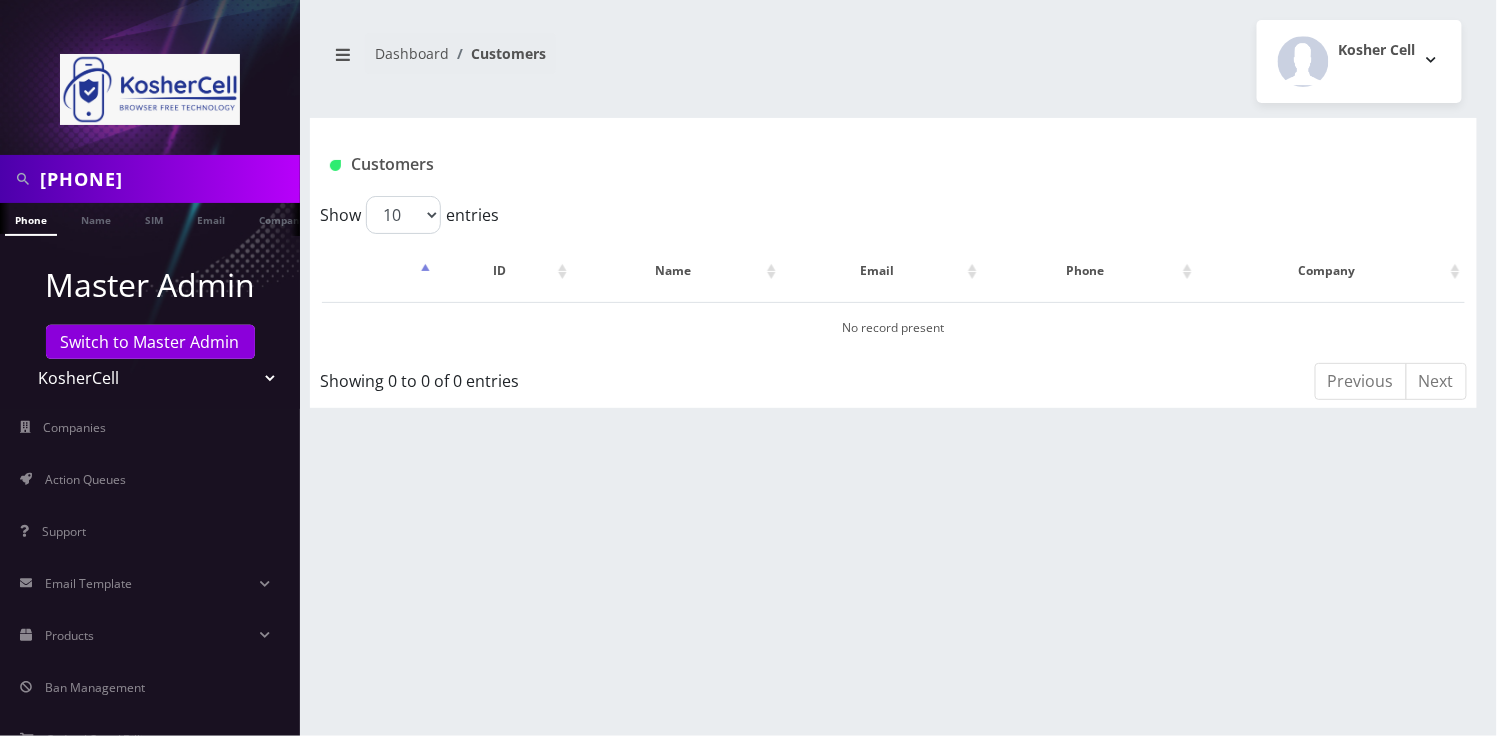 click on "Teltik Production
My Link Mobile
VennMobile
Unlimited Advanced LTE
Rexing Inc
DeafCell LLC
OneTouch GPS
Diamond Wireless LLC
All Choice Connect
Amcest Corp
IoT
Shluchim Assist
ConnectED Mobile
Innovative Communications
Home Away Secure
SIM Call Connecten Internet Rauch" at bounding box center (150, 378) 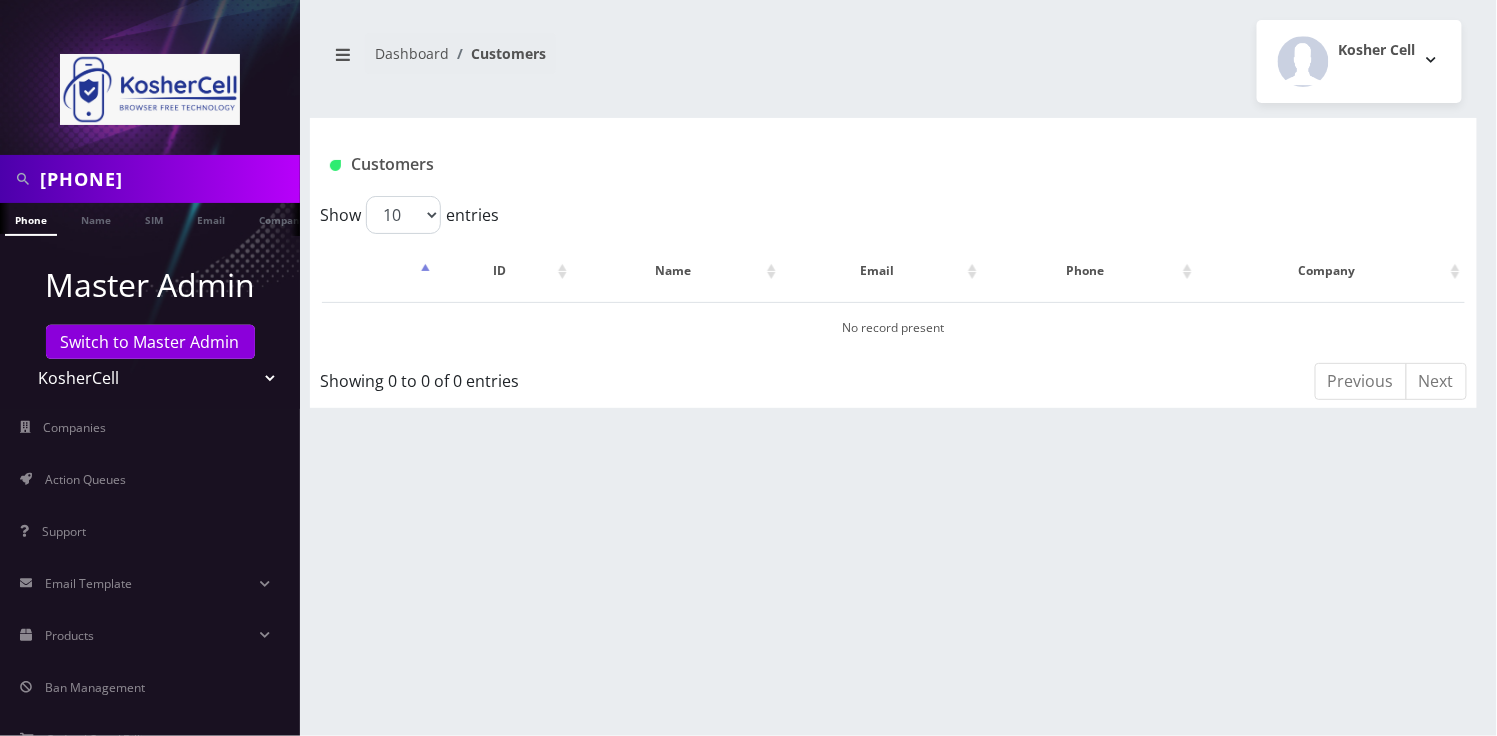 click on "[PHONE]" at bounding box center [167, 179] 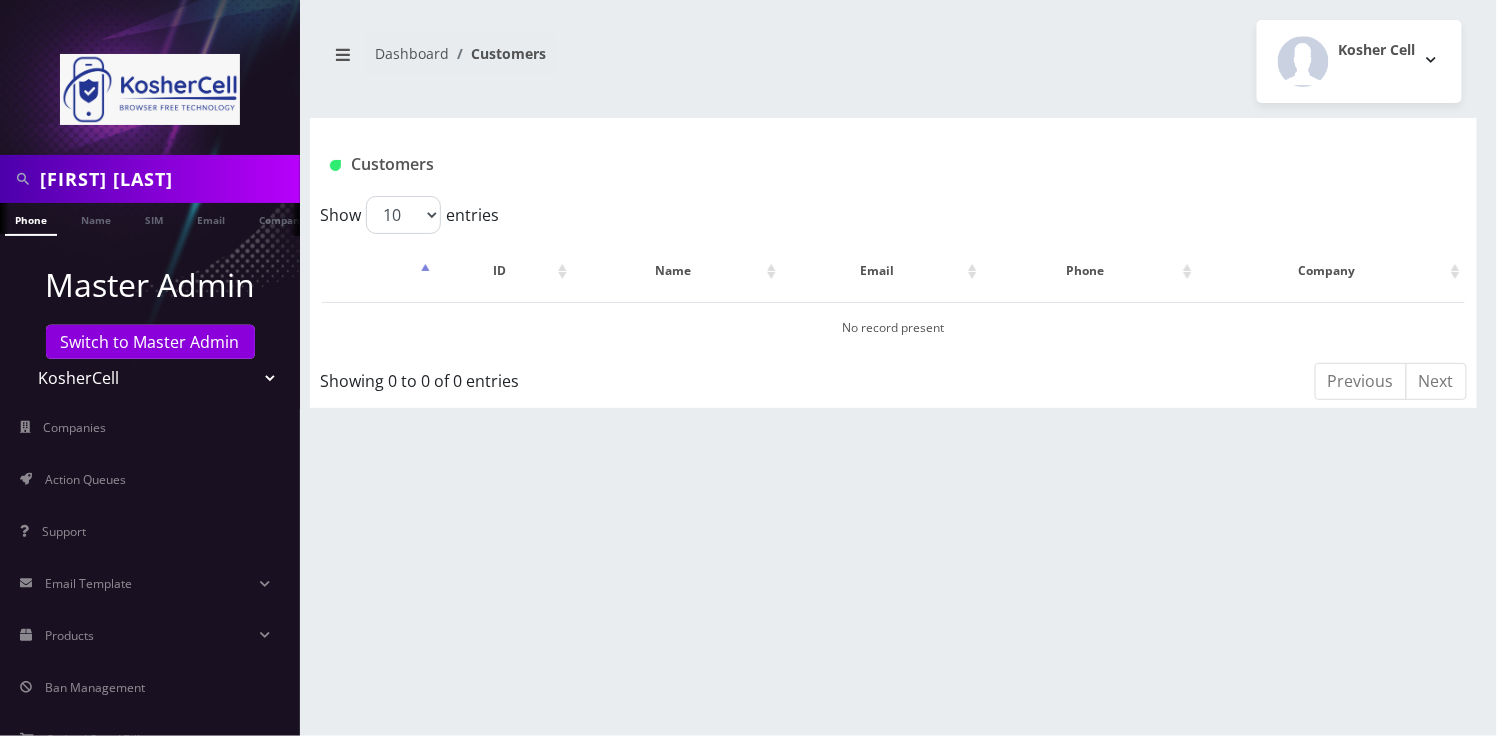 type on "Rivka Friedman" 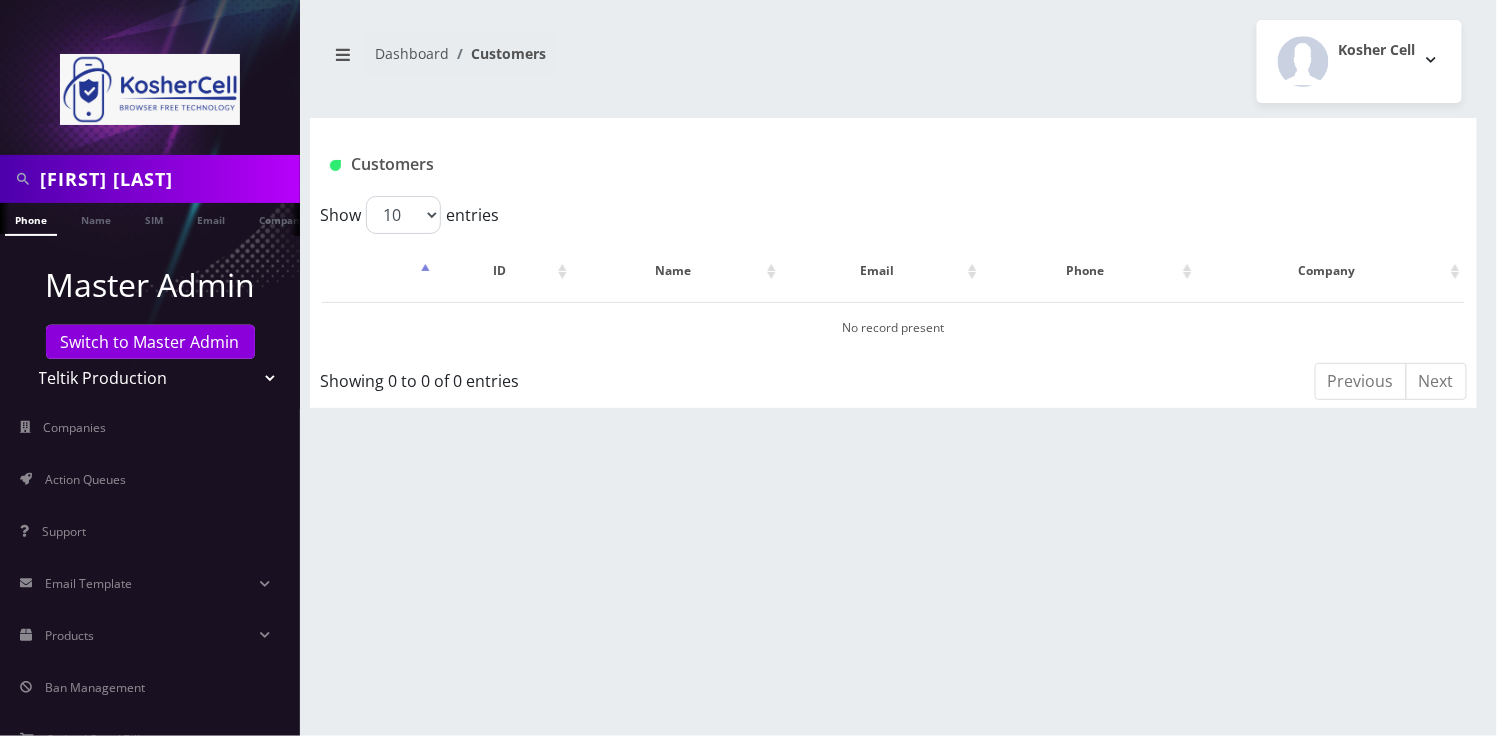click on "Teltik Production
My Link Mobile
VennMobile
Unlimited Advanced LTE
Rexing Inc
DeafCell LLC
OneTouch GPS
Diamond Wireless LLC
All Choice Connect
Amcest Corp
IoT
Shluchim Assist
ConnectED Mobile
Innovative Communications
Home Away Secure
SIM Call Connecten Internet Rauch" at bounding box center (150, 378) 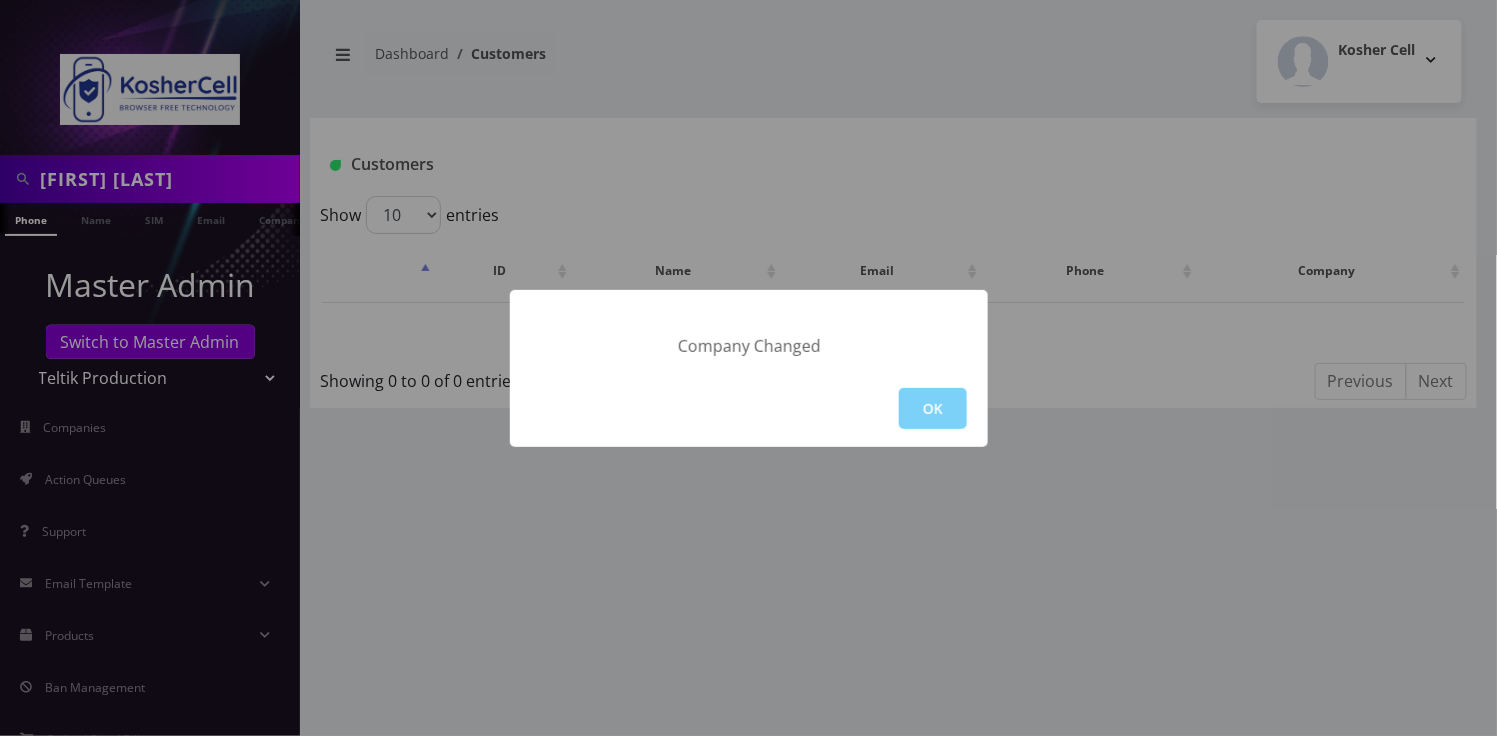 click on "OK" at bounding box center [933, 408] 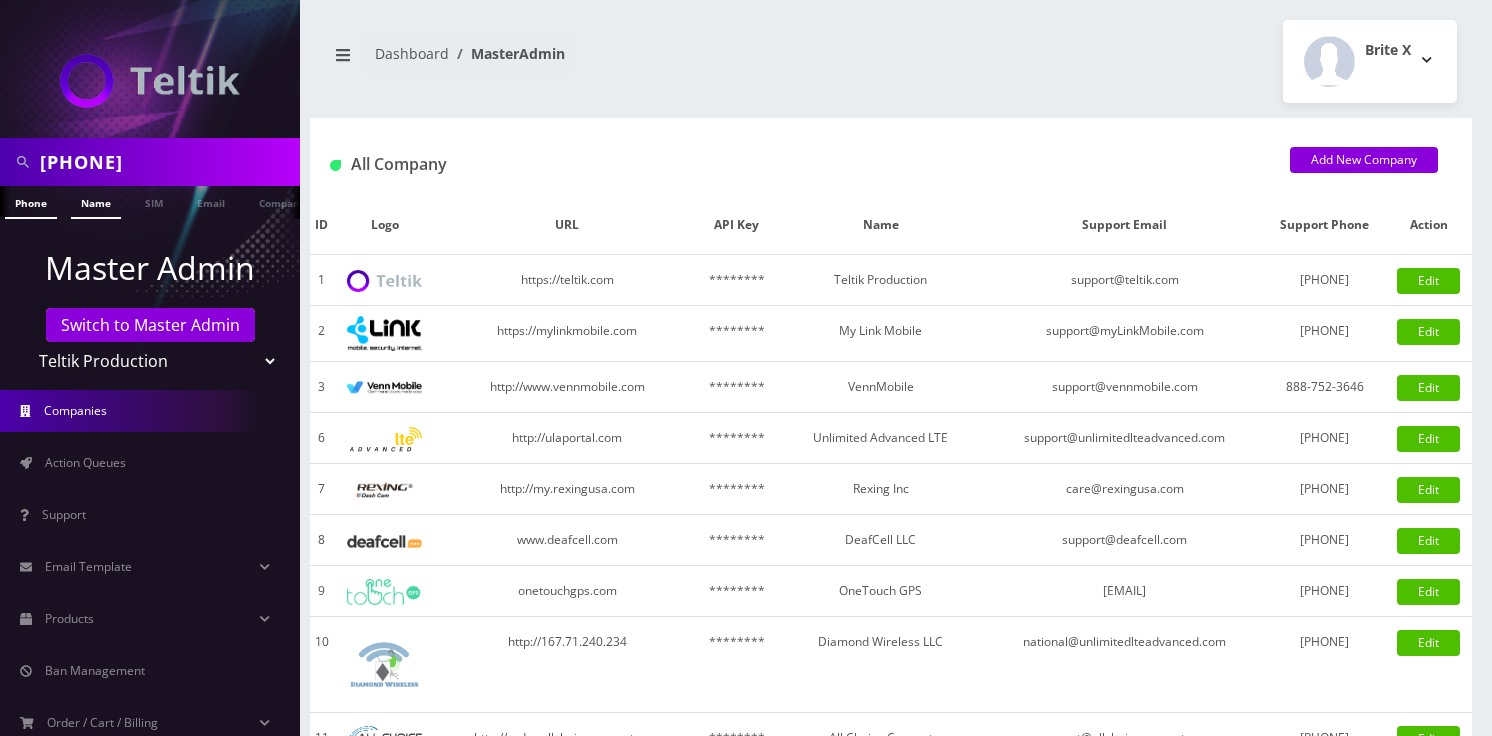 scroll, scrollTop: 0, scrollLeft: 0, axis: both 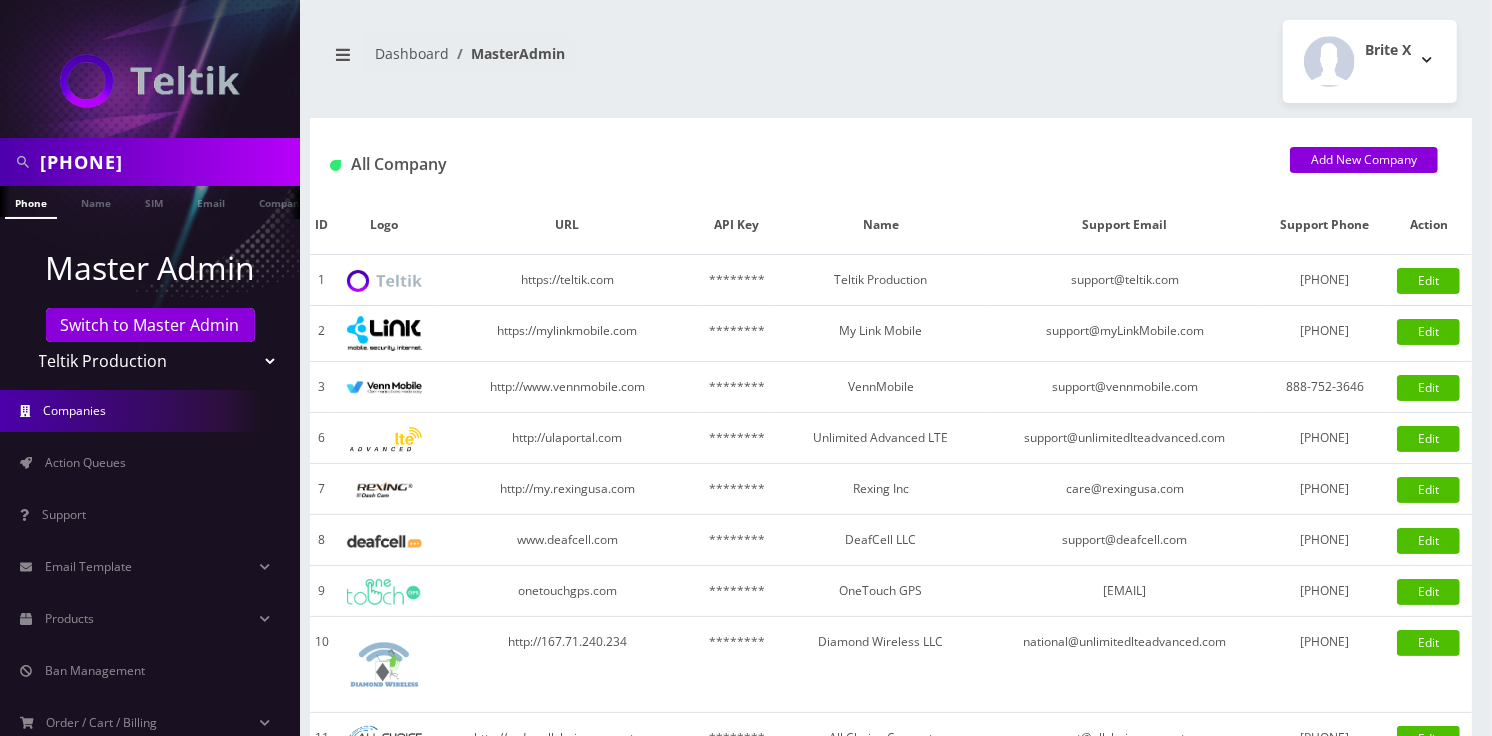 click on "[PHONE]" at bounding box center (167, 162) 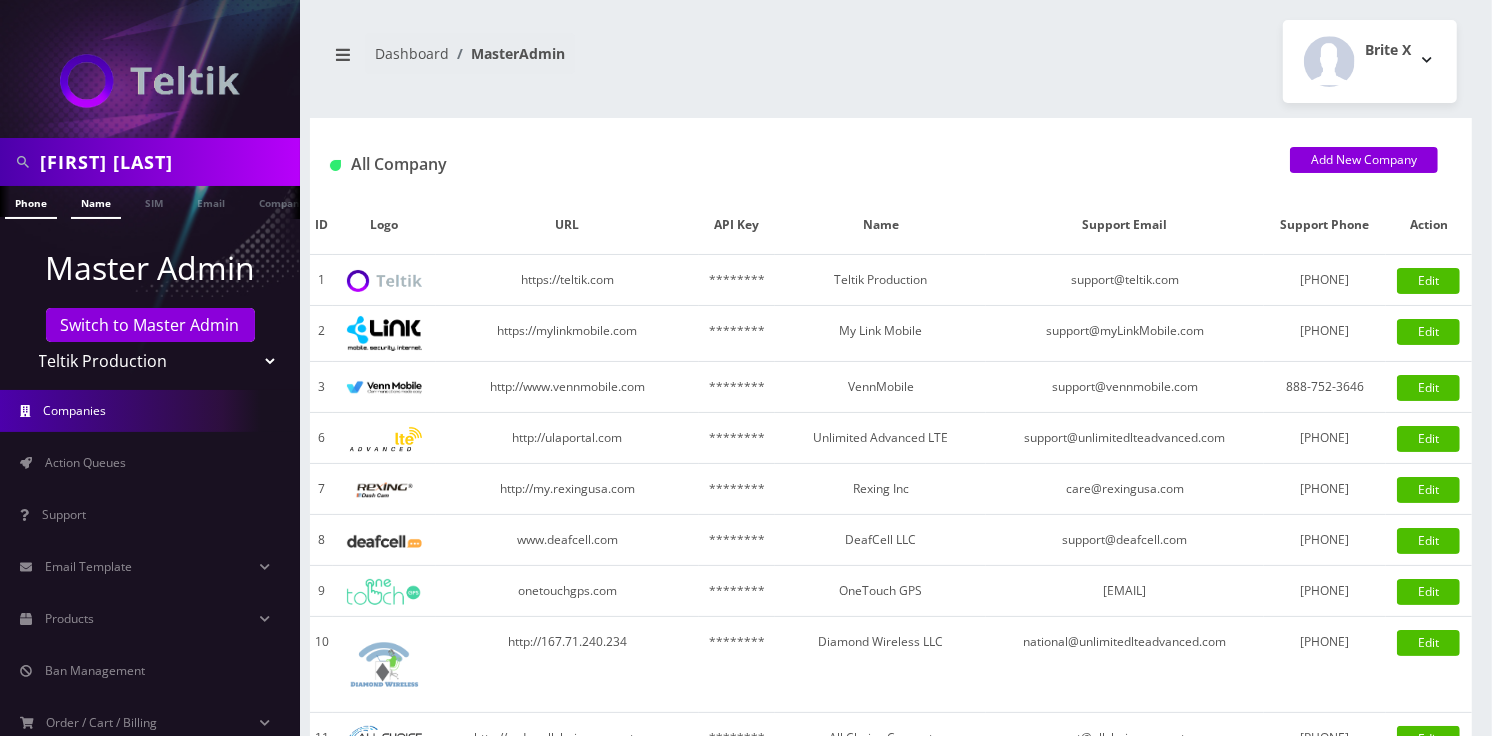 type on "Rivka Friedman" 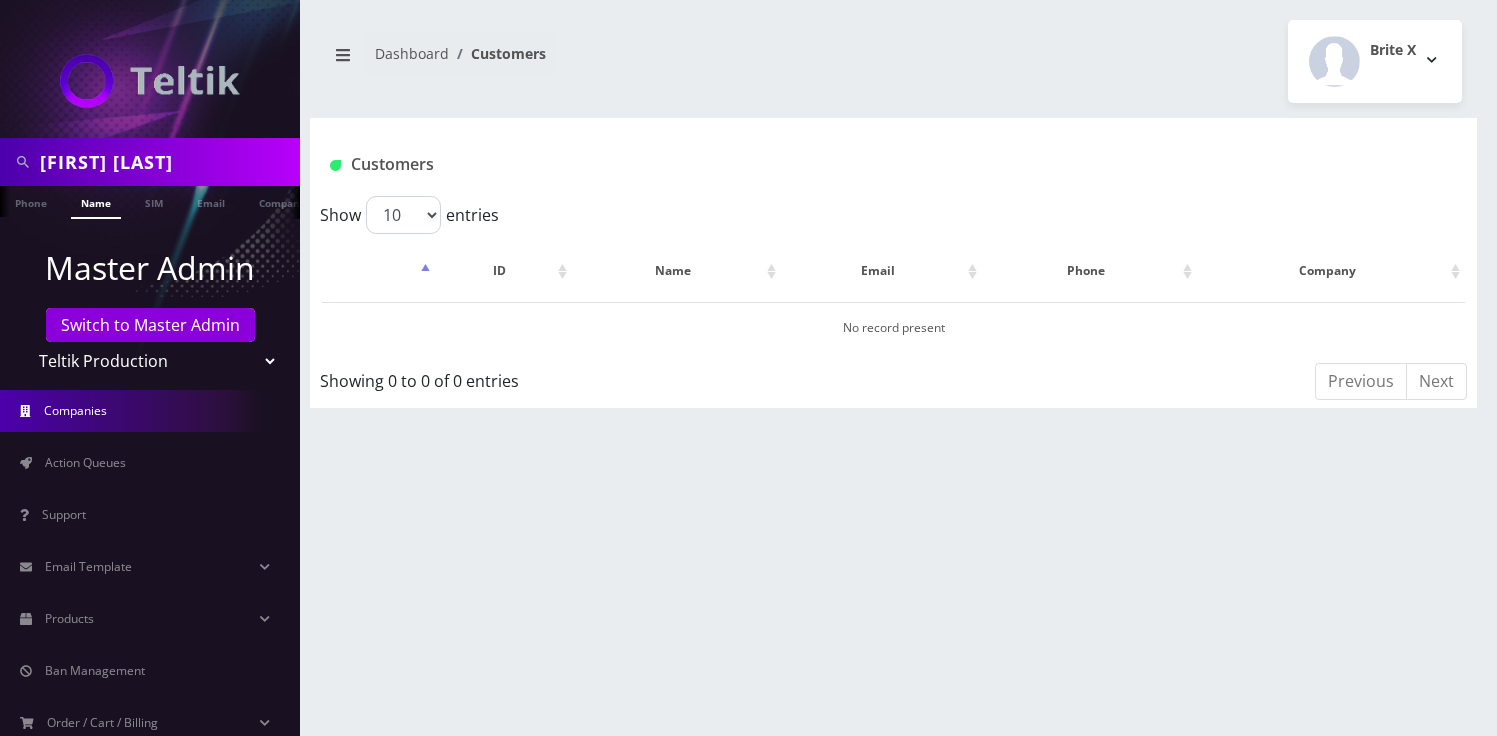 scroll, scrollTop: 0, scrollLeft: 0, axis: both 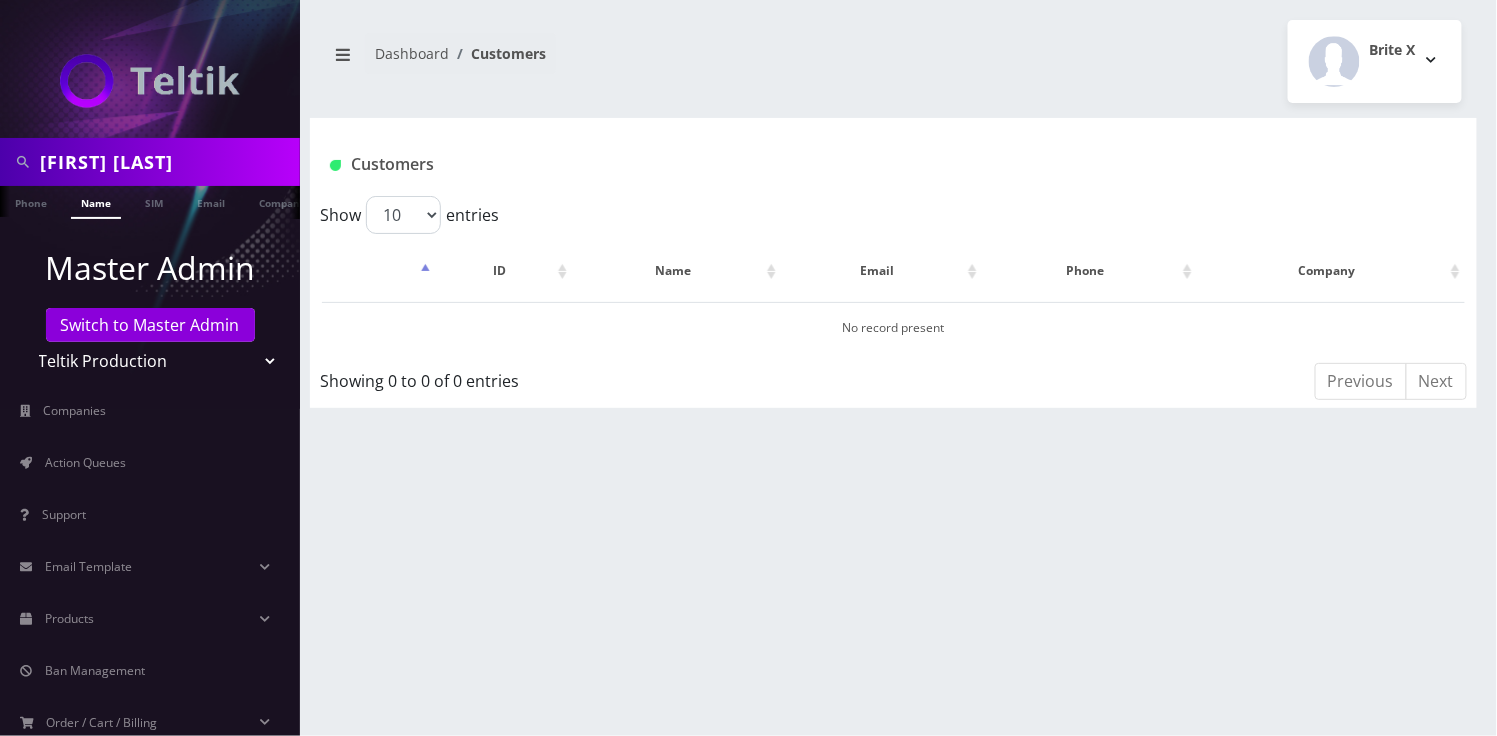 drag, startPoint x: 151, startPoint y: 362, endPoint x: 151, endPoint y: 374, distance: 12 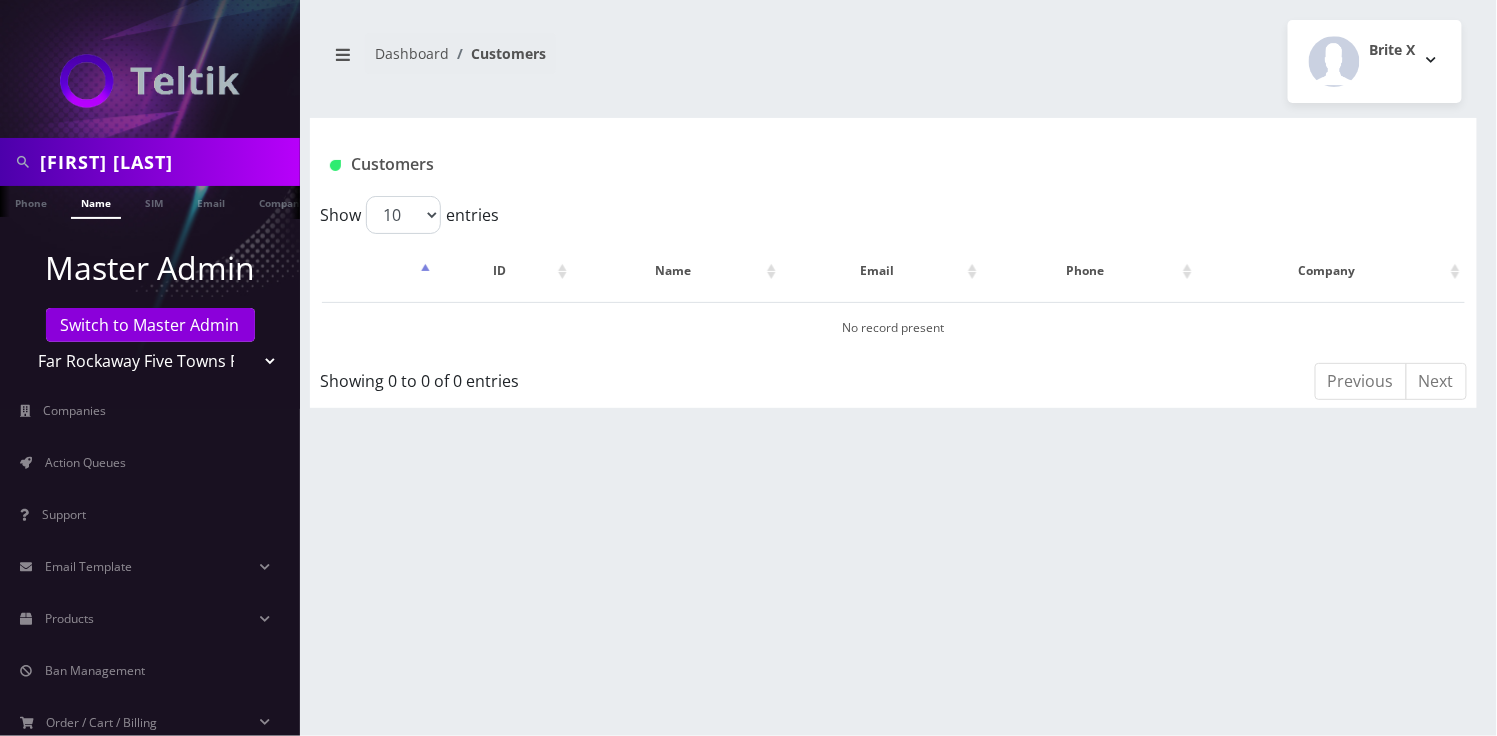 click on "Teltik Production
My Link Mobile
VennMobile
Unlimited Advanced LTE
Rexing Inc
DeafCell LLC
OneTouch GPS
Diamond Wireless LLC
All Choice Connect
Amcest Corp
IoT
Shluchim Assist
ConnectED Mobile
Innovative Communications
Home Away Secure
SIM Call Connecten Internet Rauch" at bounding box center (150, 361) 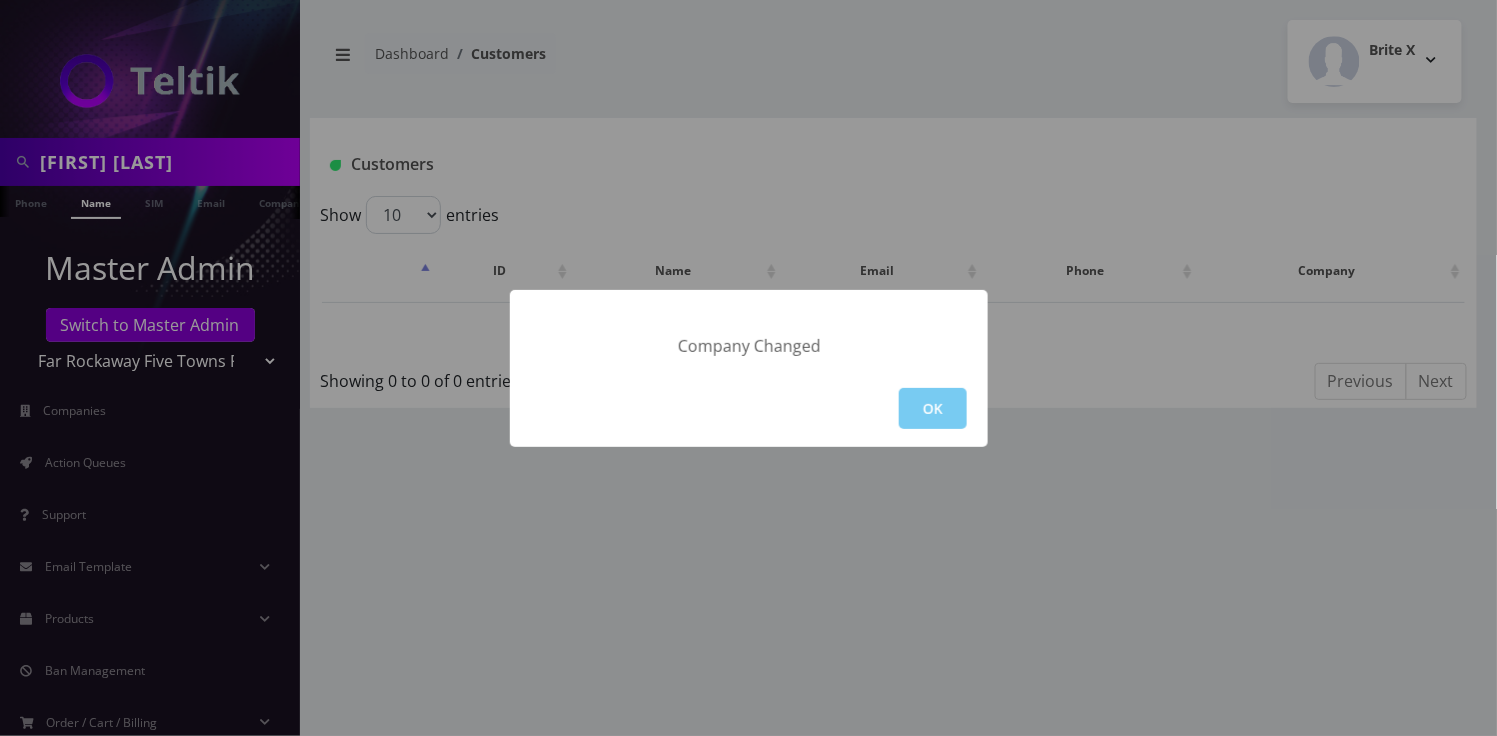 click on "OK" at bounding box center [933, 408] 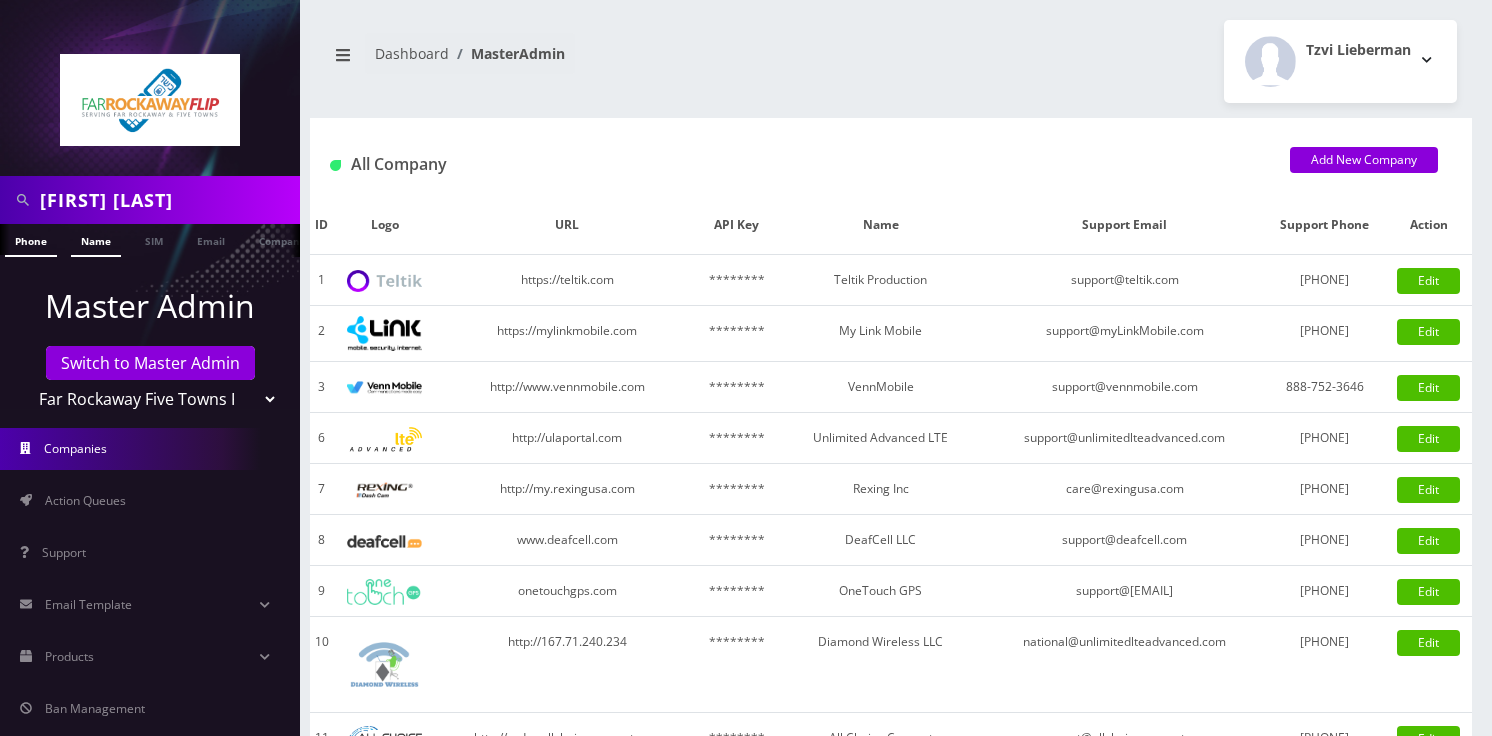 scroll, scrollTop: 0, scrollLeft: 0, axis: both 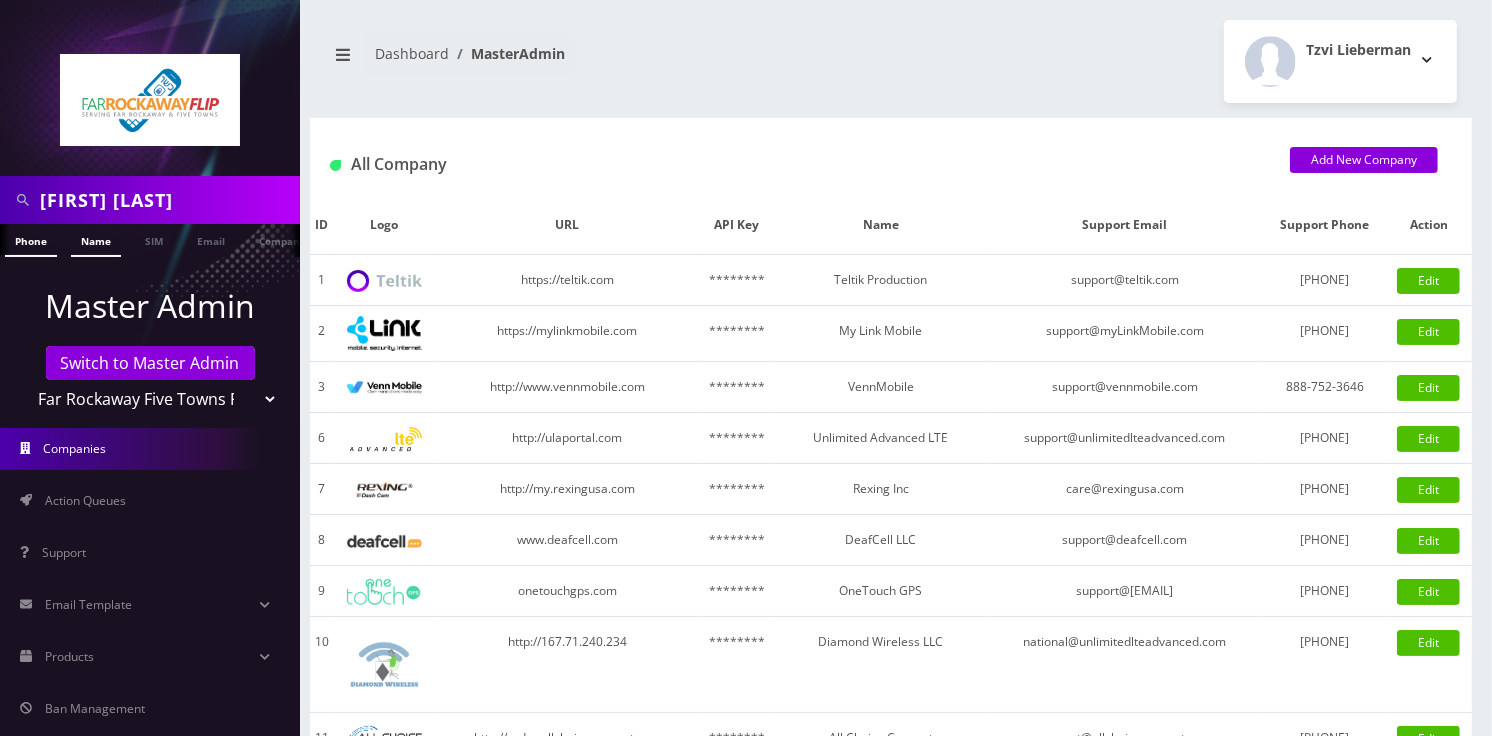 click on "Name" at bounding box center (96, 240) 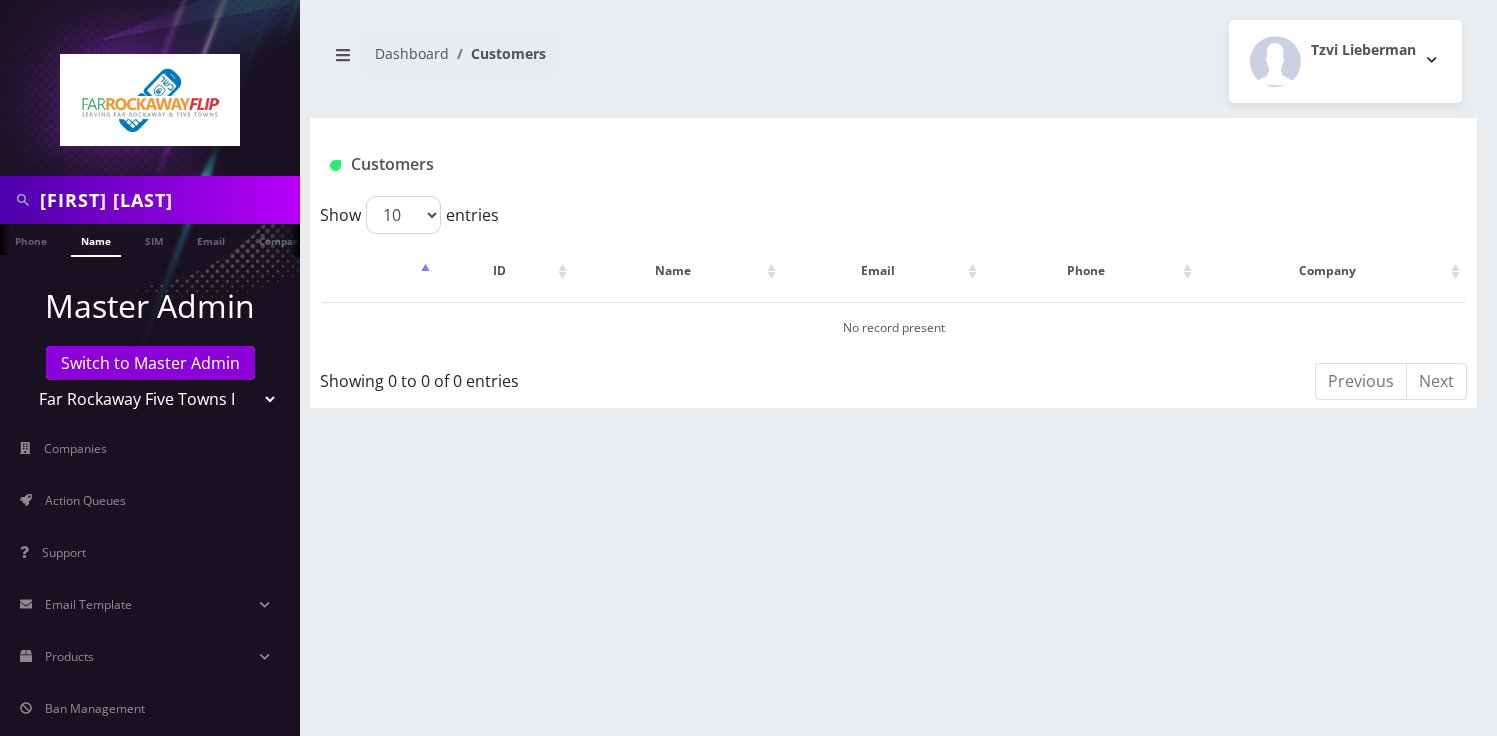 scroll, scrollTop: 0, scrollLeft: 0, axis: both 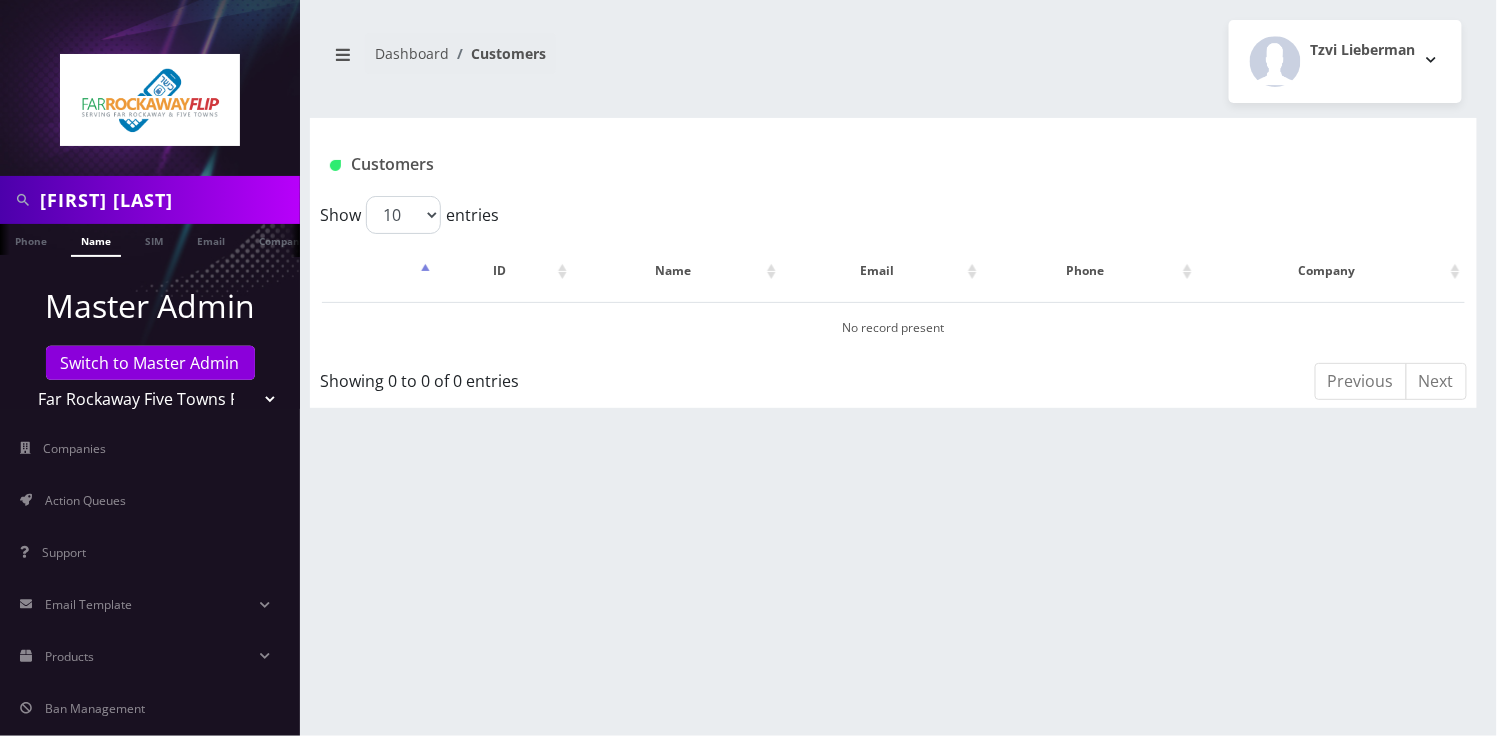 drag, startPoint x: 100, startPoint y: 398, endPoint x: 100, endPoint y: 438, distance: 40 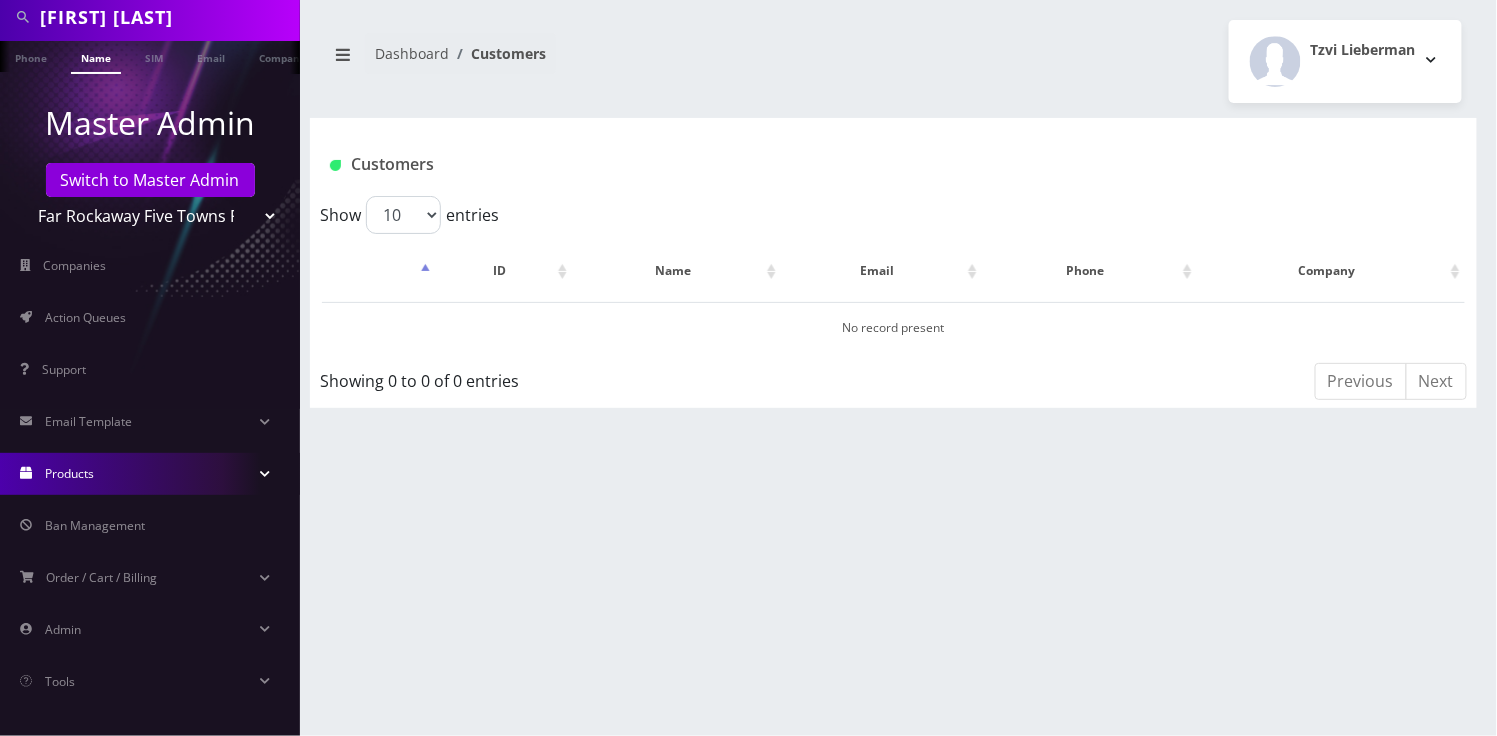 scroll, scrollTop: 189, scrollLeft: 0, axis: vertical 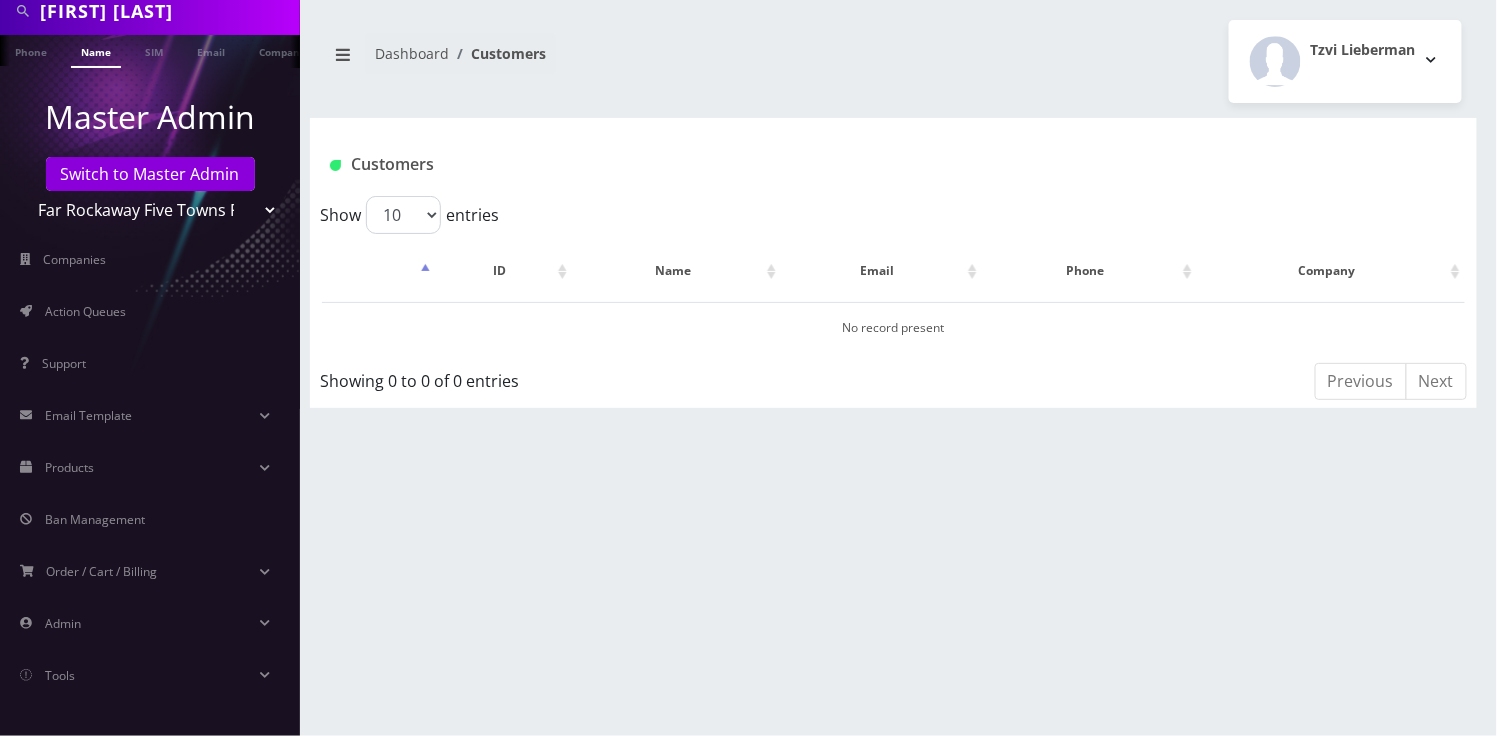 click on "Teltik Production
My Link Mobile
VennMobile
Unlimited Advanced LTE
Rexing Inc
DeafCell LLC
OneTouch GPS
Diamond Wireless LLC
All Choice Connect
Amcest Corp
IoT
Shluchim Assist
ConnectED Mobile
Innovative Communications
Home Away Secure
SIM Call Connecten Internet Rauch" at bounding box center [150, 210] 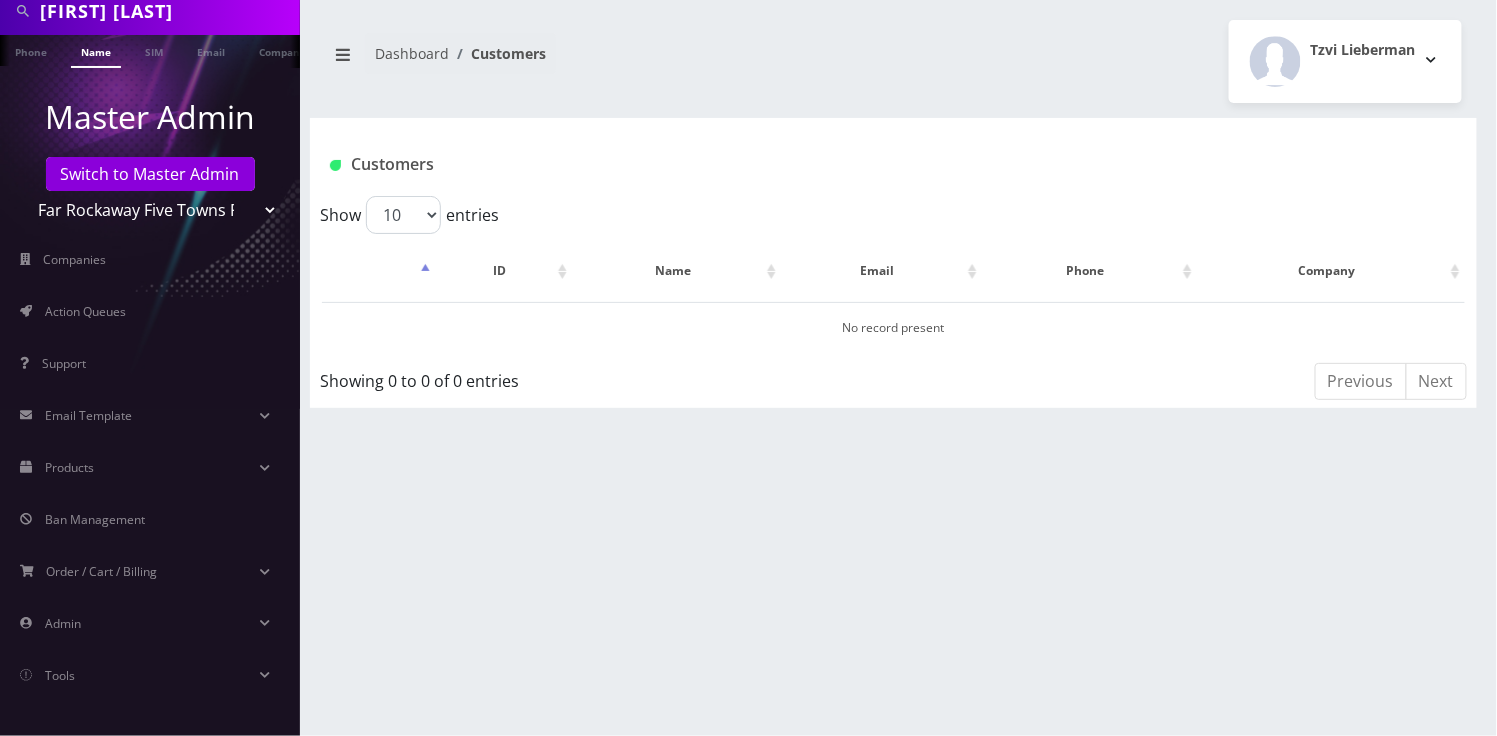 select on "27" 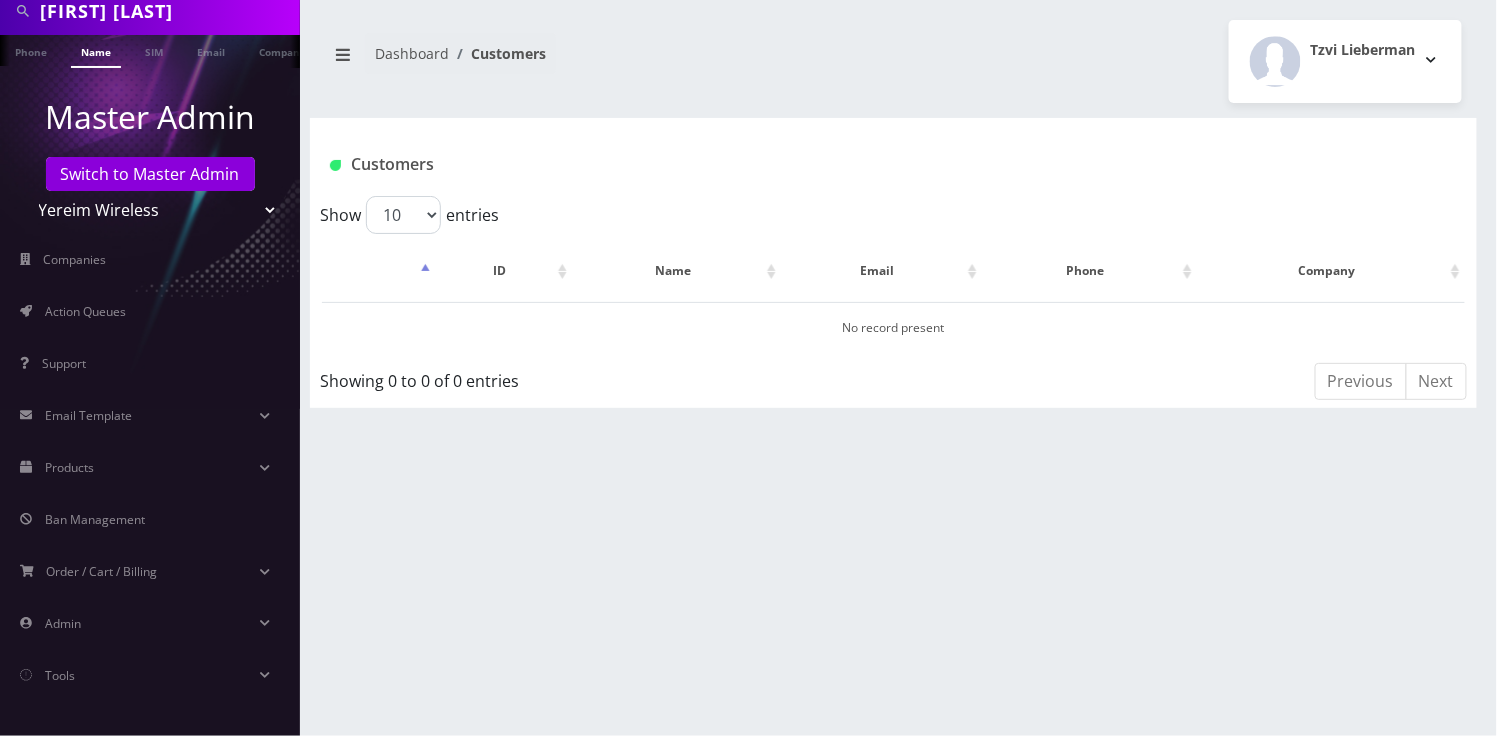 click on "Teltik Production
My Link Mobile
VennMobile
Unlimited Advanced LTE
Rexing Inc
DeafCell LLC
OneTouch GPS
Diamond Wireless LLC
All Choice Connect
Amcest Corp
IoT
Shluchim Assist
ConnectED Mobile
Innovative Communications
Home Away Secure
SIM Call Connecten Internet Rauch" at bounding box center [150, 210] 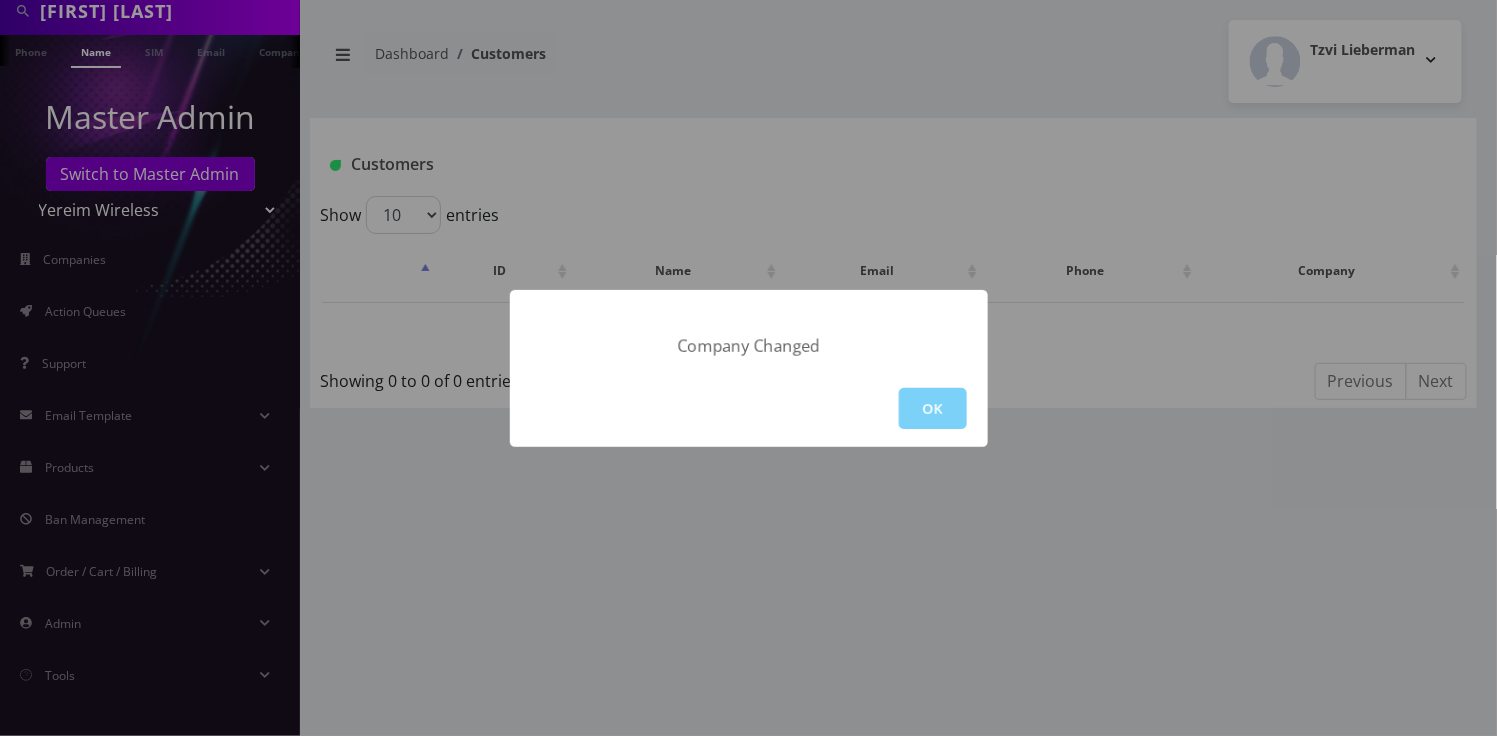 click on "OK" at bounding box center (933, 408) 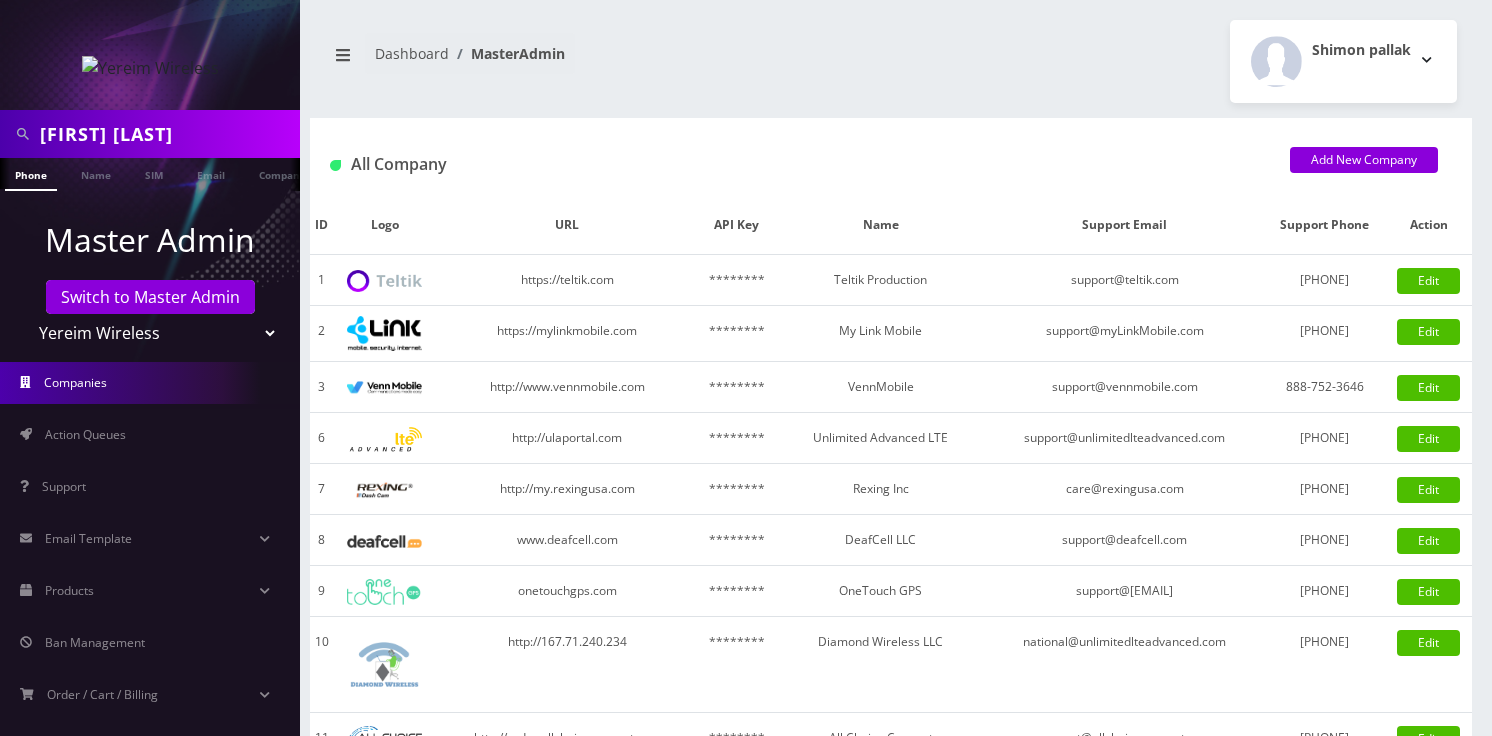 click on "Name" at bounding box center (96, 173) 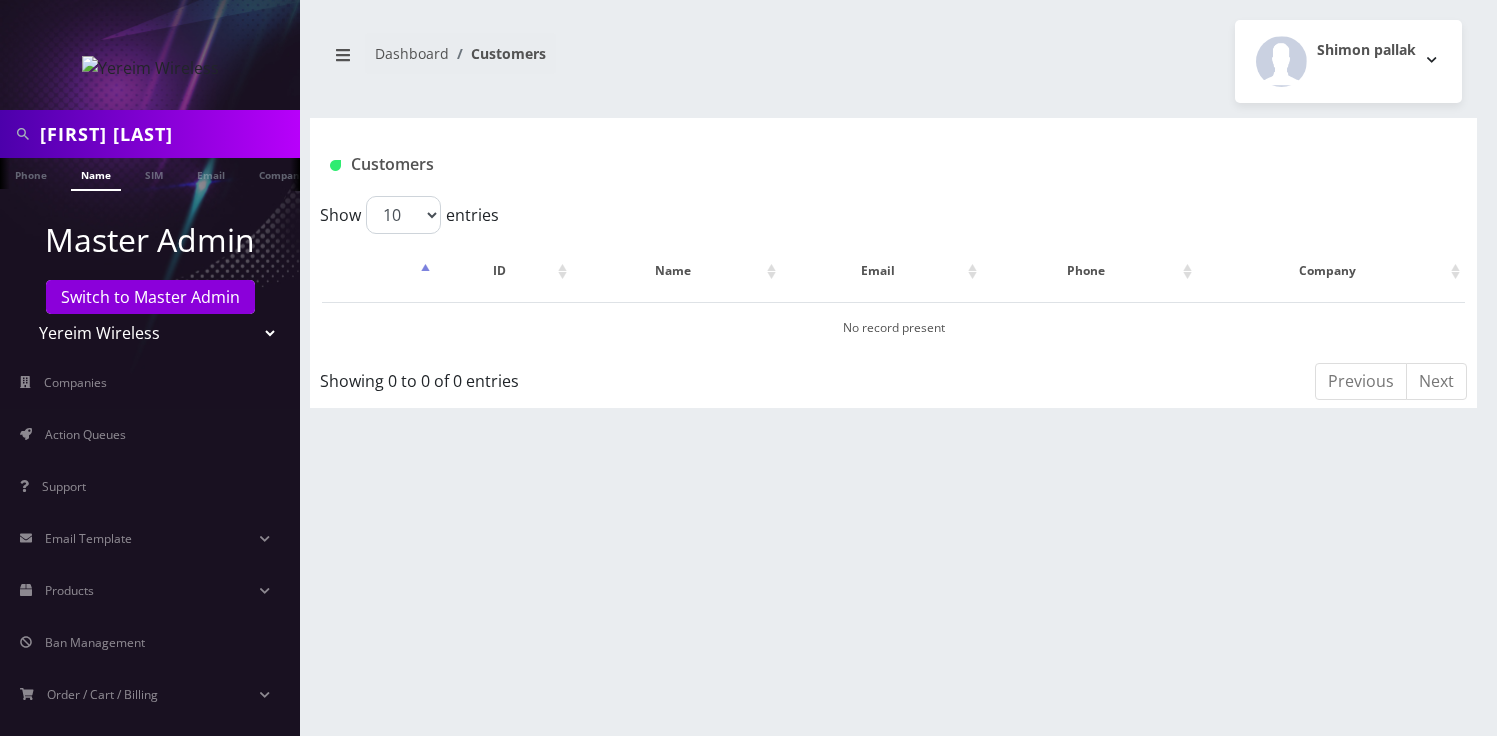 scroll, scrollTop: 0, scrollLeft: 0, axis: both 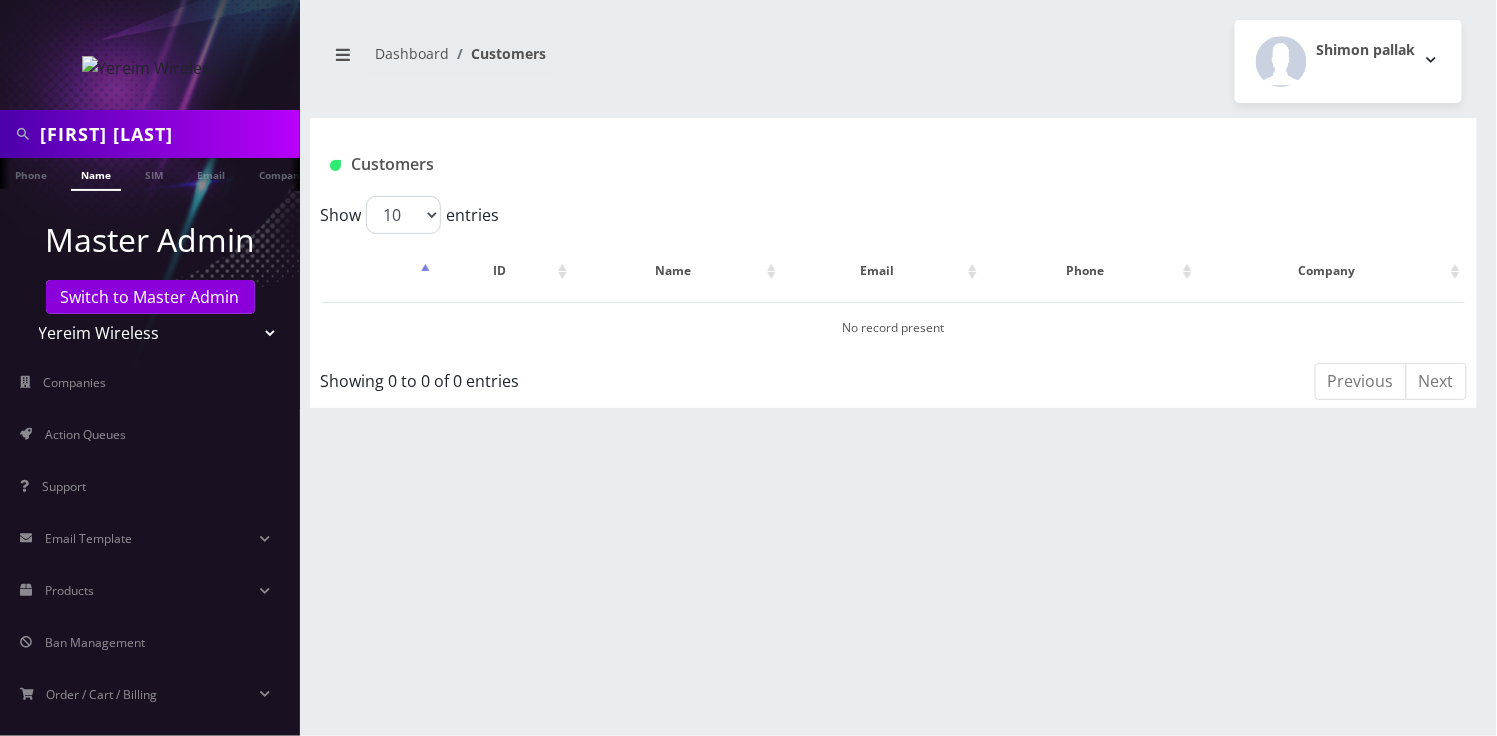 click on "[FIRST] [LAST]" at bounding box center (167, 134) 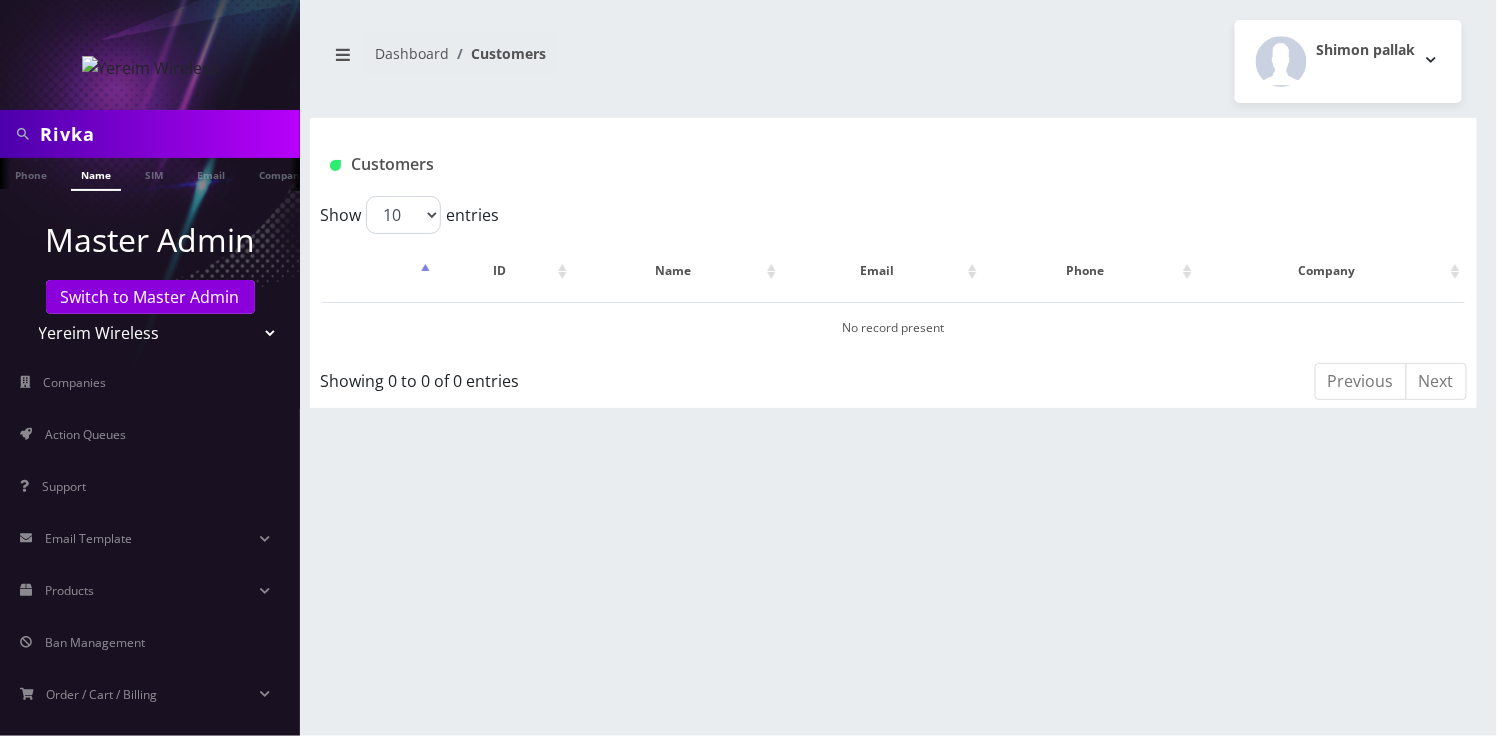 type on "Rivka" 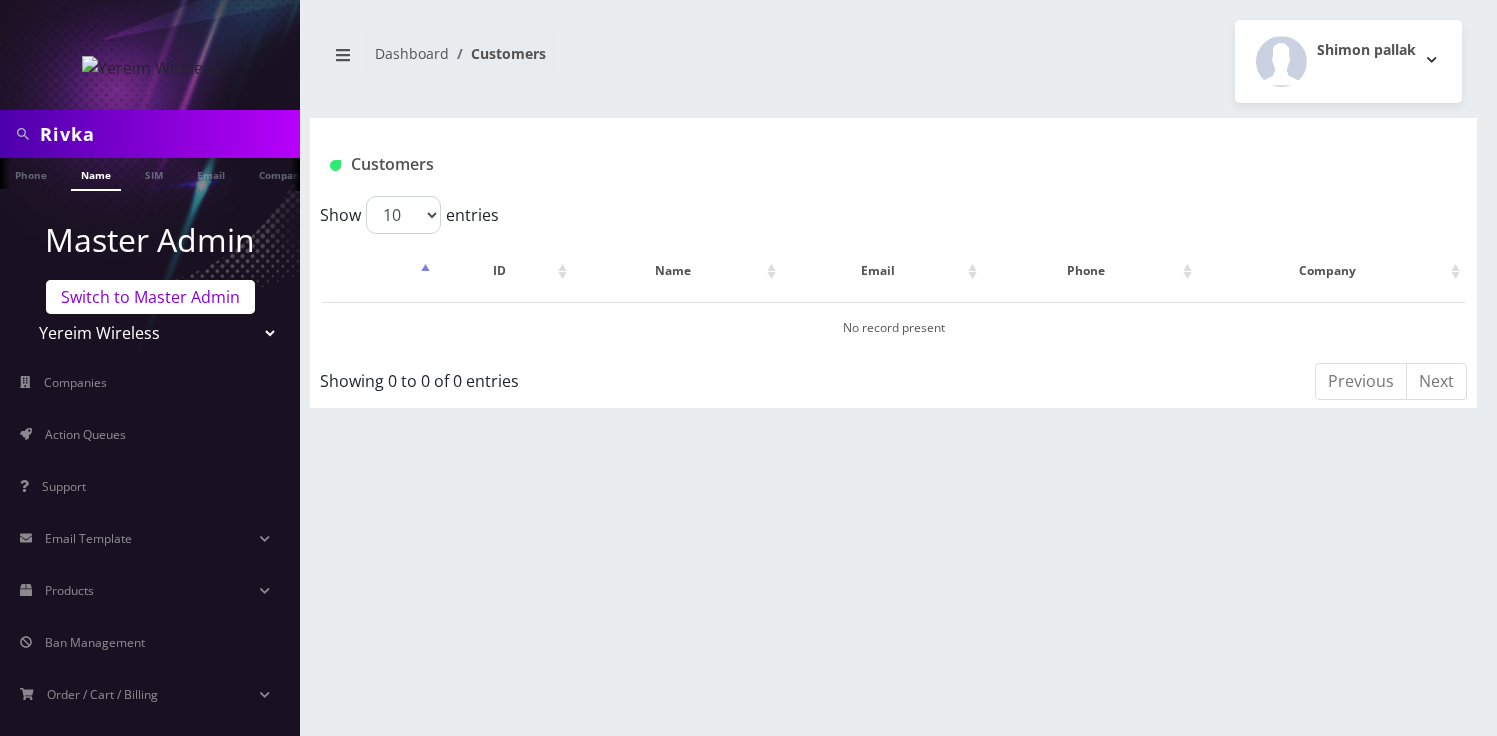 scroll, scrollTop: 0, scrollLeft: 0, axis: both 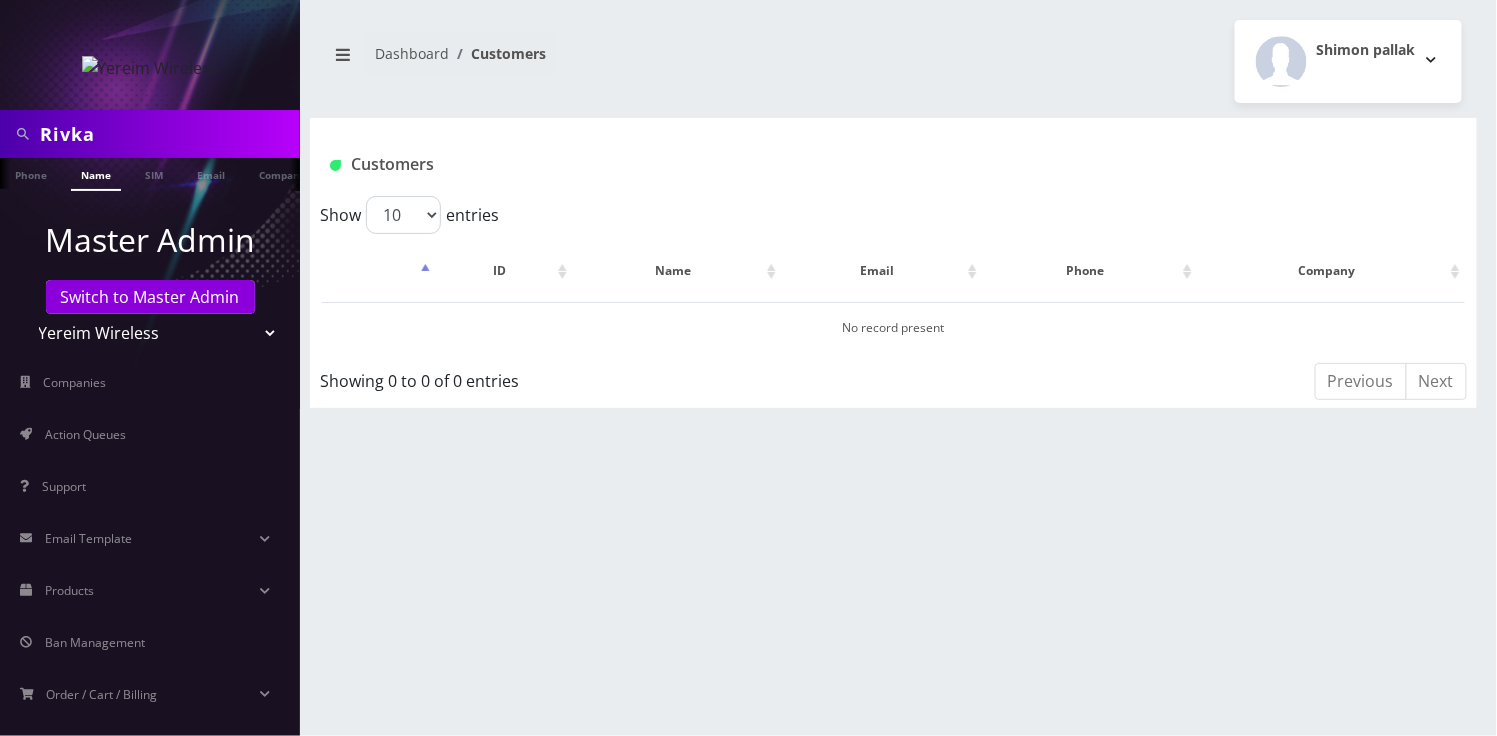 click on "Teltik Production
My Link Mobile
VennMobile
Unlimited Advanced LTE
Rexing Inc
DeafCell LLC
OneTouch GPS
Diamond Wireless LLC
All Choice Connect
Amcest Corp
IoT
Shluchim Assist
ConnectED Mobile
Innovative Communications
Home Away Secure
SIM Call Connecten Internet Rauch" at bounding box center (150, 333) 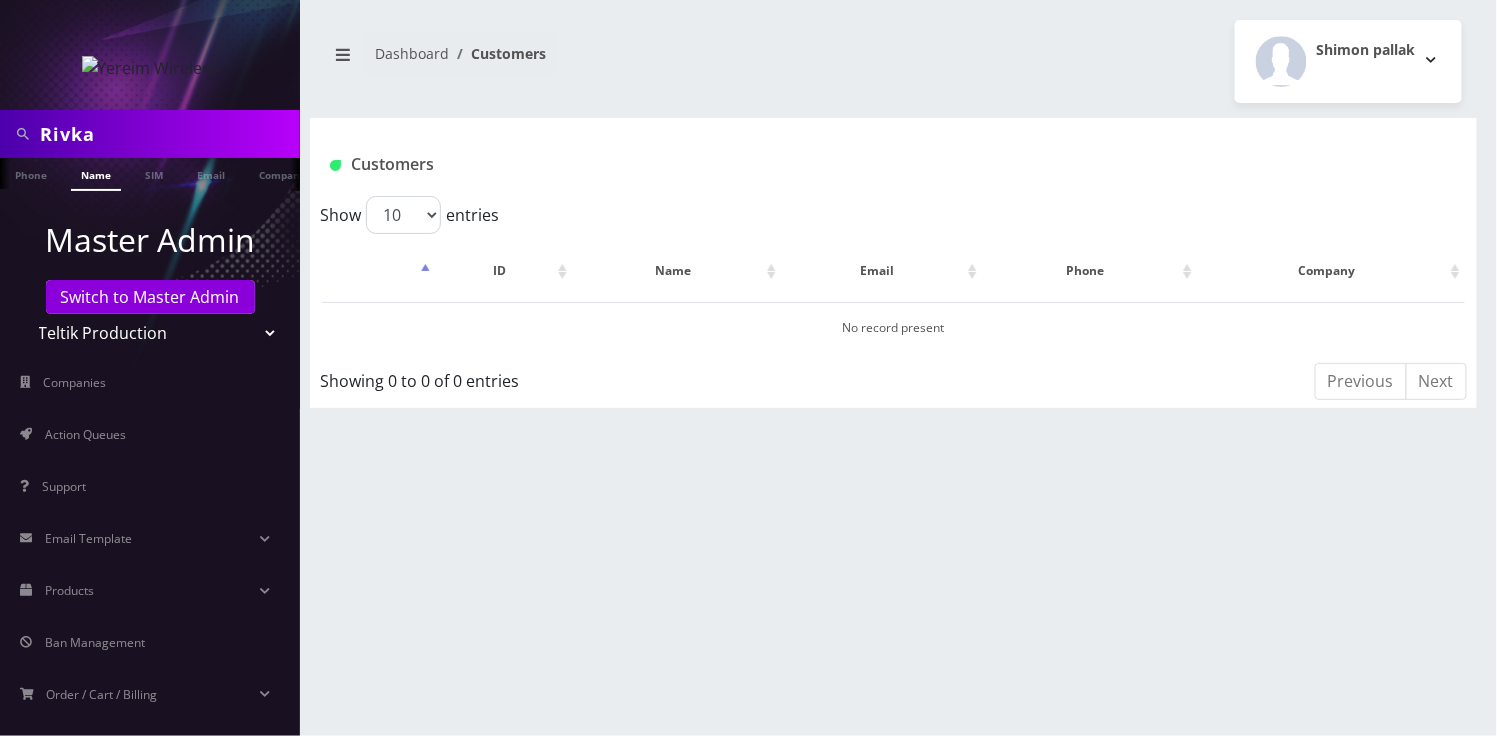 click on "Teltik Production
My Link Mobile
VennMobile
Unlimited Advanced LTE
Rexing Inc
DeafCell LLC
OneTouch GPS
Diamond Wireless LLC
All Choice Connect
Amcest Corp
IoT
Shluchim Assist
ConnectED Mobile
Innovative Communications
Home Away Secure
SIM Call Connecten Internet Rauch" at bounding box center [150, 333] 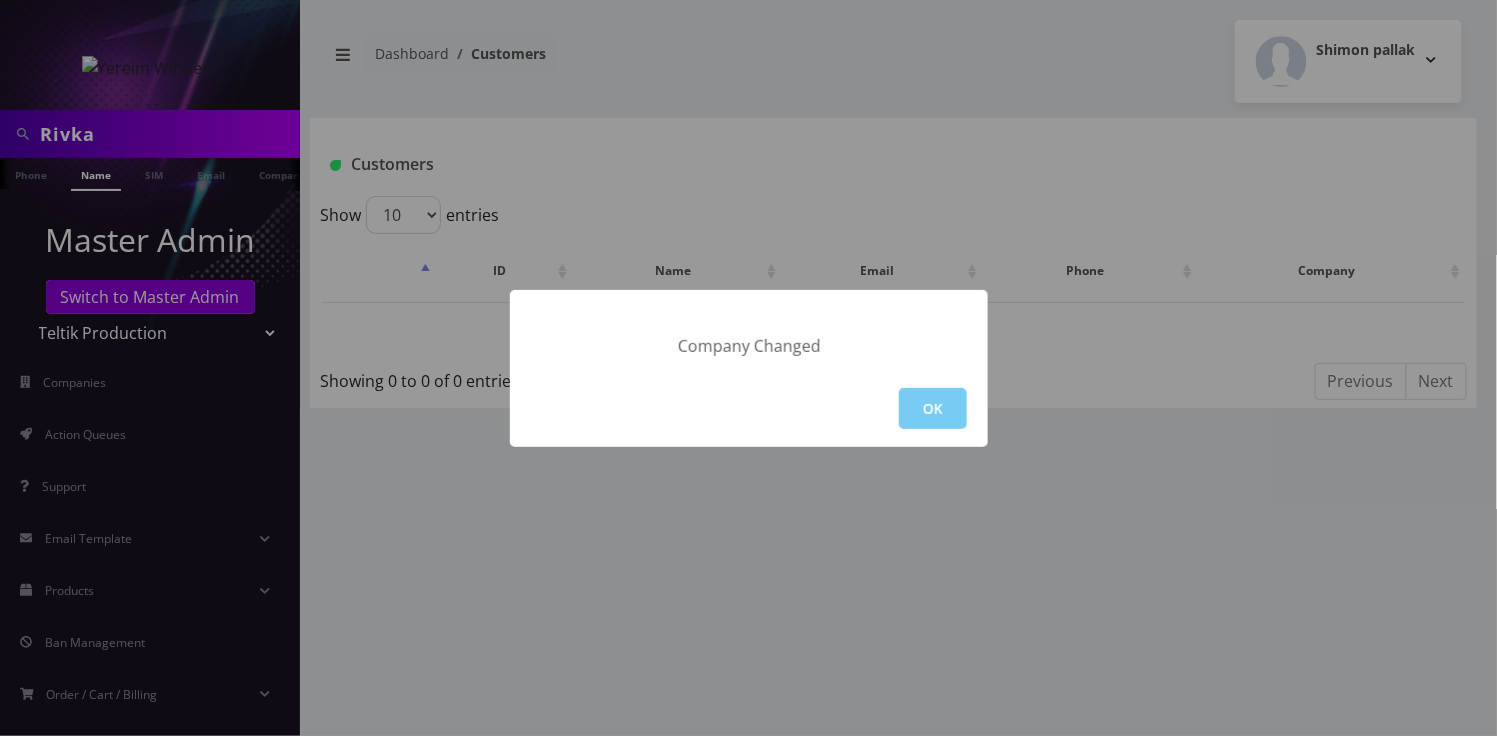 click on "OK" at bounding box center [933, 408] 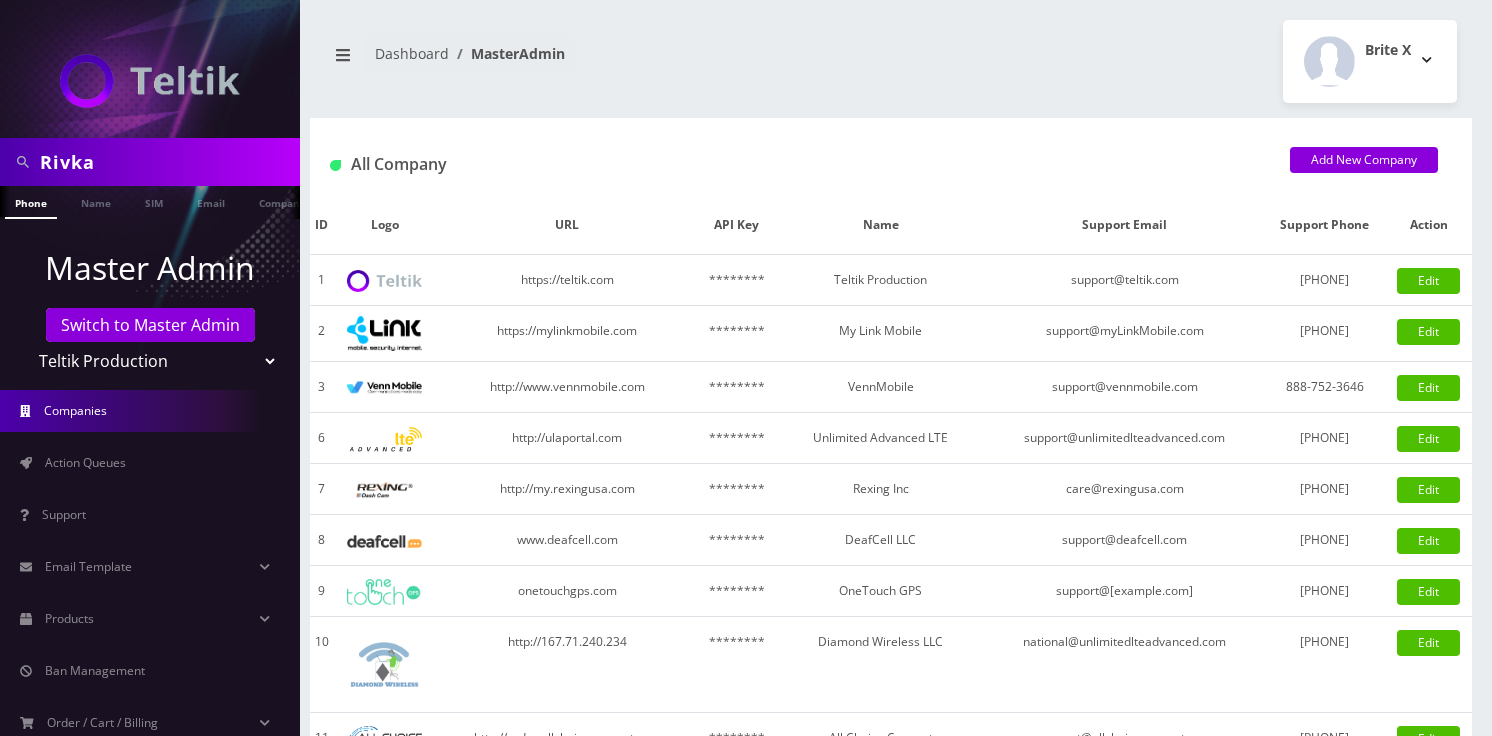 click on "Name" at bounding box center (96, 201) 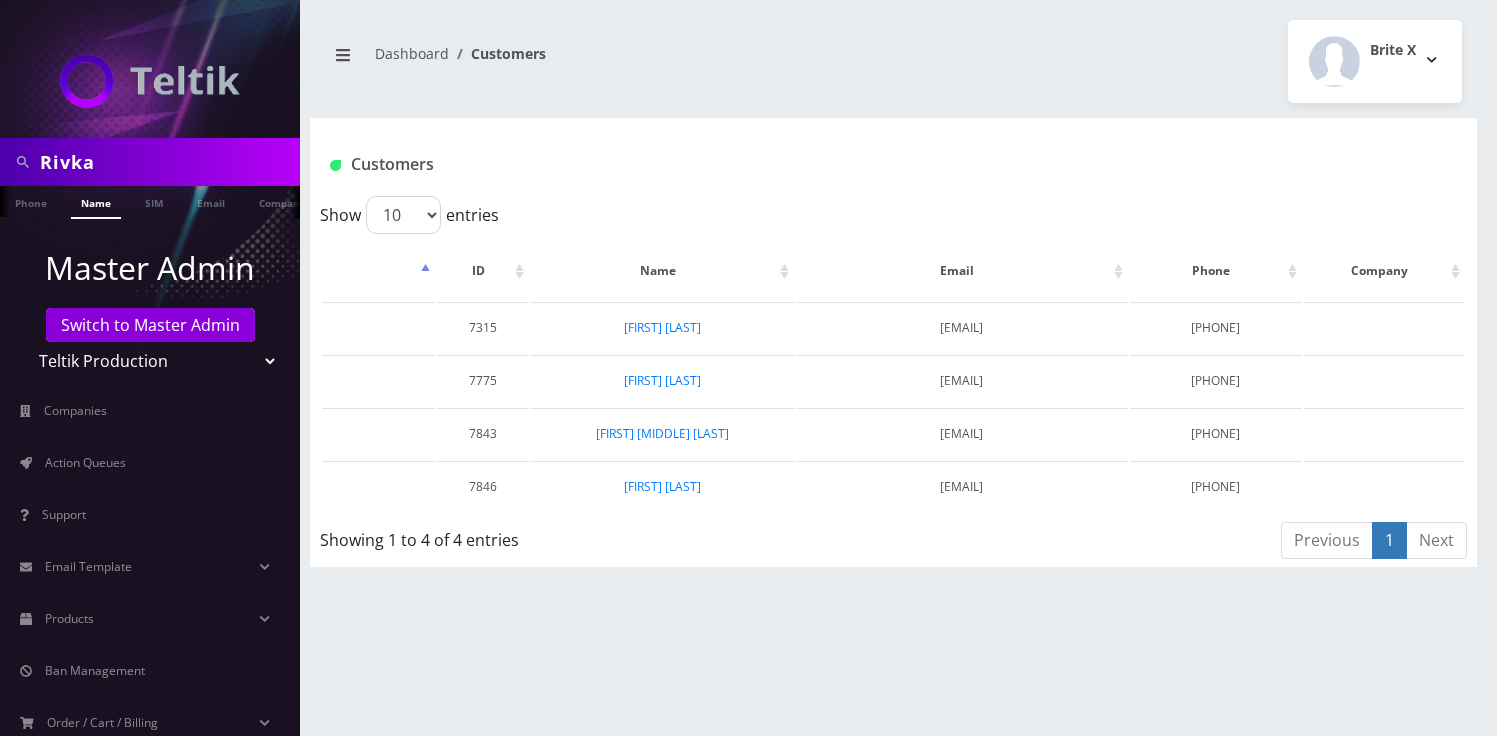 scroll, scrollTop: 0, scrollLeft: 0, axis: both 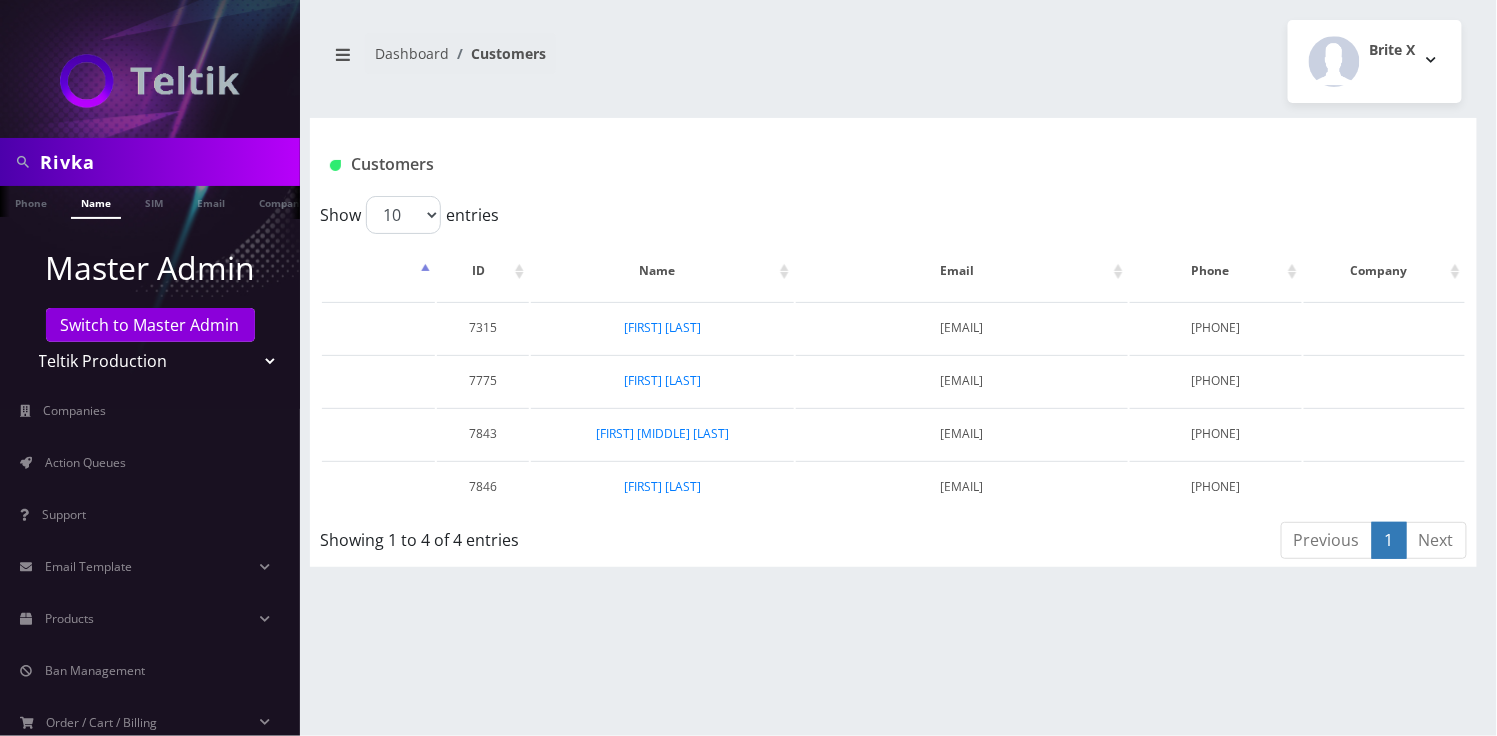 click on "Teltik Production
My Link Mobile
VennMobile
Unlimited Advanced LTE
Rexing Inc
DeafCell LLC
OneTouch GPS
Diamond Wireless LLC
All Choice Connect
Amcest Corp
IoT
Shluchim Assist
ConnectED Mobile
Innovative Communications
Home Away Secure
SIM Call Connecten Internet Rauch" at bounding box center (150, 361) 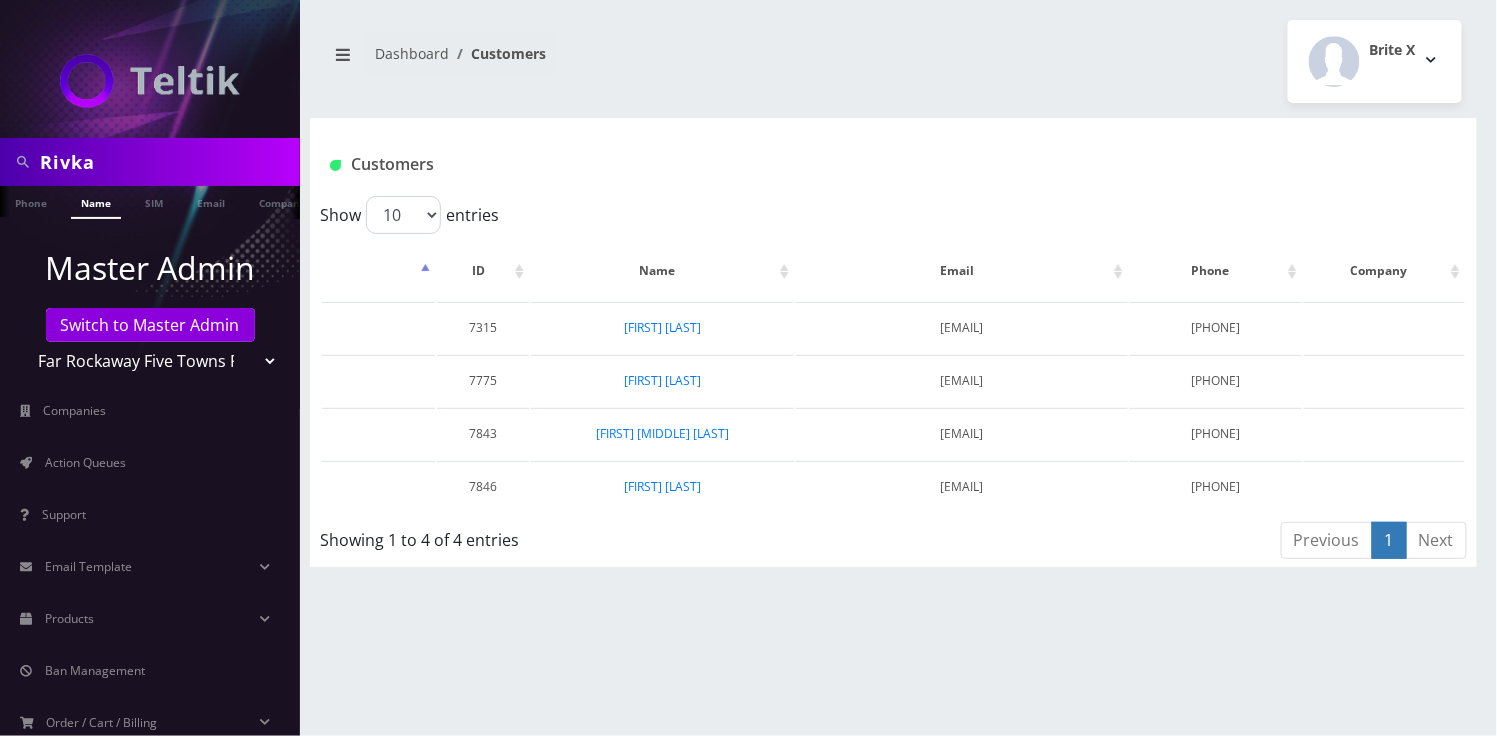 click on "Teltik Production
My Link Mobile
VennMobile
Unlimited Advanced LTE
Rexing Inc
DeafCell LLC
OneTouch GPS
Diamond Wireless LLC
All Choice Connect
Amcest Corp
IoT
Shluchim Assist
ConnectED Mobile
Innovative Communications
Home Away Secure
SIM Call Connecten Internet Rauch" at bounding box center (150, 361) 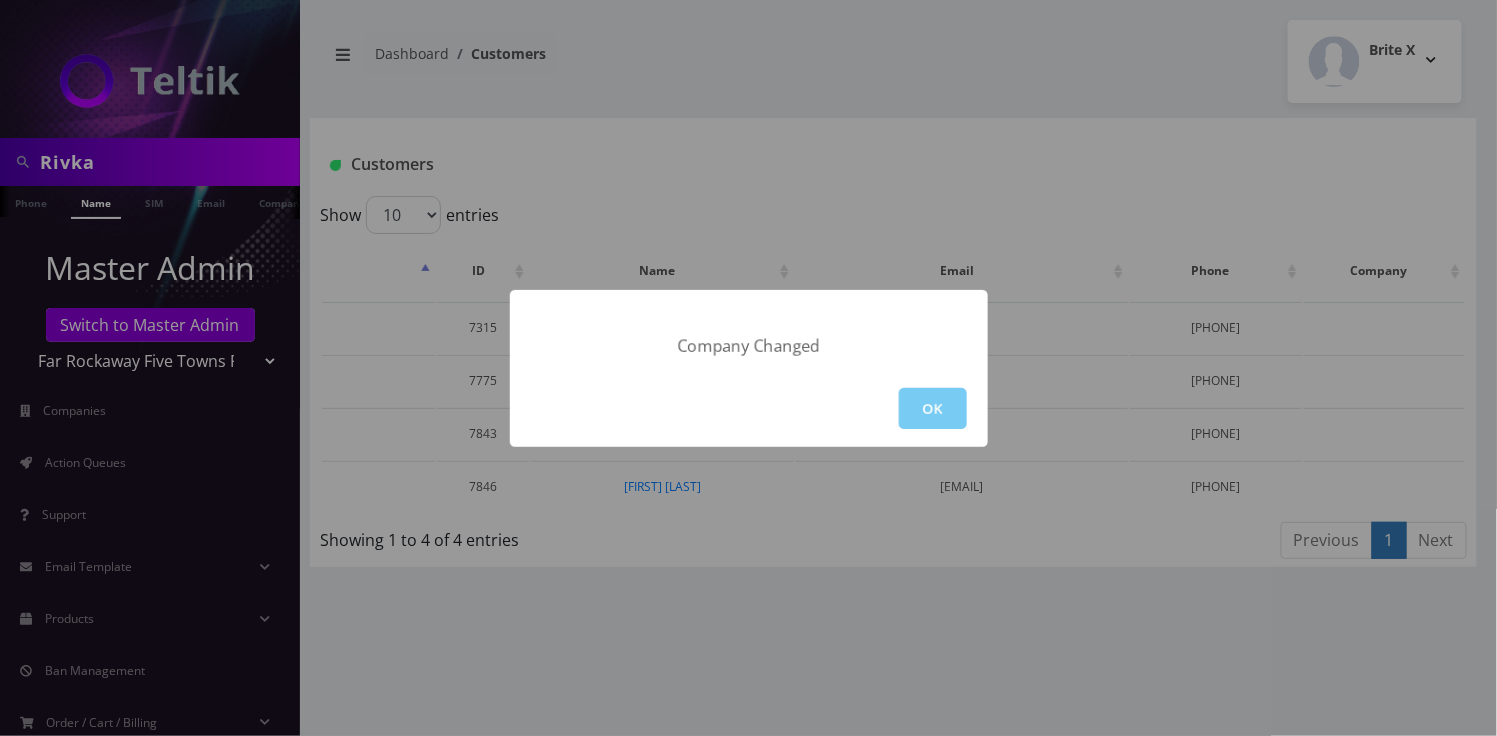 click on "OK" at bounding box center [933, 408] 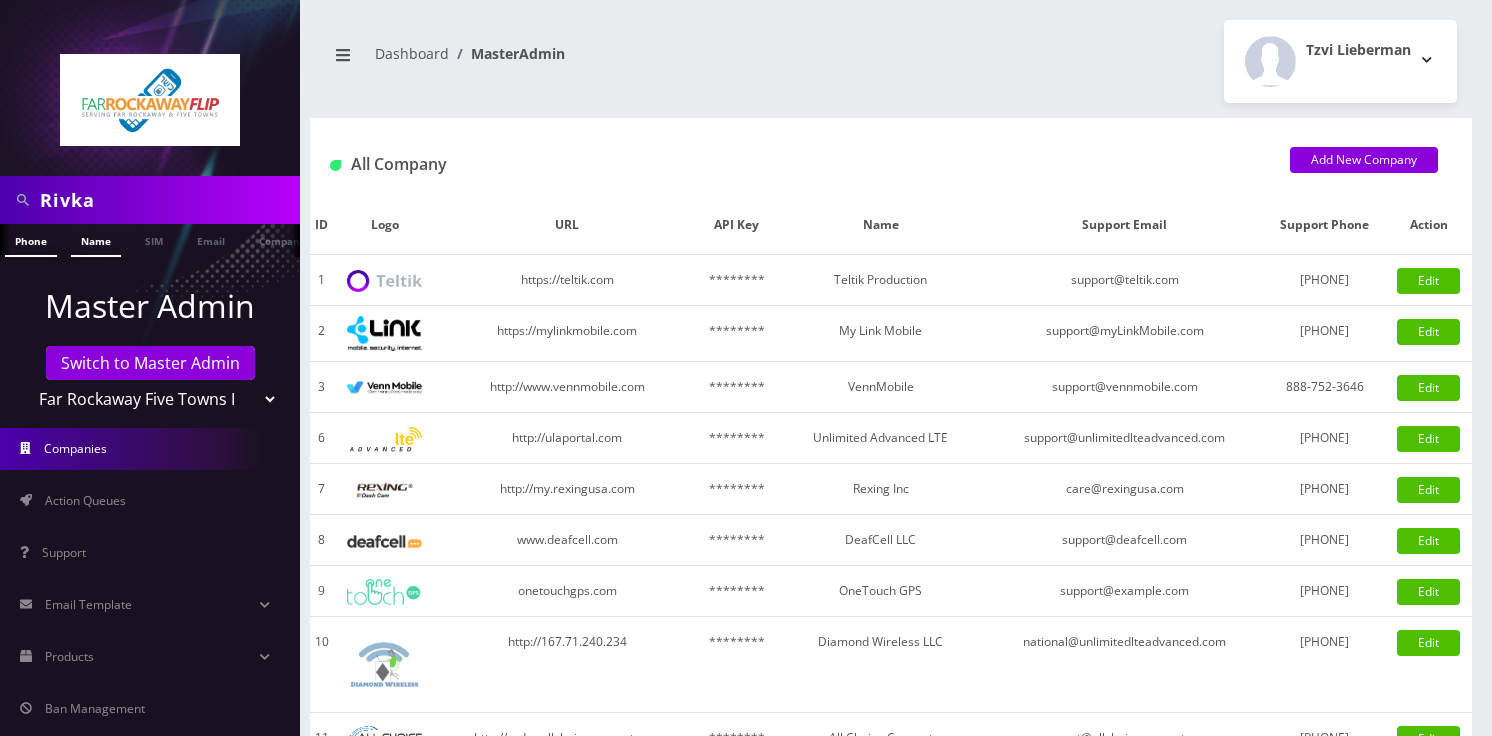scroll, scrollTop: 0, scrollLeft: 0, axis: both 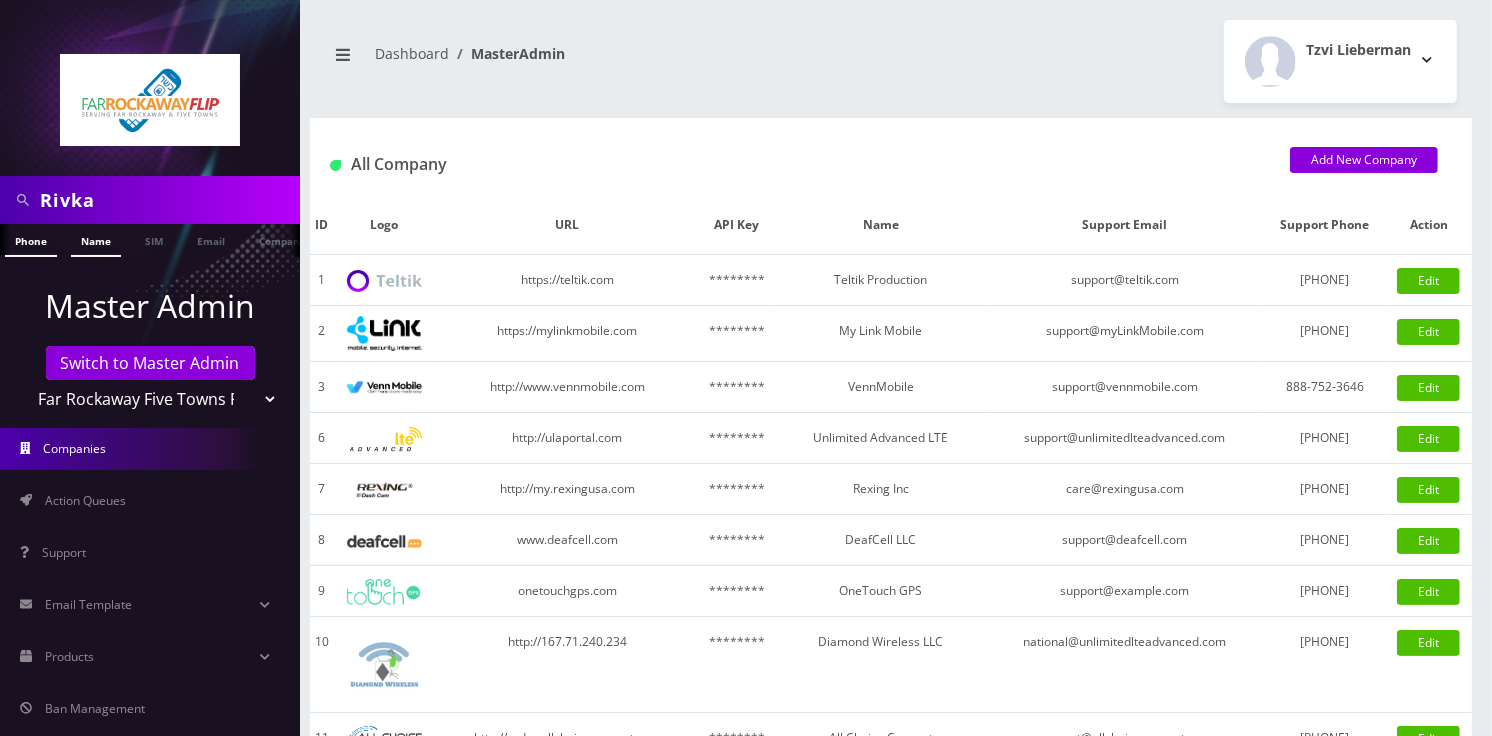 click on "Name" at bounding box center (96, 240) 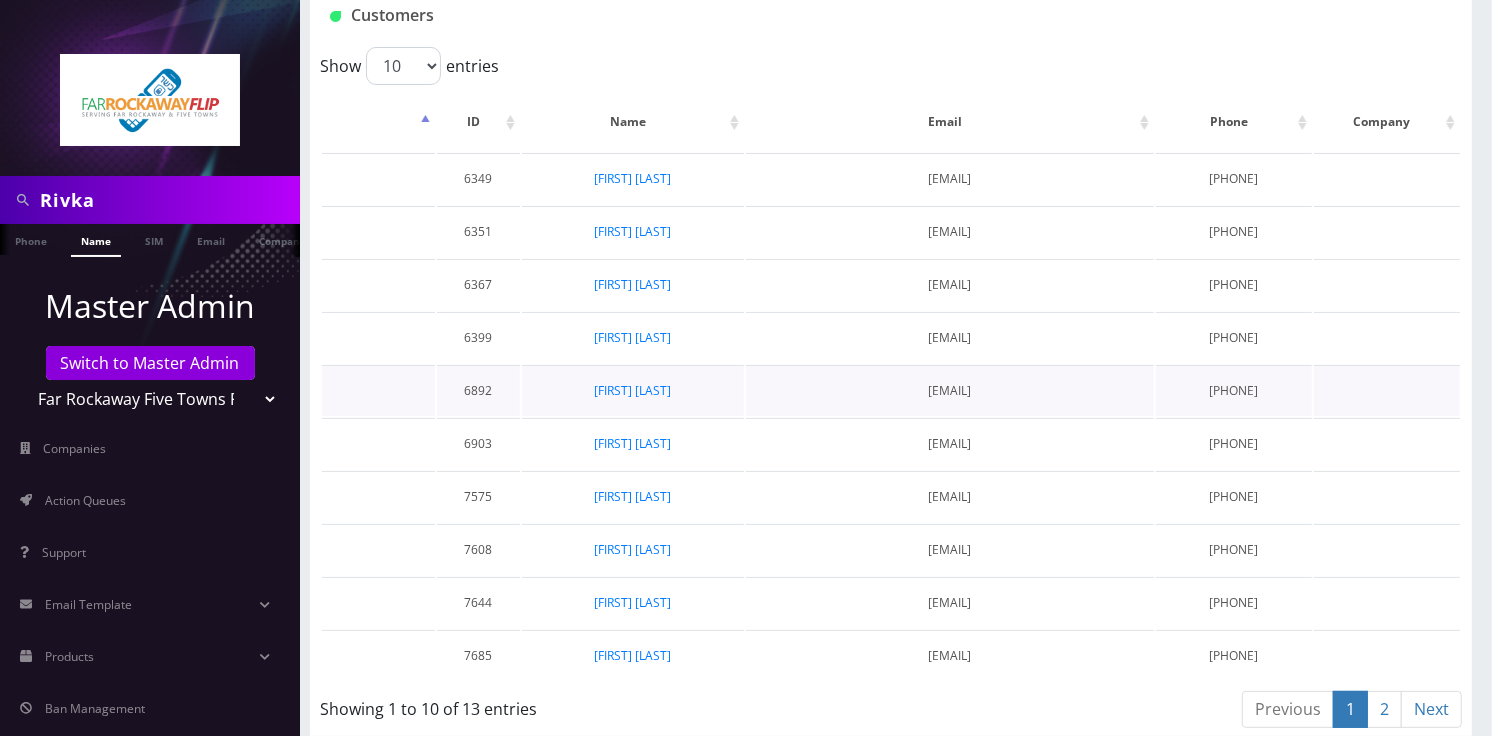 scroll, scrollTop: 153, scrollLeft: 0, axis: vertical 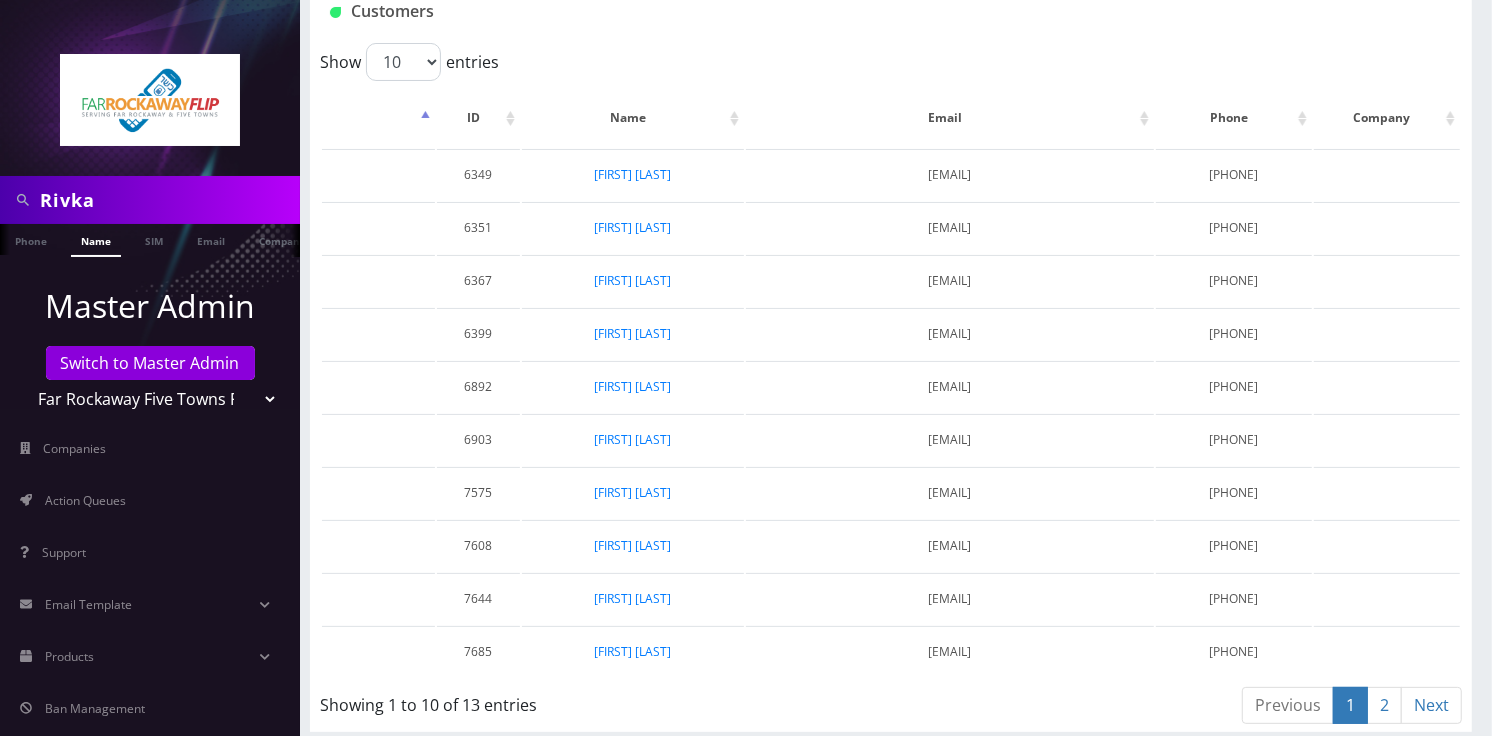 click on "2" at bounding box center [1288, 705] 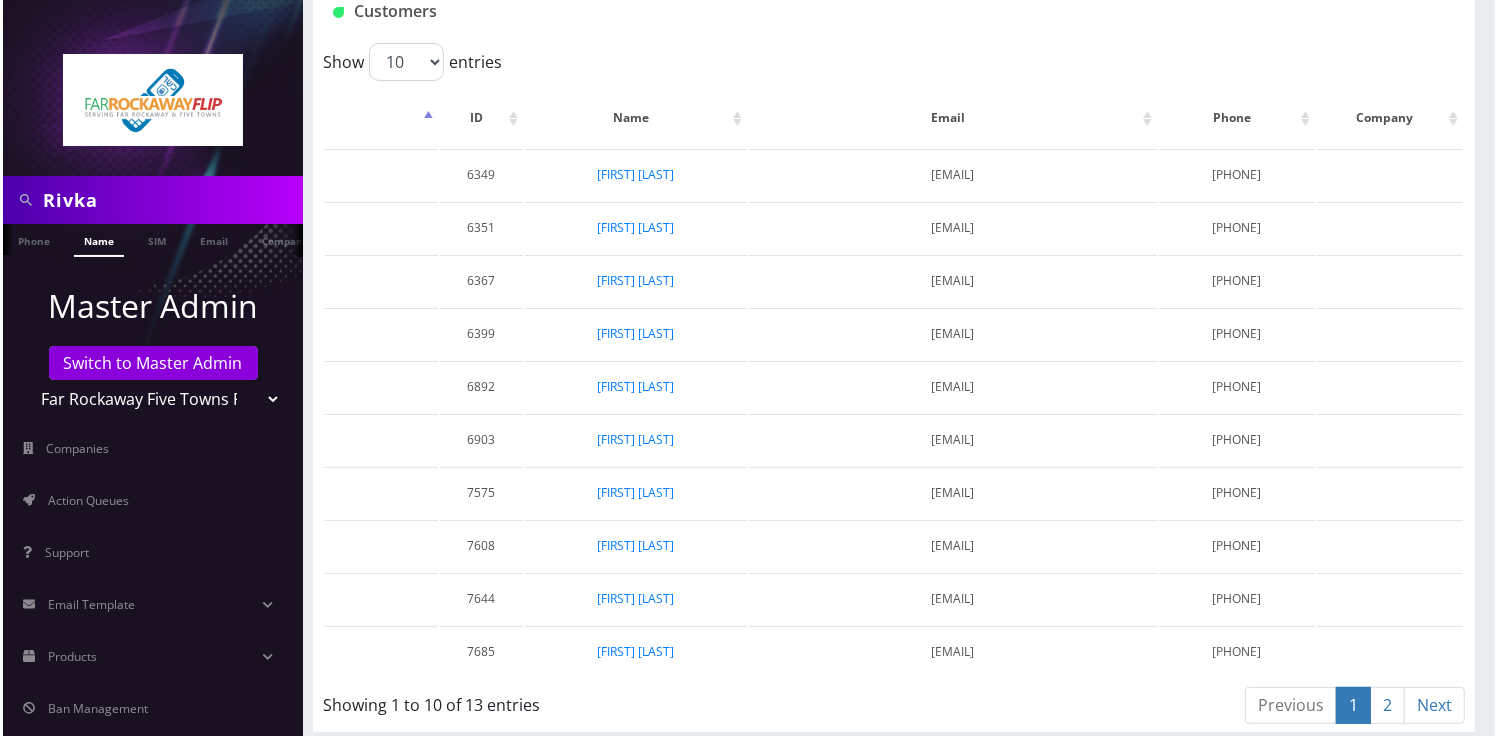 scroll, scrollTop: 0, scrollLeft: 0, axis: both 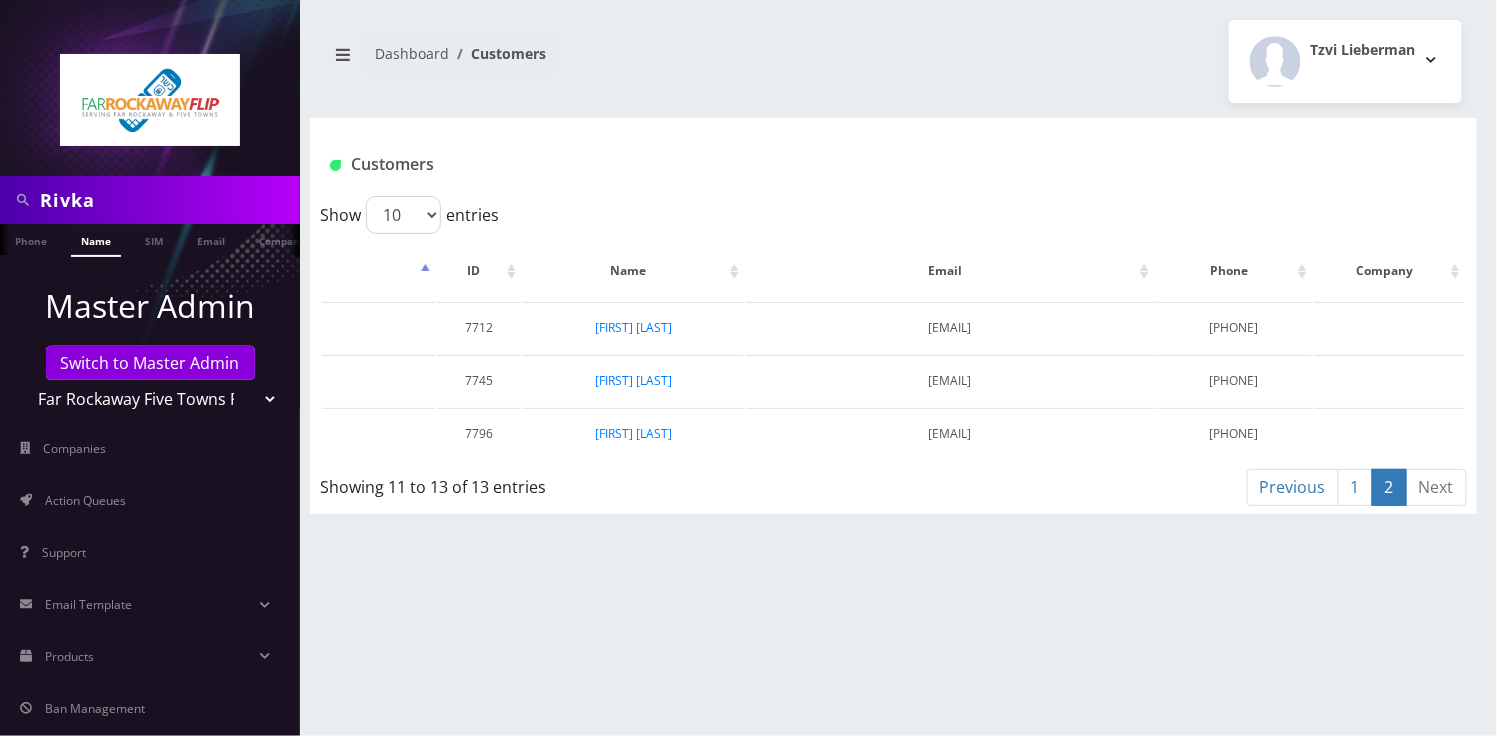 click on "Teltik Production
My Link Mobile
VennMobile
Unlimited Advanced LTE
Rexing Inc
DeafCell LLC
OneTouch GPS
Diamond Wireless LLC
All Choice Connect
Amcest Corp
IoT
Shluchim Assist
ConnectED Mobile
Innovative Communications
Home Away Secure
SIM Call Connecten Internet Rauch" at bounding box center [150, 399] 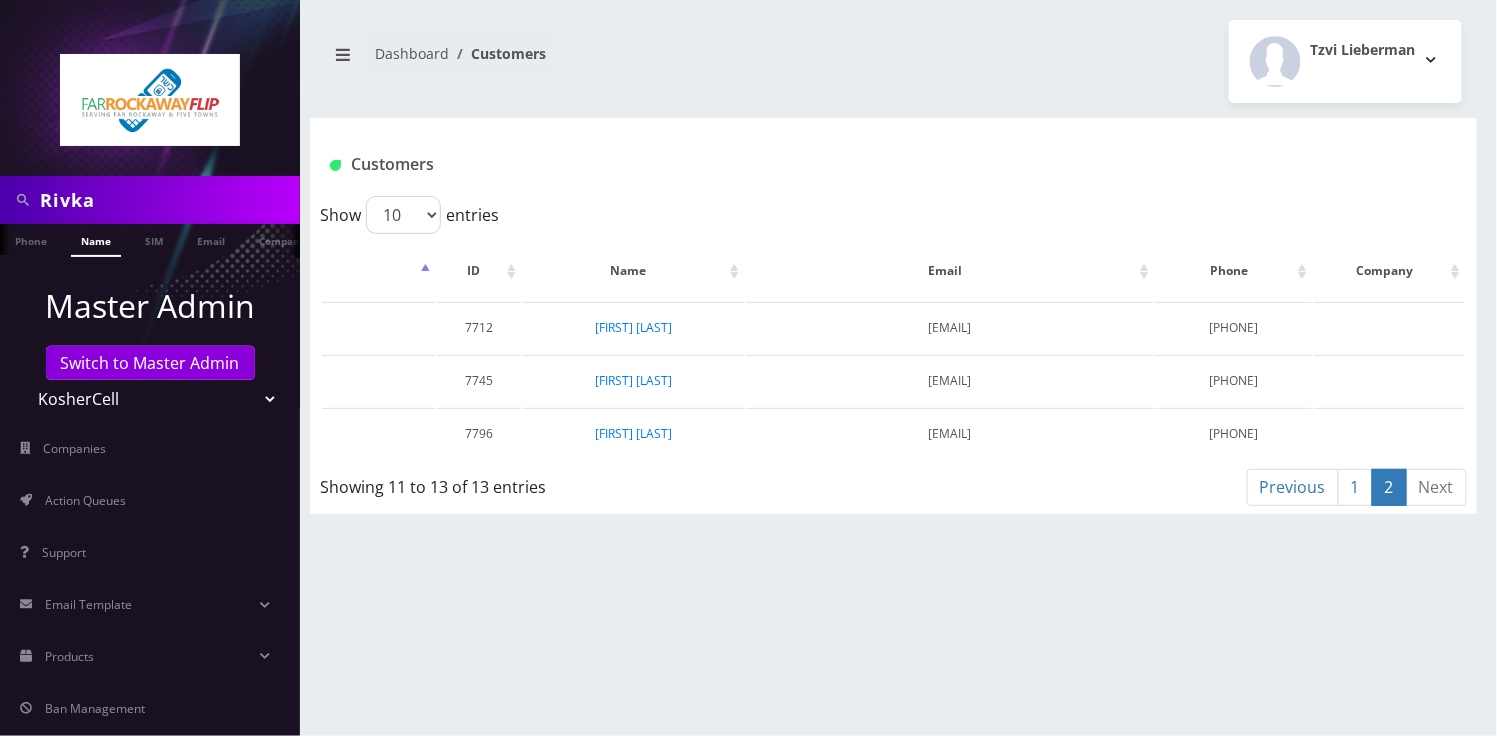 click on "Teltik Production
My Link Mobile
VennMobile
Unlimited Advanced LTE
Rexing Inc
DeafCell LLC
OneTouch GPS
Diamond Wireless LLC
All Choice Connect
Amcest Corp
IoT
Shluchim Assist
ConnectED Mobile
Innovative Communications
Home Away Secure
SIM Call Connecten Internet Rauch" at bounding box center (150, 399) 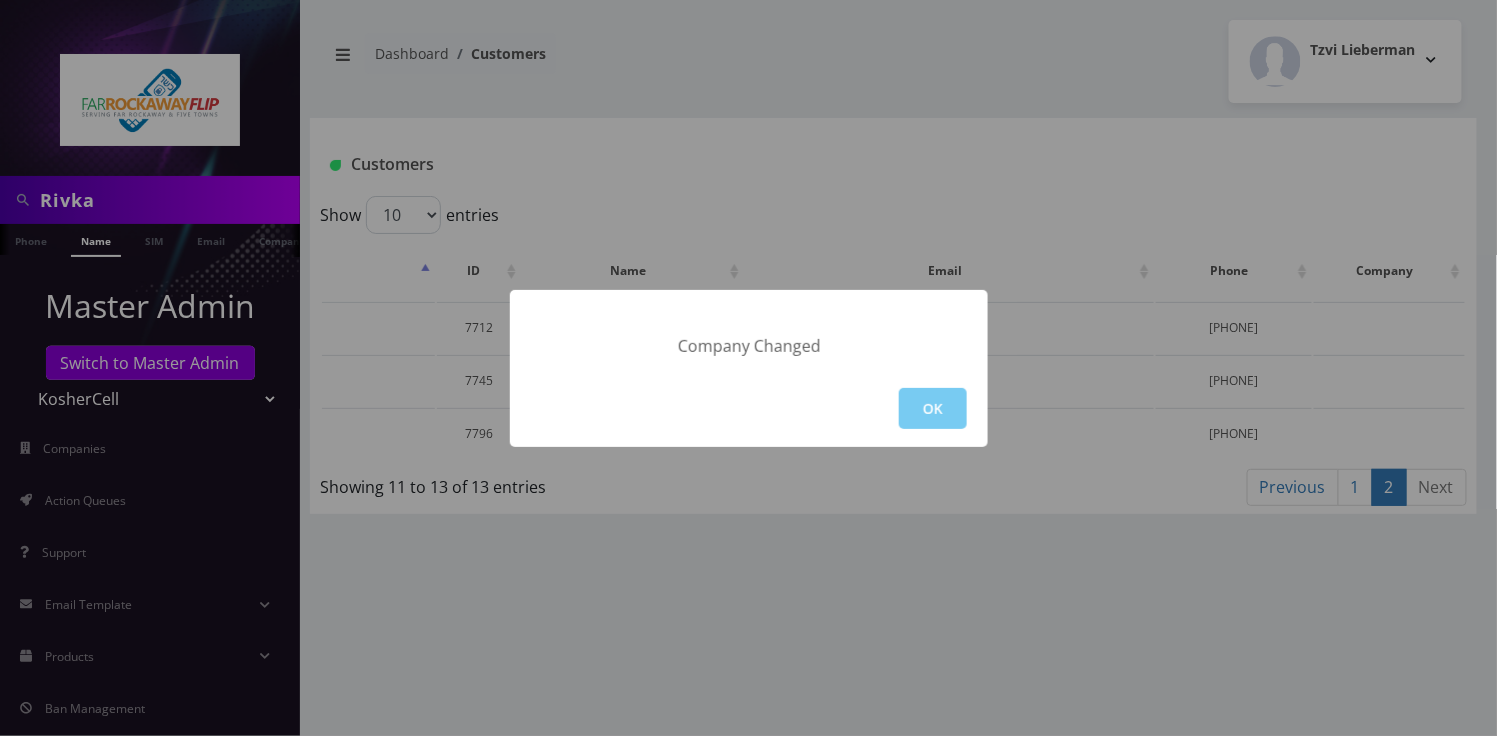 click on "OK" at bounding box center (933, 408) 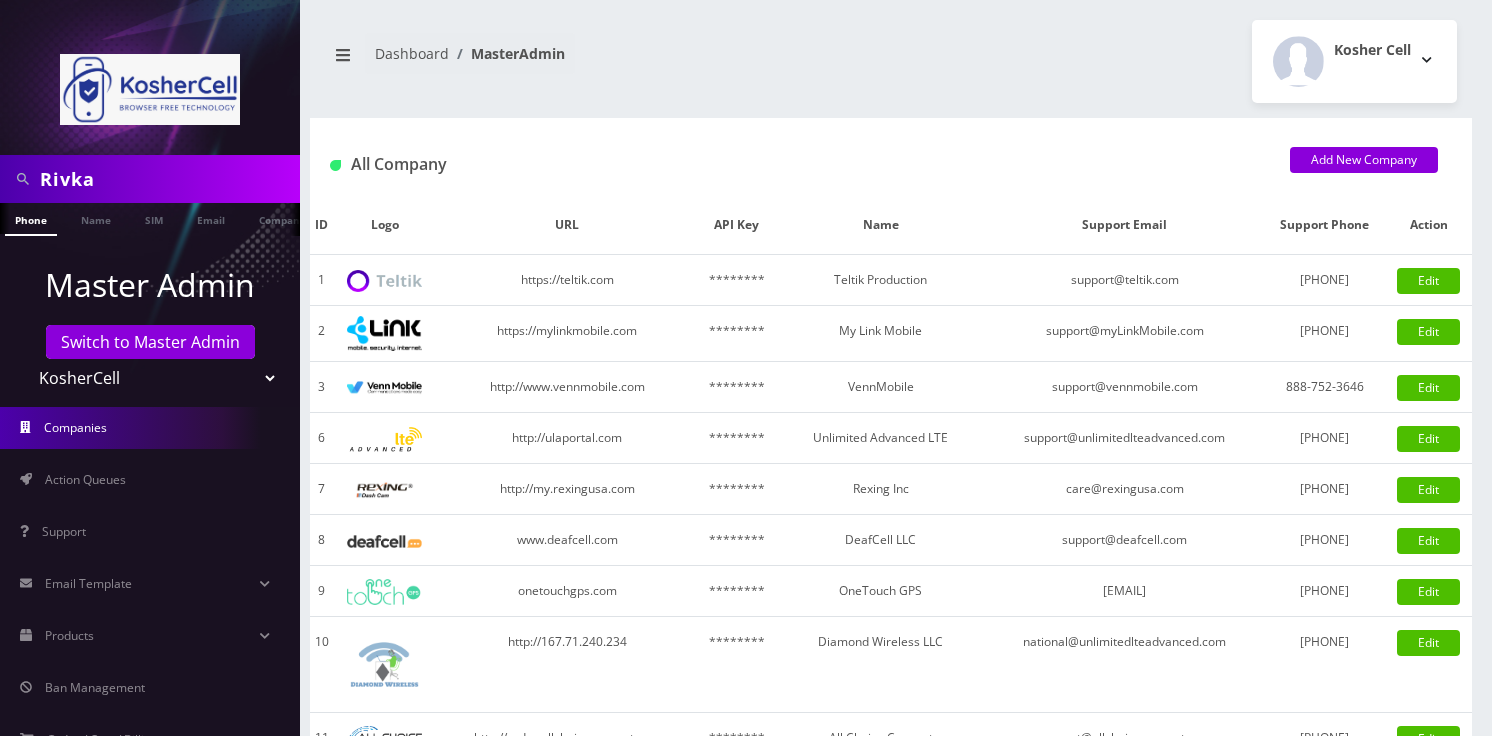 click on "Name" at bounding box center [96, 218] 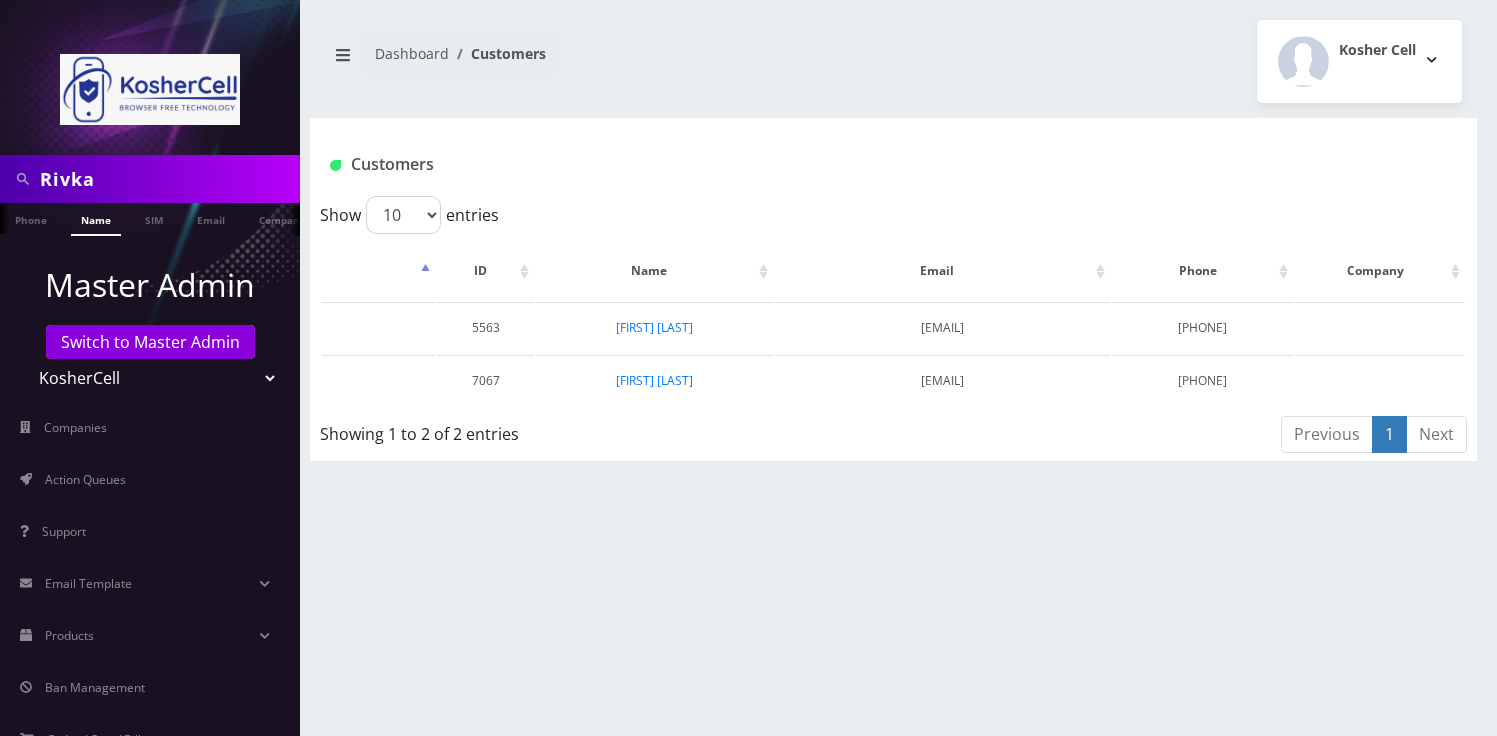 scroll, scrollTop: 0, scrollLeft: 0, axis: both 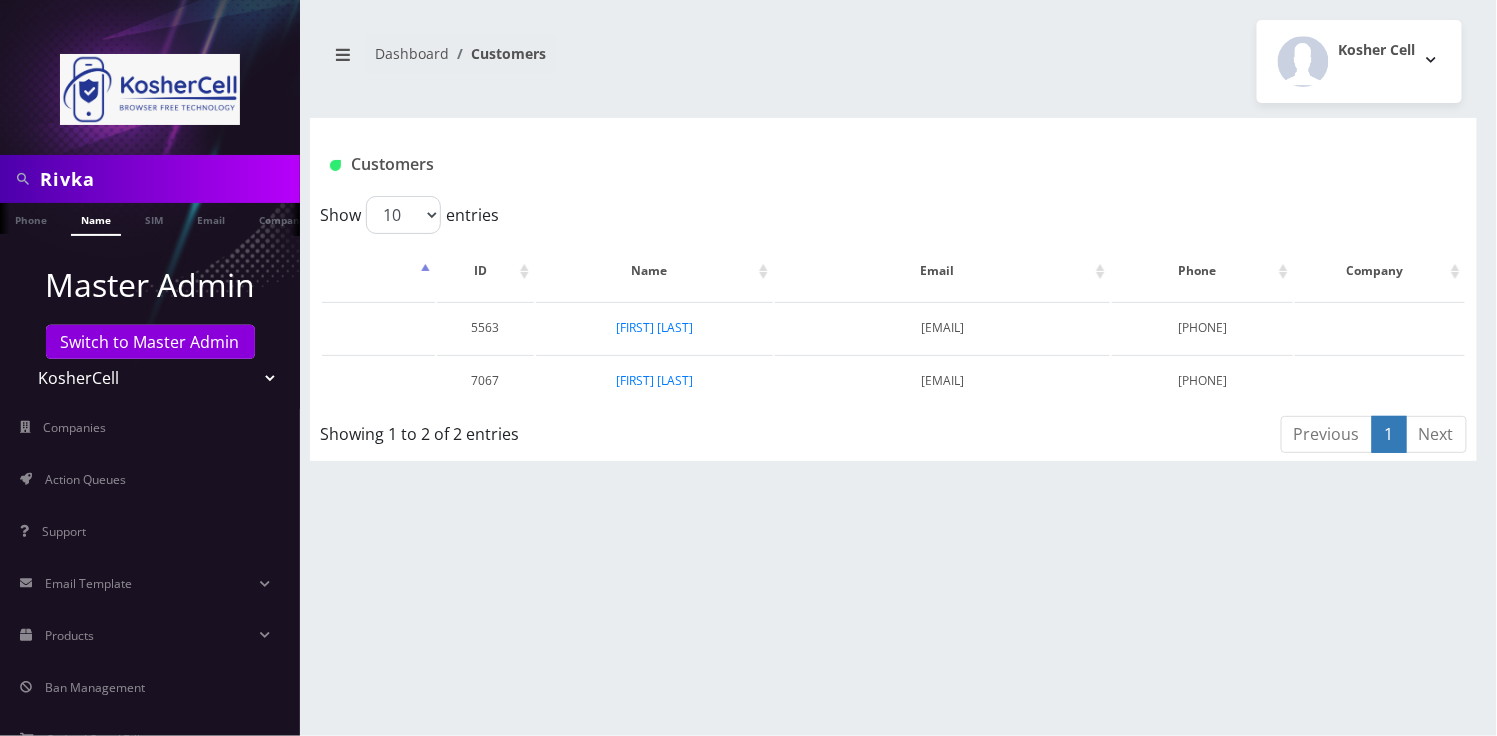 drag, startPoint x: 128, startPoint y: 377, endPoint x: 130, endPoint y: 395, distance: 18.110771 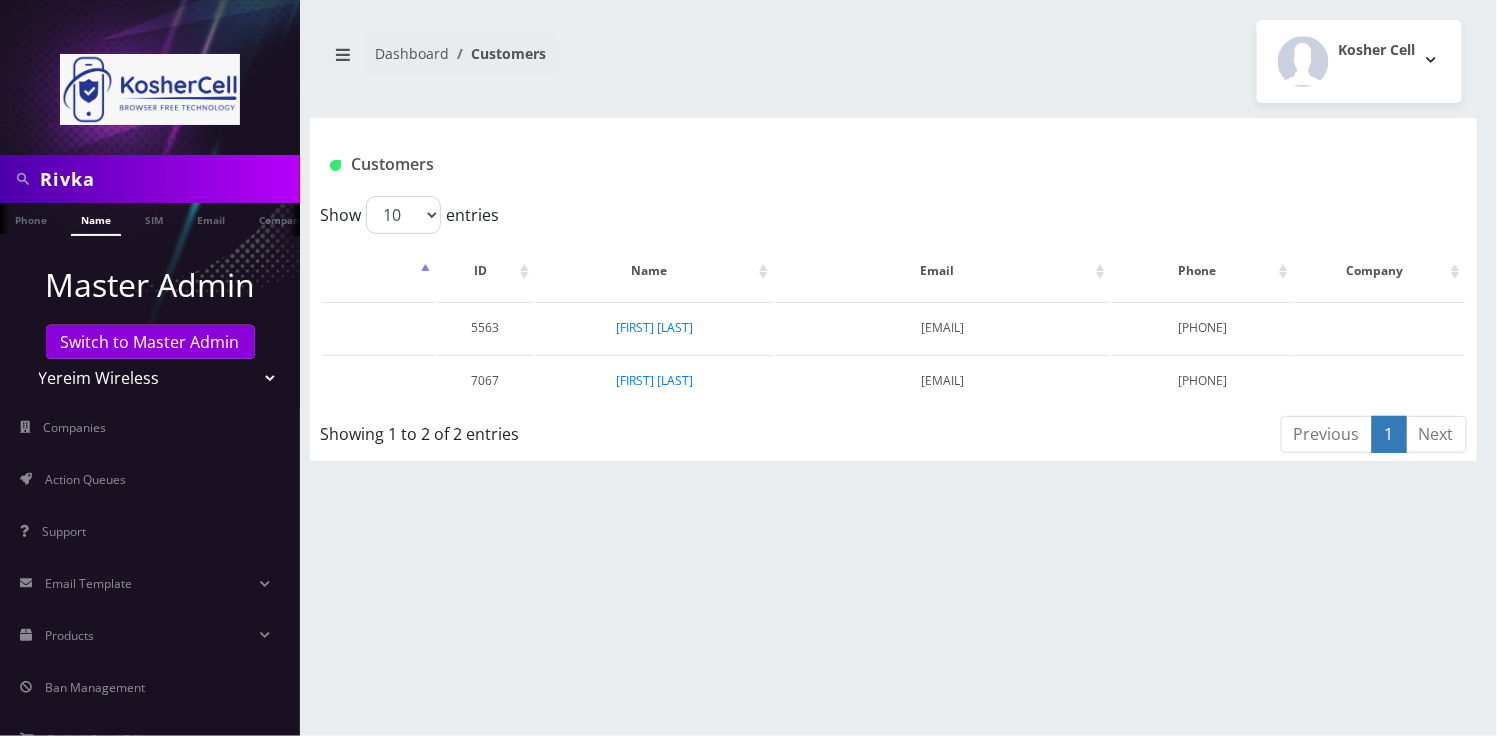 click on "Teltik Production
My Link Mobile
VennMobile
Unlimited Advanced LTE
Rexing Inc
DeafCell LLC
OneTouch GPS
Diamond Wireless LLC
All Choice Connect
Amcest Corp
IoT
Shluchim Assist
ConnectED Mobile
Innovative Communications
Home Away Secure
SIM Call Connecten Internet Rauch" at bounding box center (150, 378) 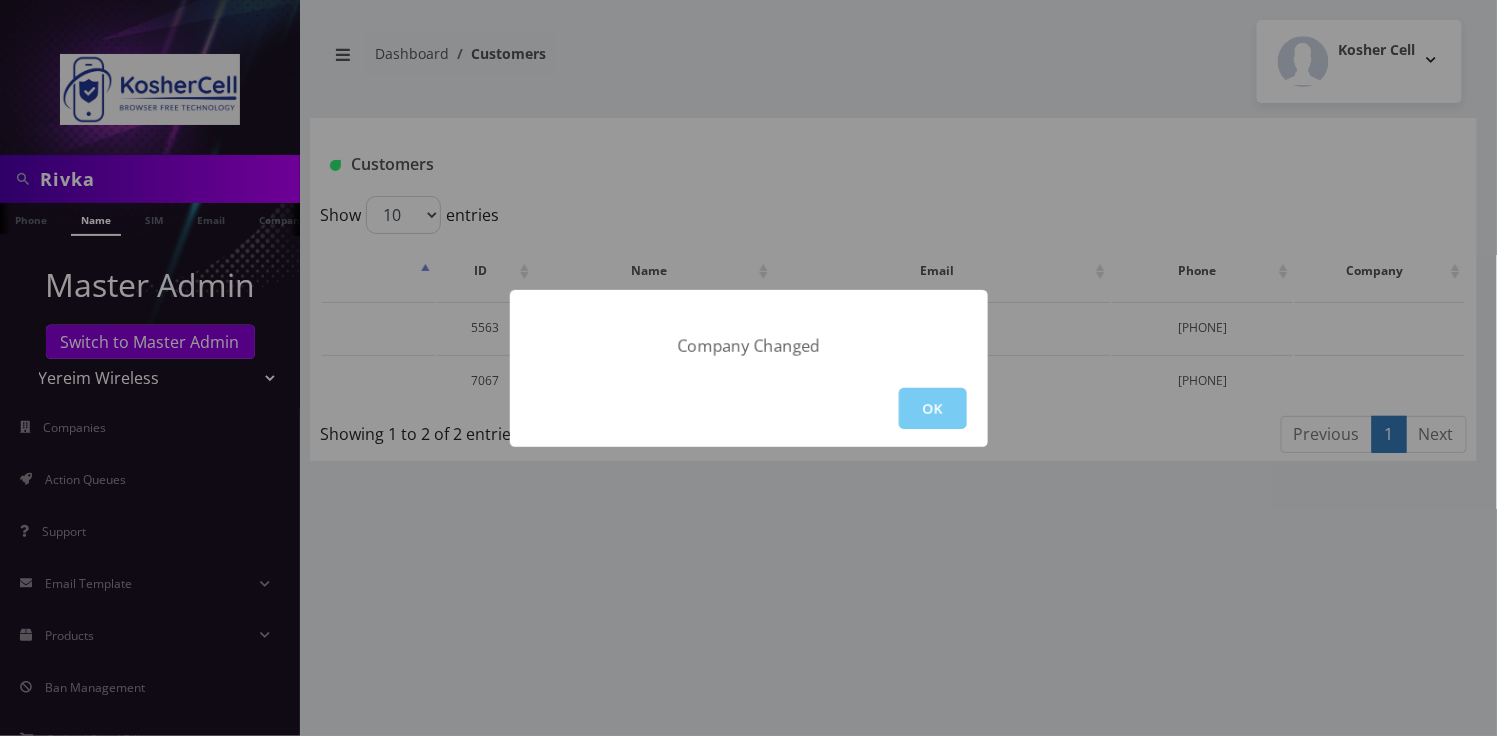 click on "OK" at bounding box center [933, 408] 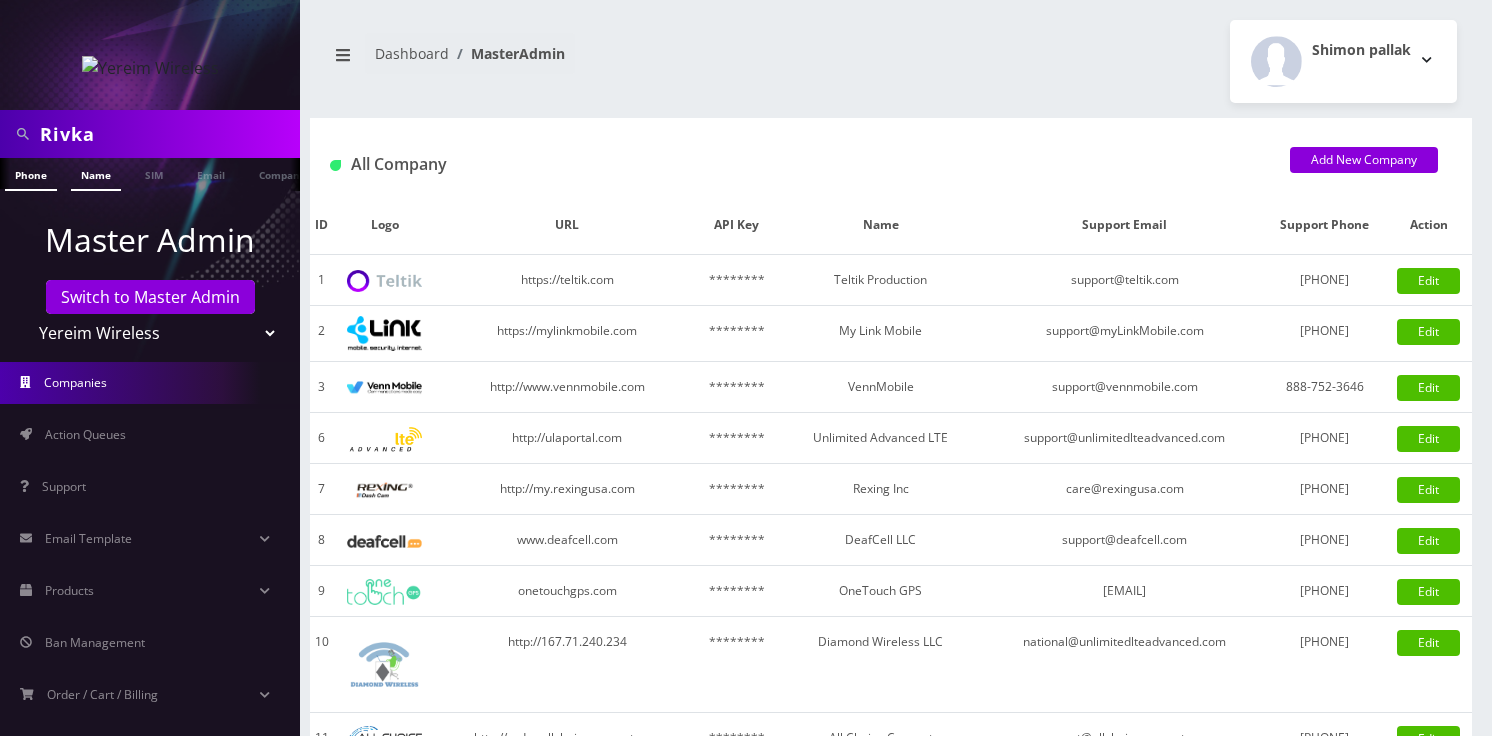 scroll, scrollTop: 0, scrollLeft: 0, axis: both 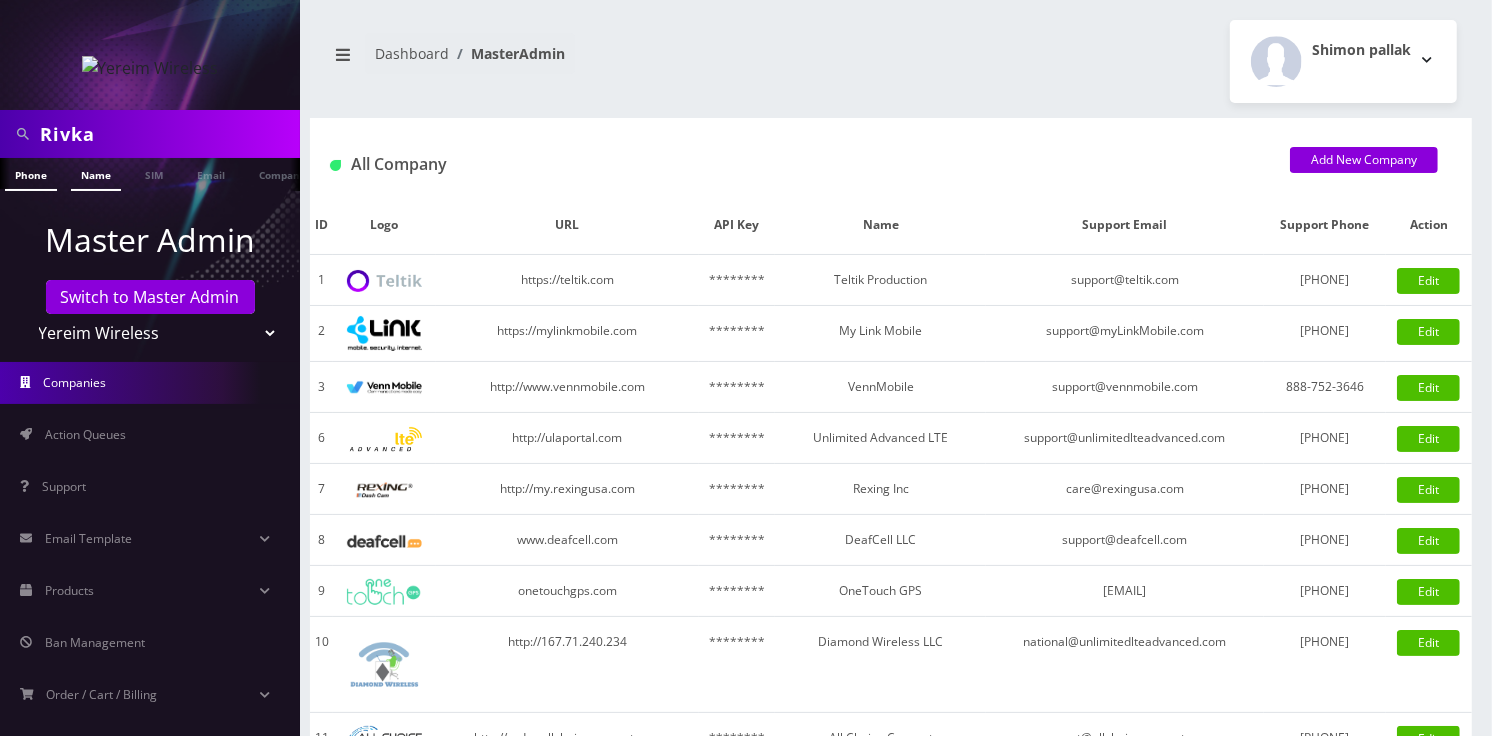 click on "Name" at bounding box center (96, 174) 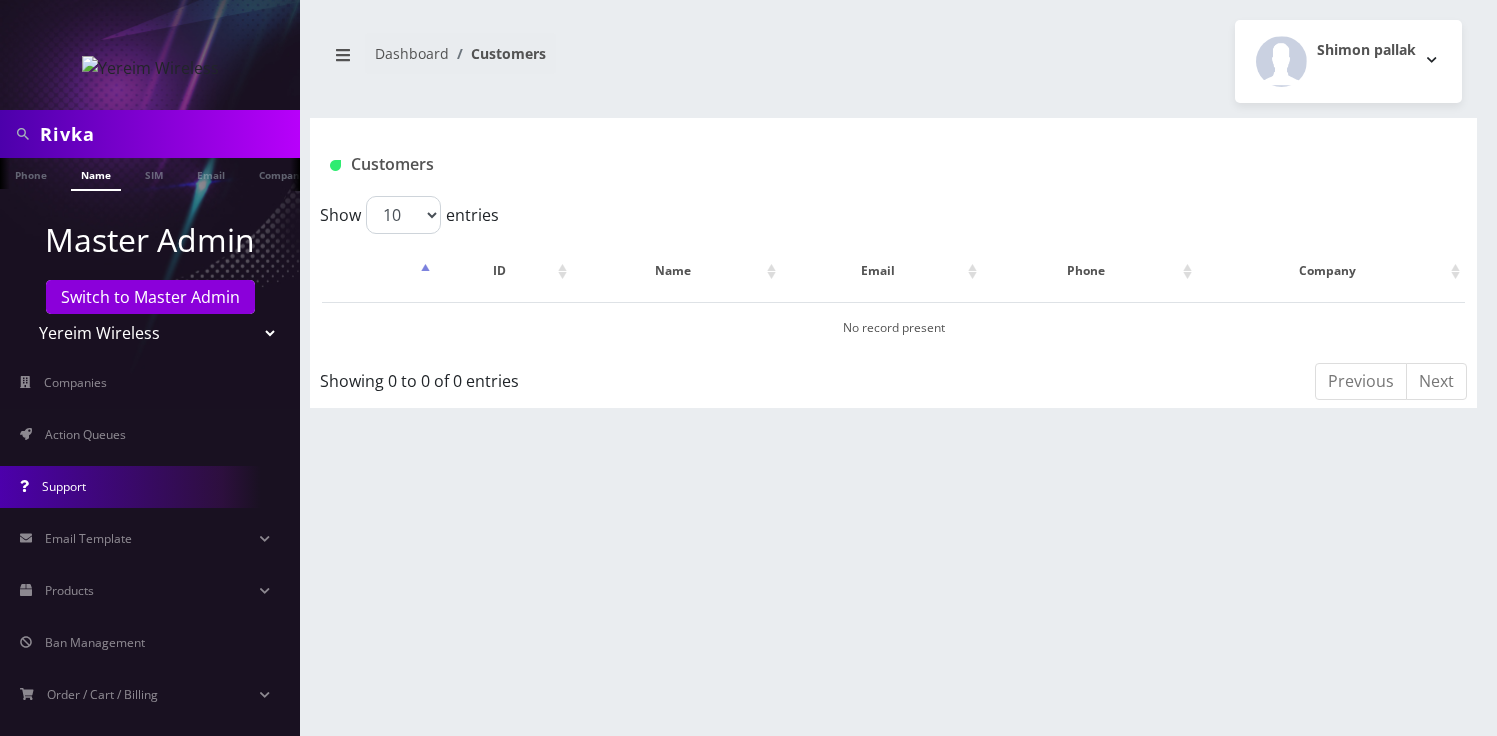 scroll, scrollTop: 0, scrollLeft: 0, axis: both 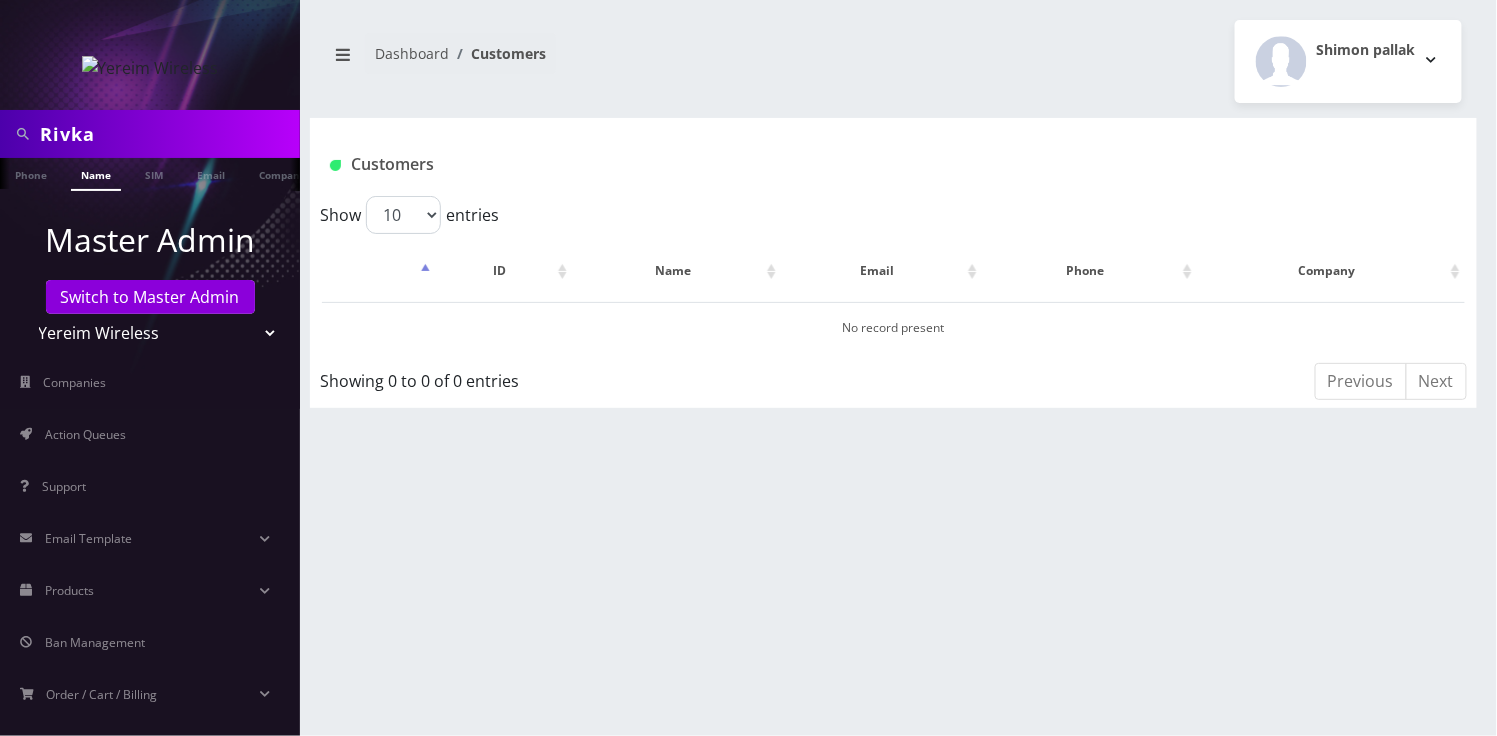 click on "Rivka" at bounding box center (167, 134) 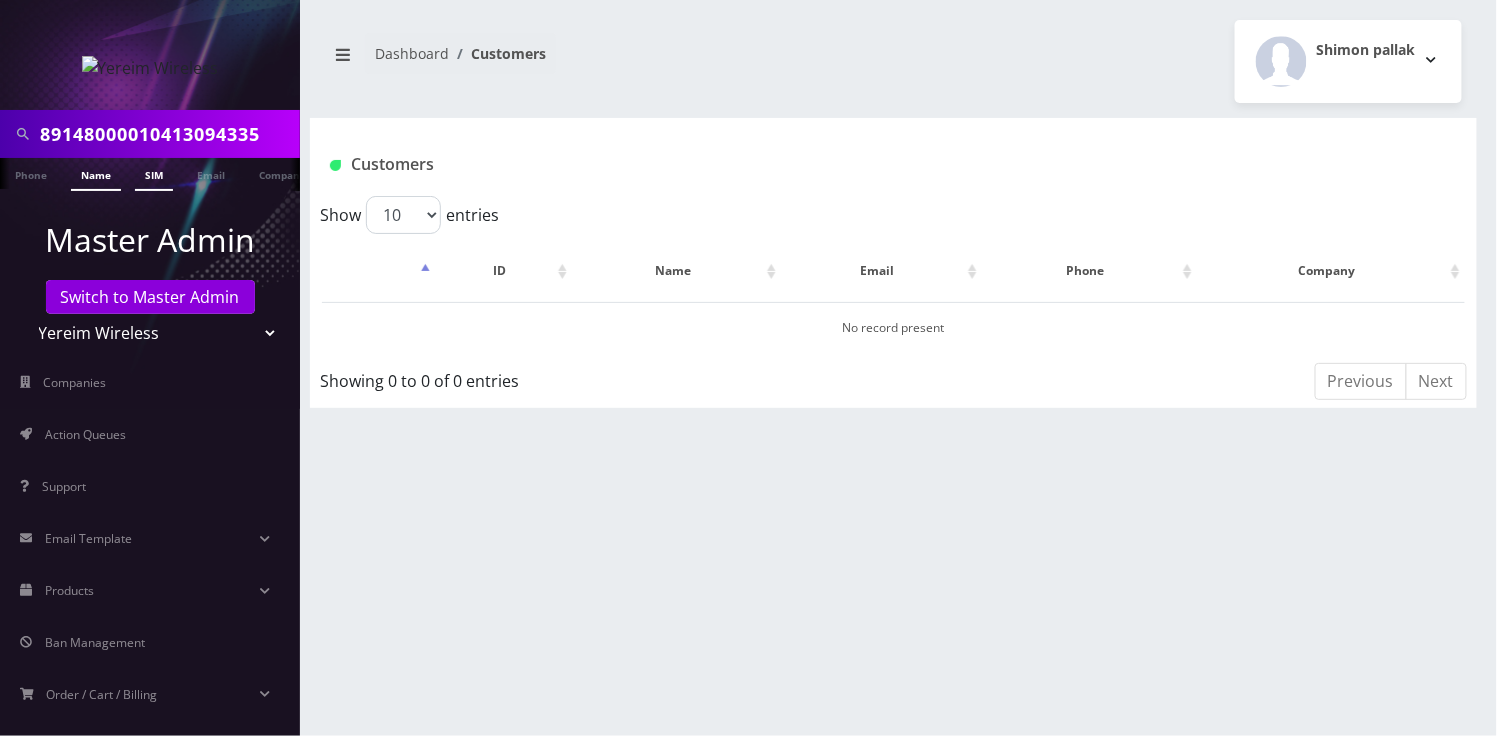 type on "89148000010413094335" 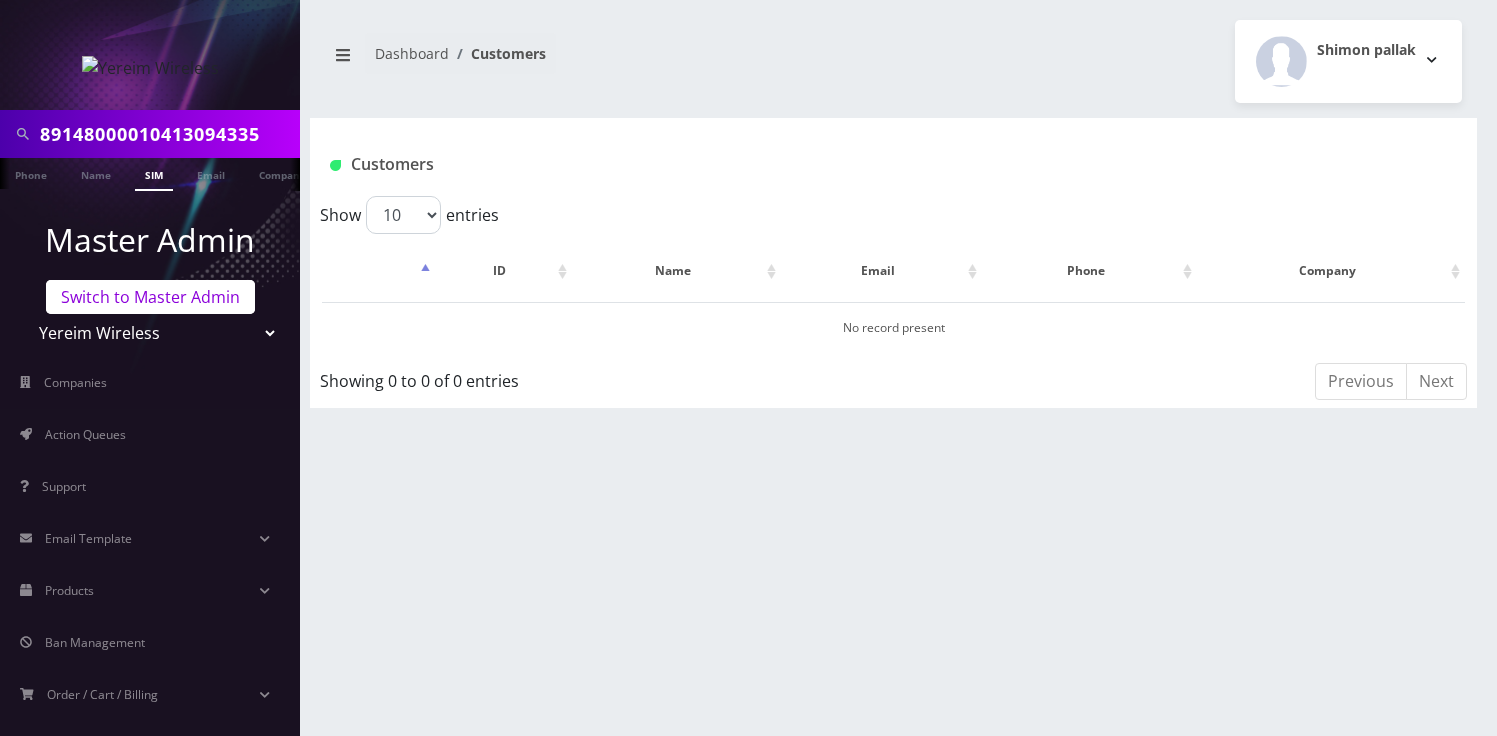 scroll, scrollTop: 0, scrollLeft: 0, axis: both 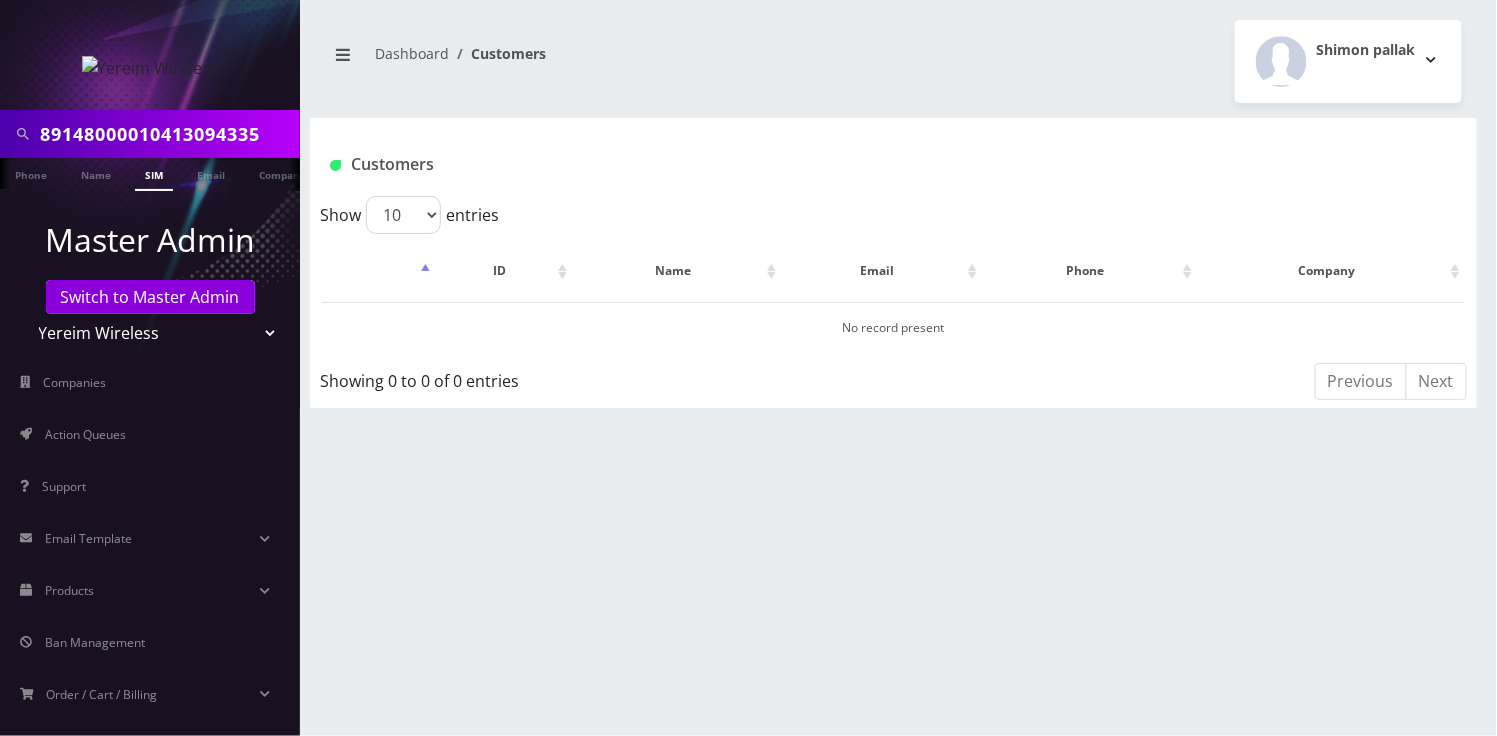 click on "Teltik Production
My Link Mobile
VennMobile
Unlimited Advanced LTE
Rexing Inc
DeafCell LLC
OneTouch GPS
Diamond Wireless LLC
All Choice Connect
Amcest Corp
IoT
Shluchim Assist
ConnectED Mobile
Innovative Communications
Home Away Secure
SIM Call Connecten Internet Rauch" at bounding box center (150, 333) 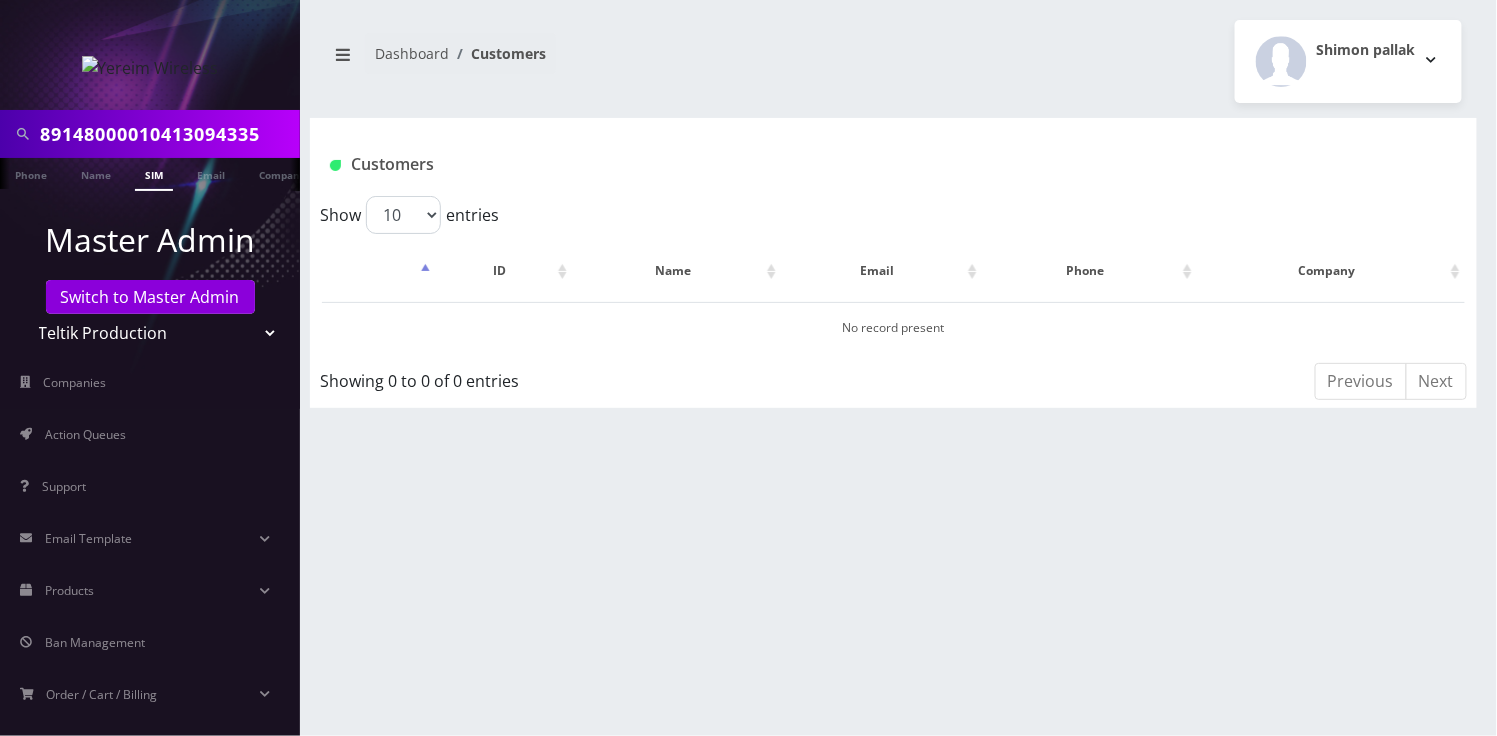 click on "Teltik Production
My Link Mobile
VennMobile
Unlimited Advanced LTE
Rexing Inc
DeafCell LLC
OneTouch GPS
Diamond Wireless LLC
All Choice Connect
Amcest Corp
IoT
Shluchim Assist
ConnectED Mobile
Innovative Communications
Home Away Secure
SIM Call Connecten Internet Rauch" at bounding box center [150, 333] 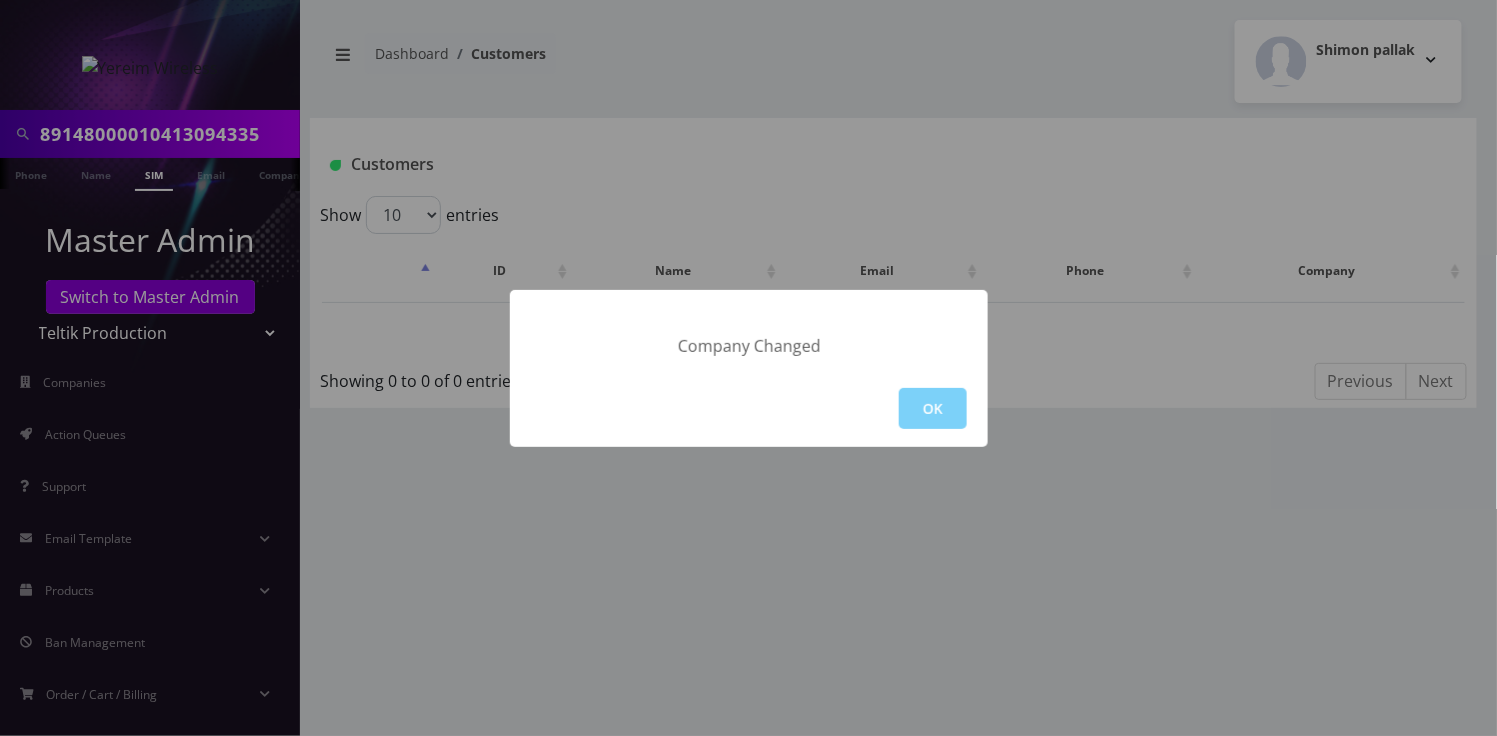 click on "OK" at bounding box center [933, 408] 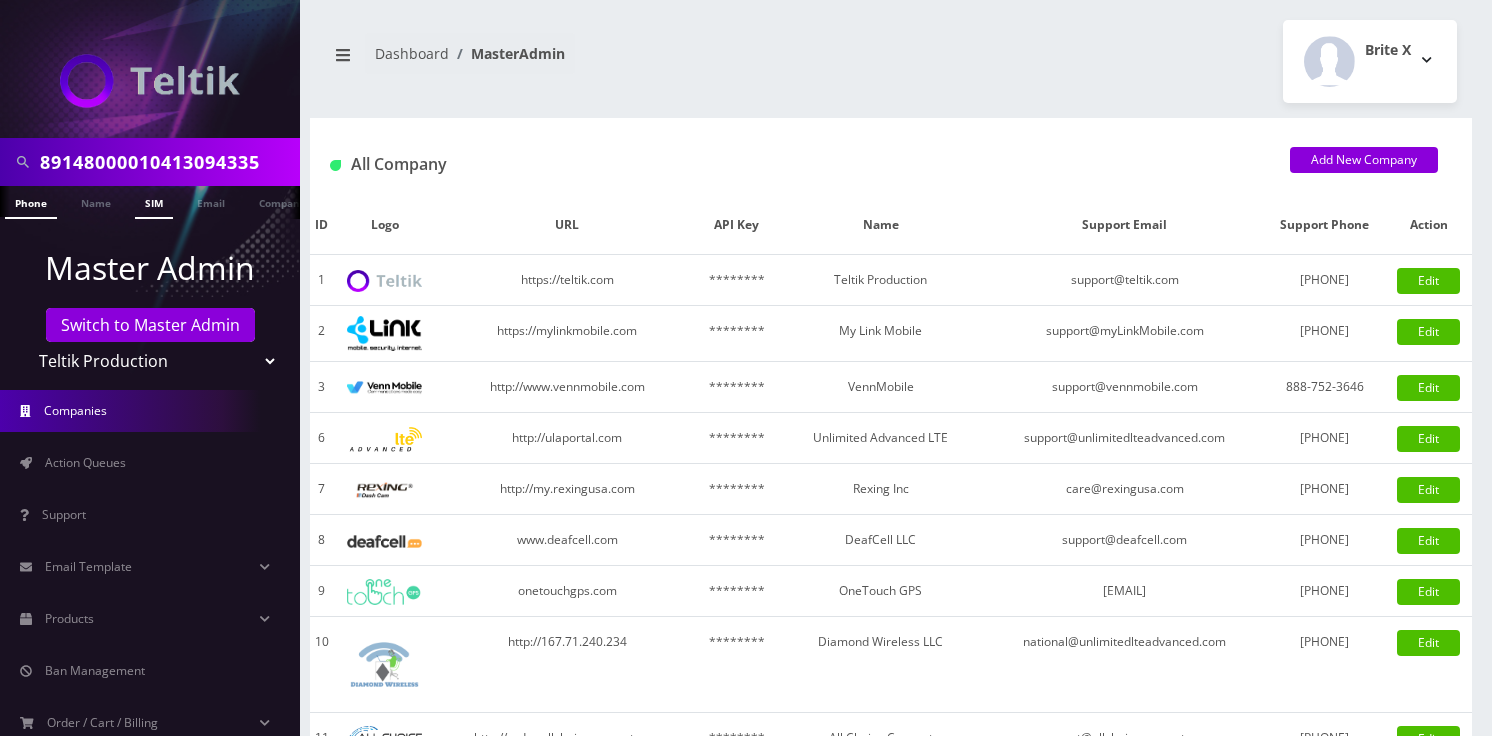 scroll, scrollTop: 0, scrollLeft: 0, axis: both 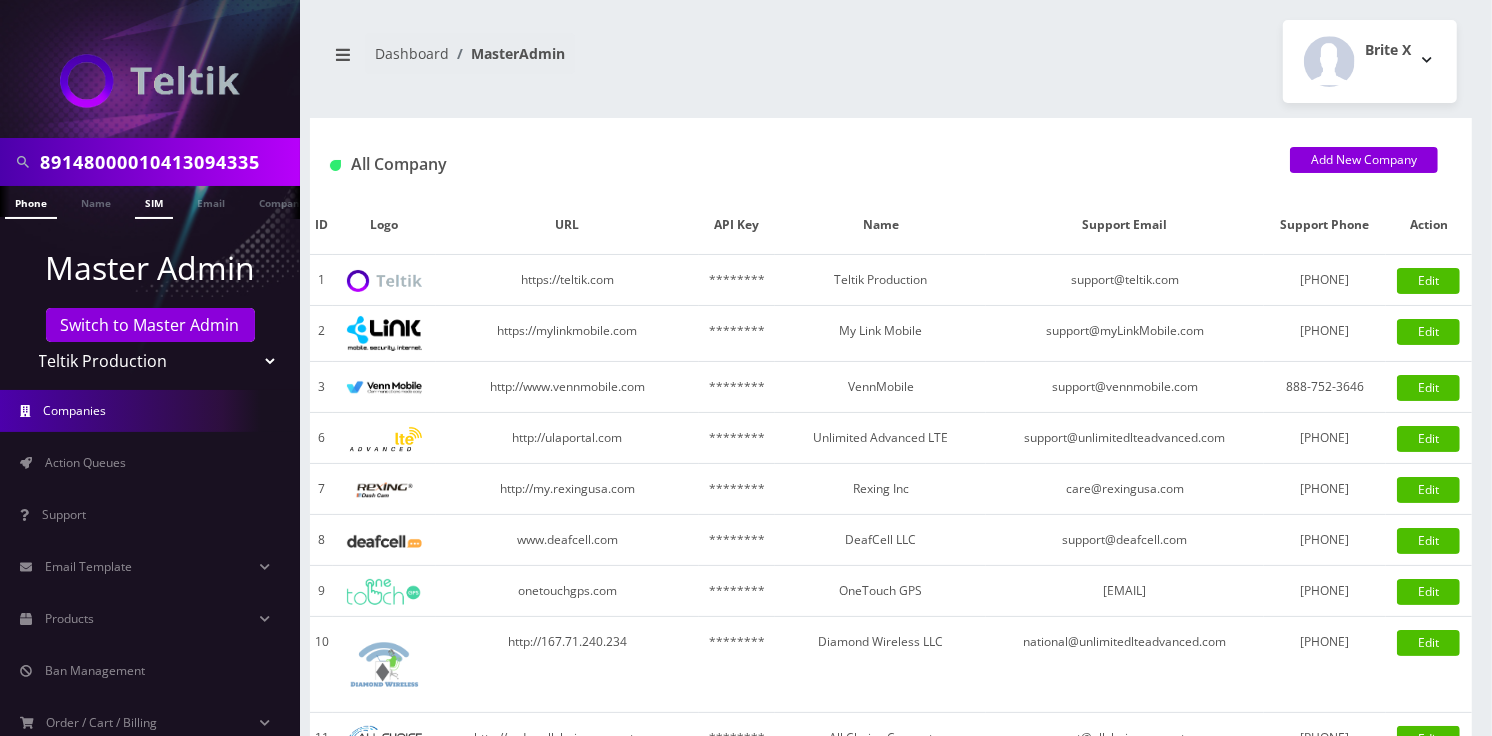 click on "SIM" at bounding box center [154, 202] 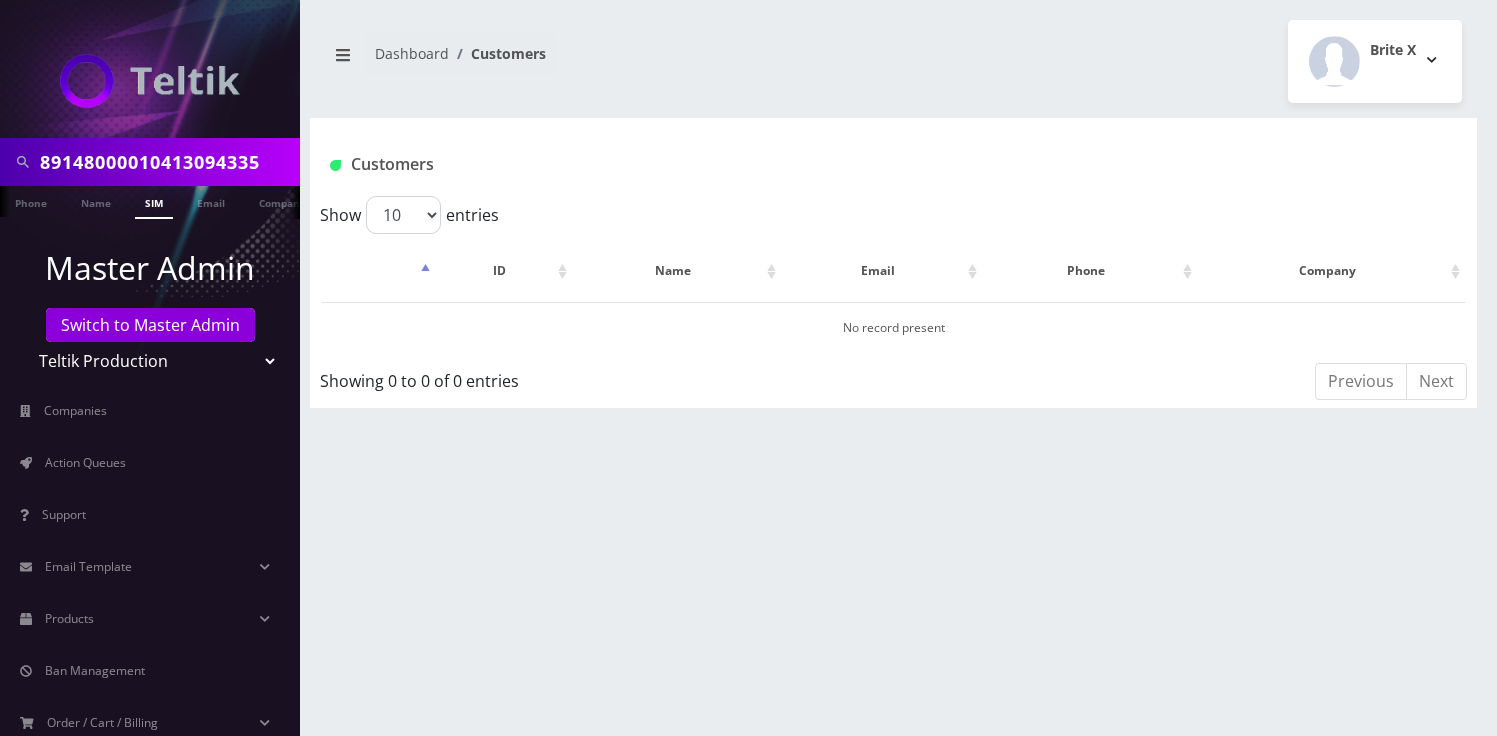 scroll, scrollTop: 0, scrollLeft: 0, axis: both 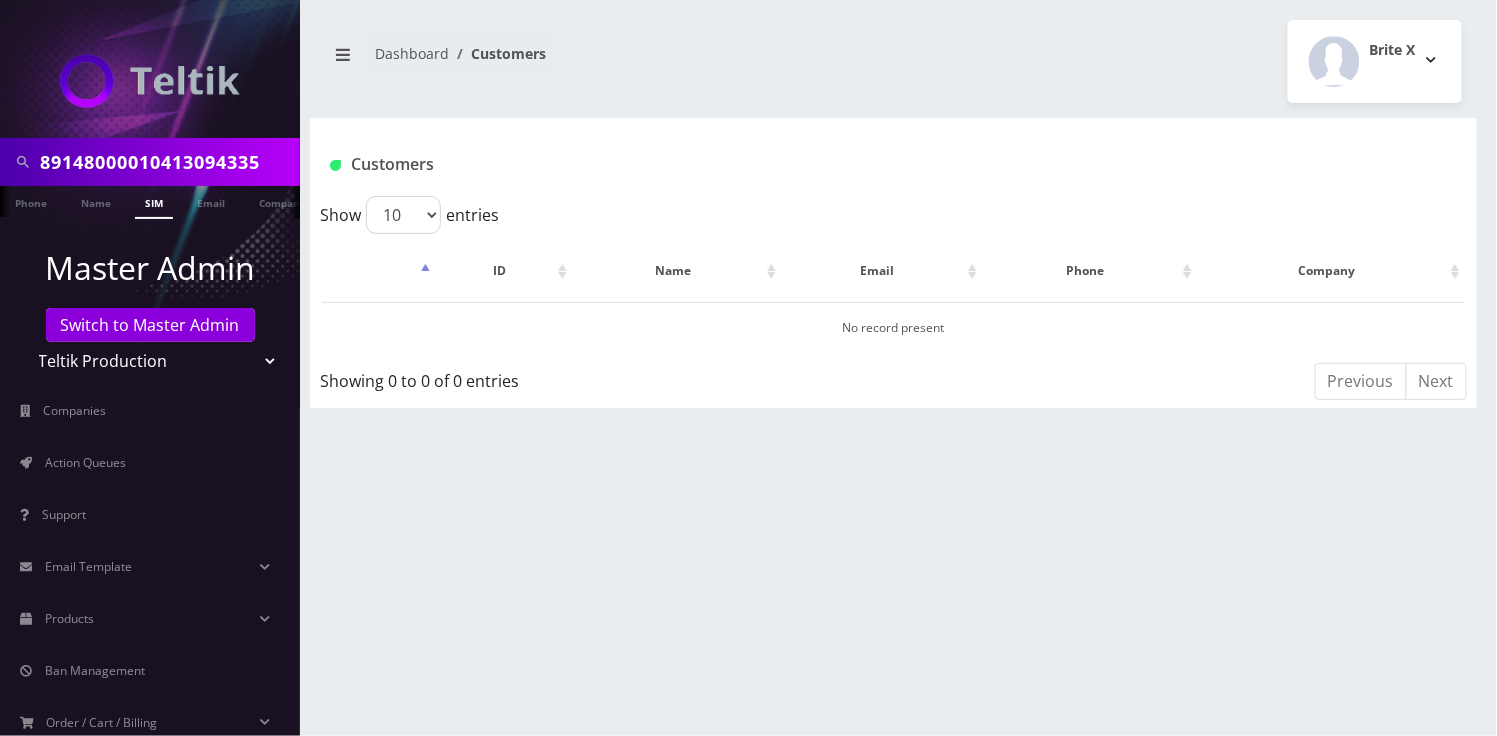 click on "Teltik Production
My Link Mobile
VennMobile
Unlimited Advanced LTE
Rexing Inc
DeafCell LLC
OneTouch GPS
Diamond Wireless LLC
All Choice Connect
Amcest Corp
IoT
Shluchim Assist
ConnectED Mobile
Innovative Communications
Home Away Secure
SIM Call Connecten Internet Rauch" at bounding box center (150, 361) 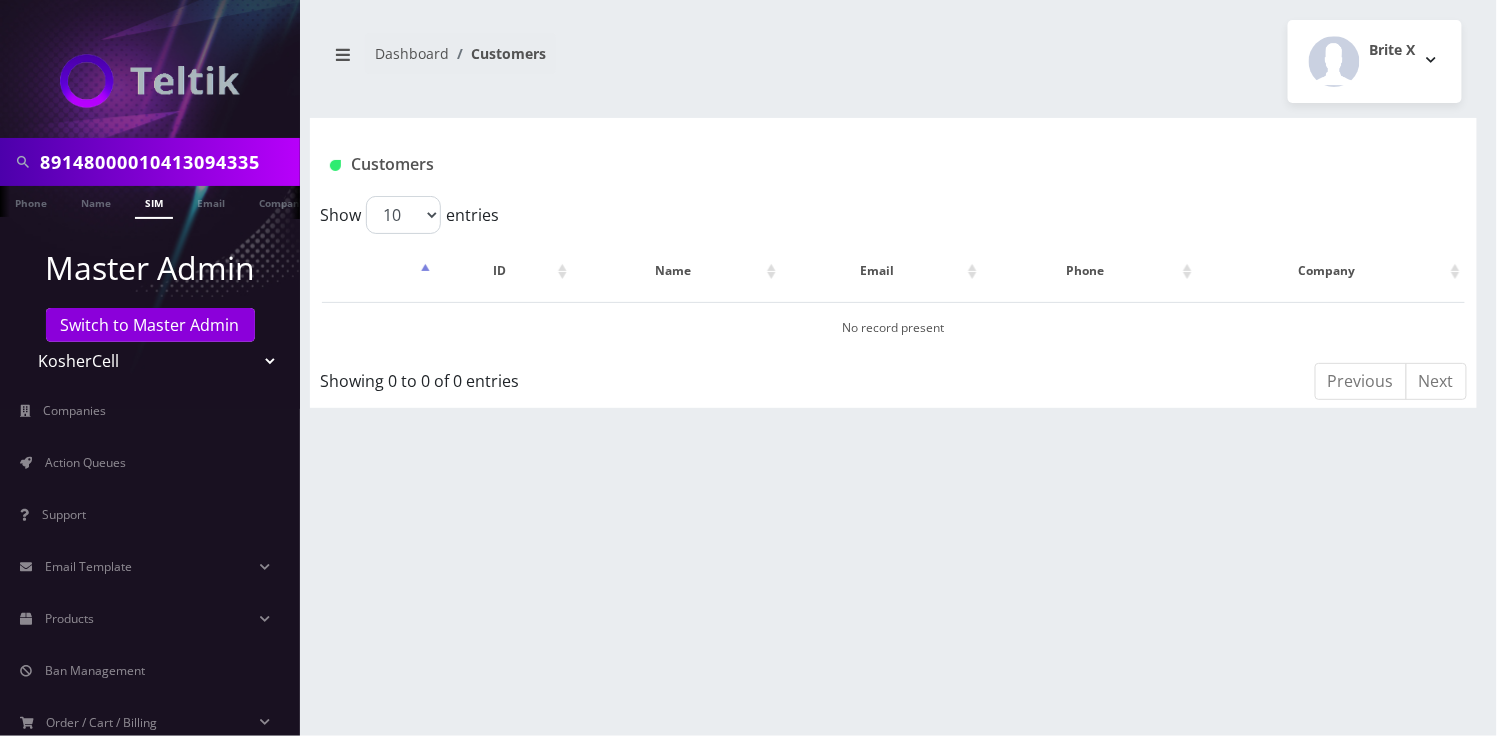 click on "Teltik Production
My Link Mobile
VennMobile
Unlimited Advanced LTE
Rexing Inc
DeafCell LLC
OneTouch GPS
Diamond Wireless LLC
All Choice Connect
Amcest Corp
IoT
Shluchim Assist
ConnectED Mobile
Innovative Communications
Home Away Secure
SIM Call Connecten Internet Rauch" at bounding box center (150, 361) 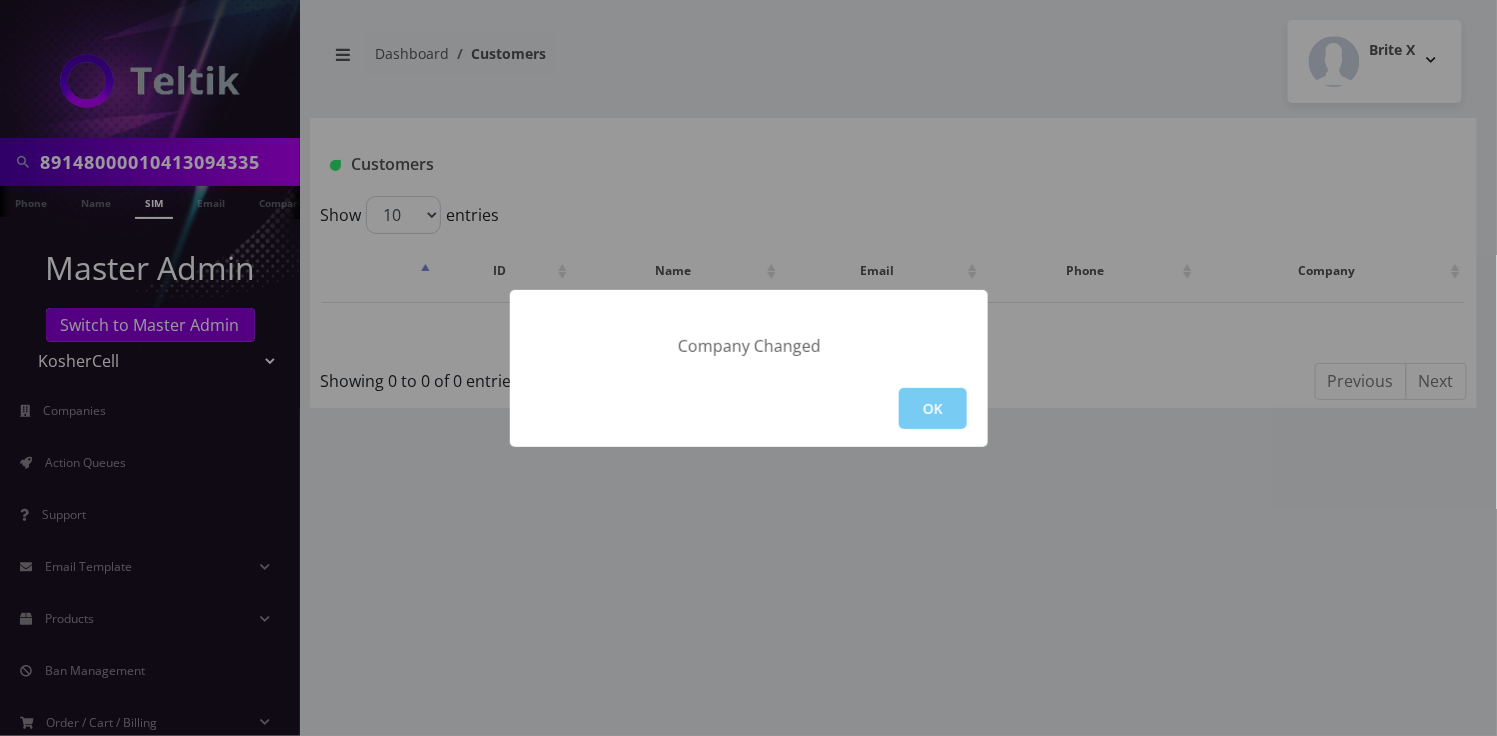 click on "OK" at bounding box center (933, 408) 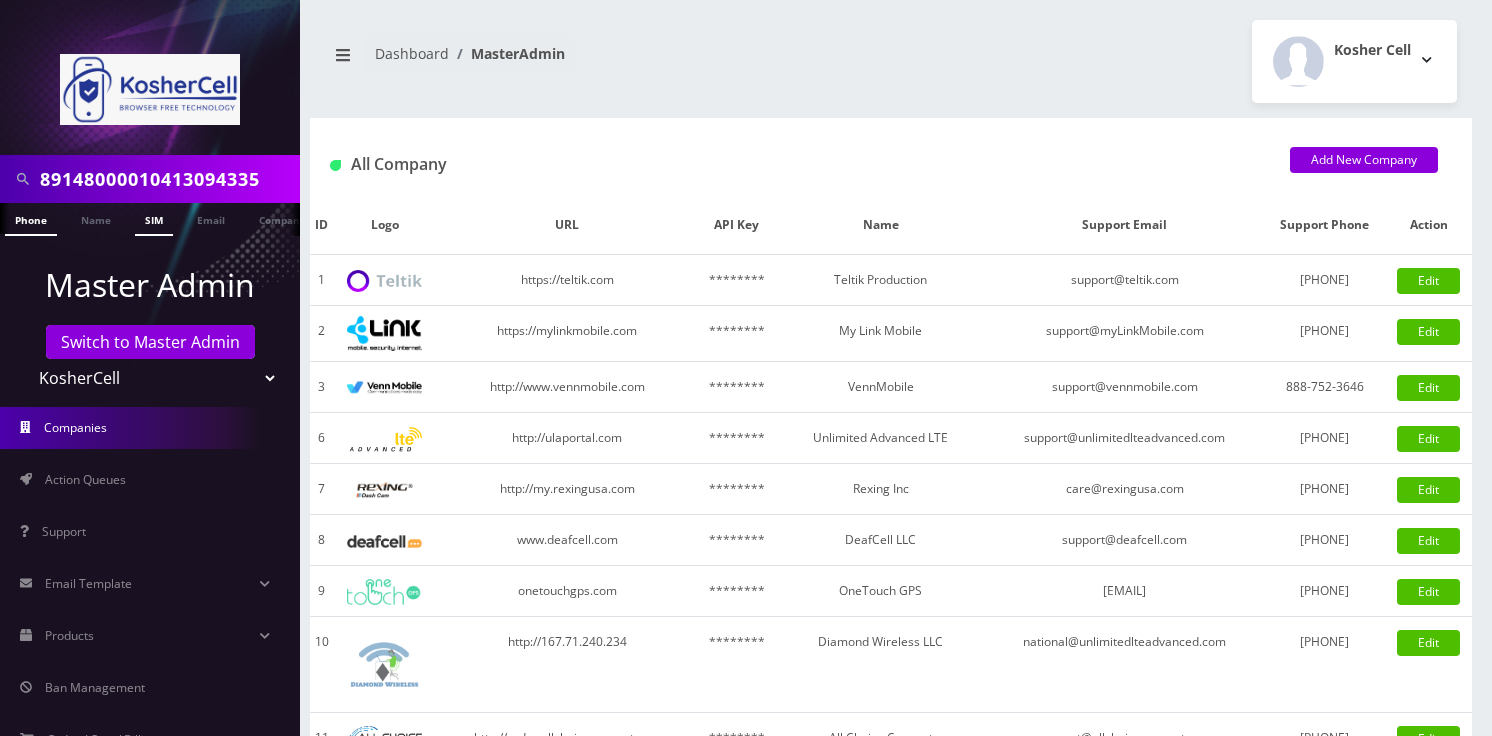 scroll, scrollTop: 0, scrollLeft: 0, axis: both 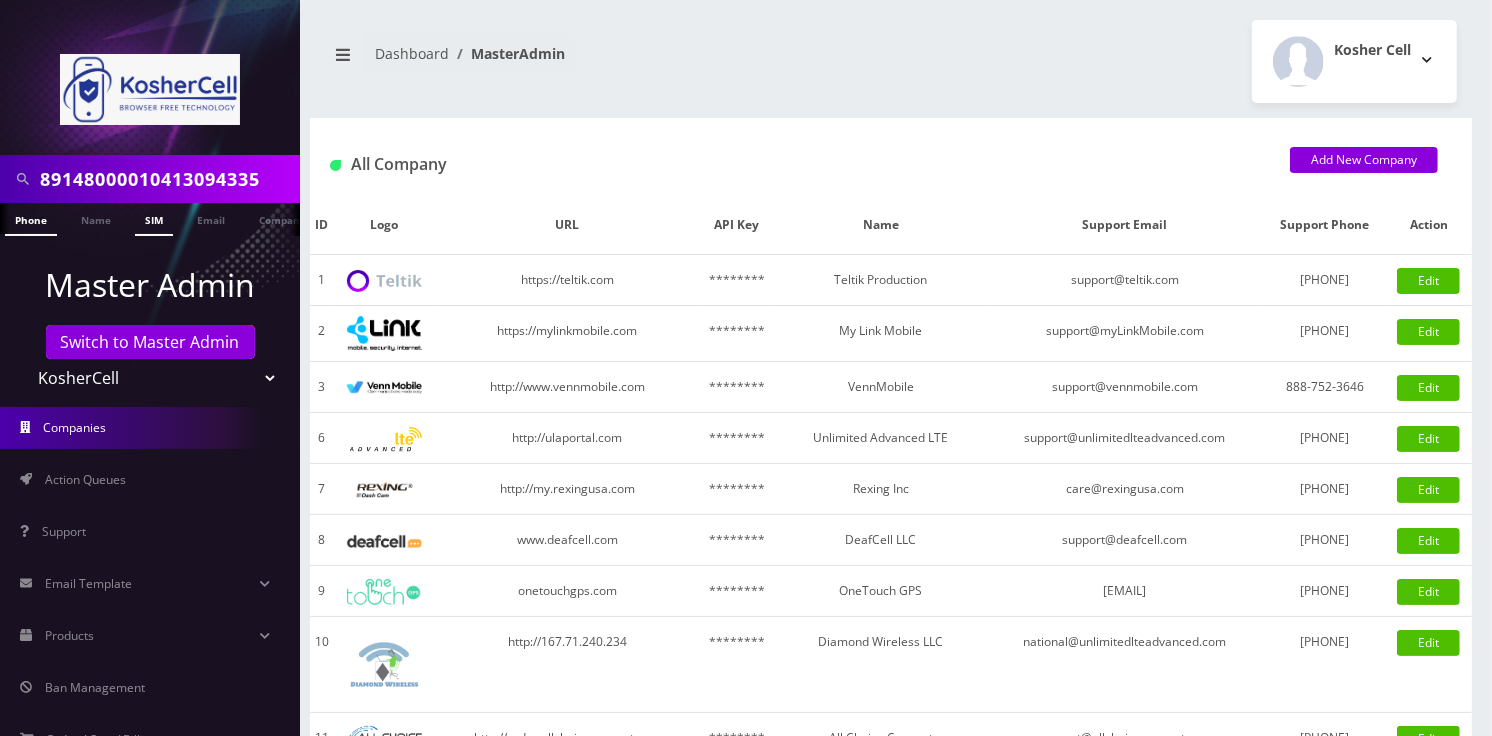 click on "SIM" at bounding box center [154, 219] 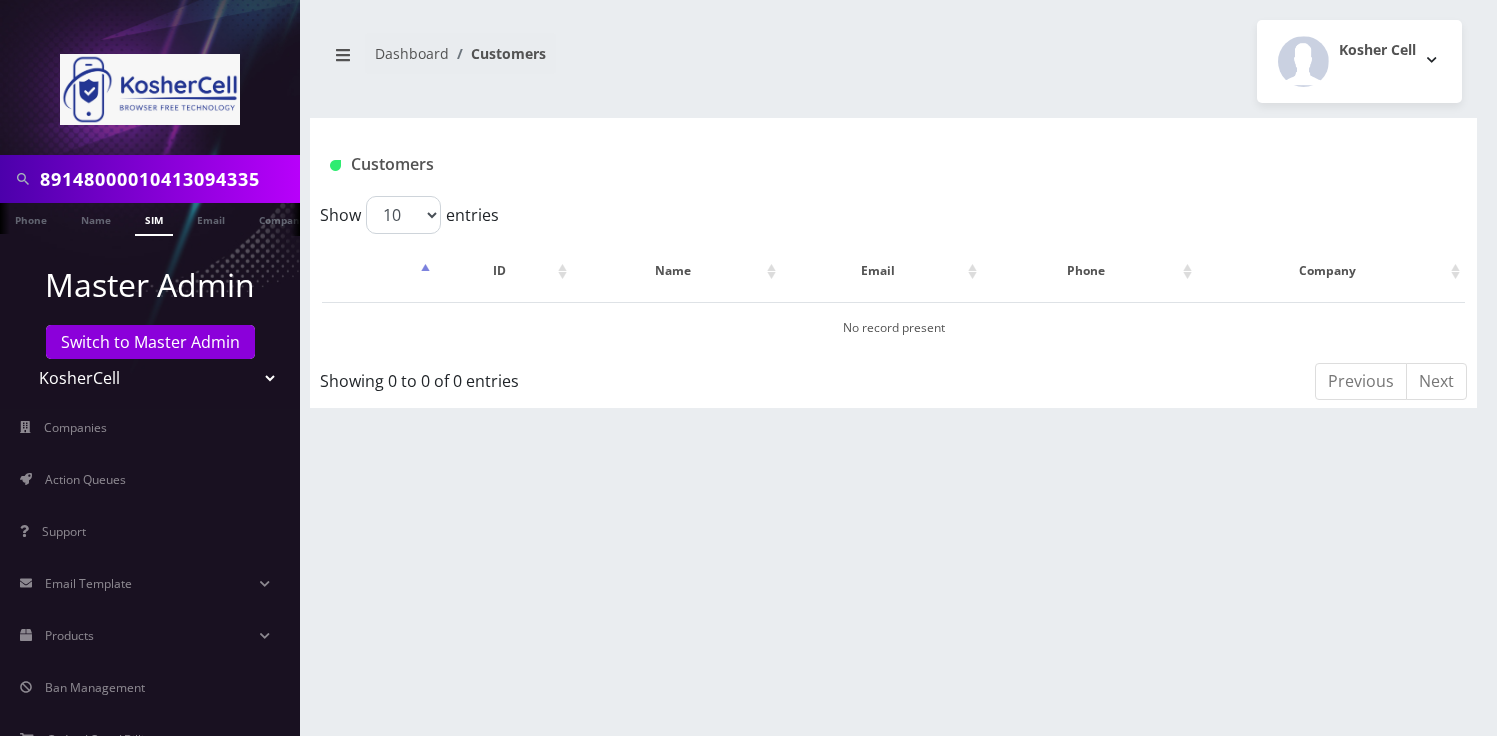 scroll, scrollTop: 0, scrollLeft: 0, axis: both 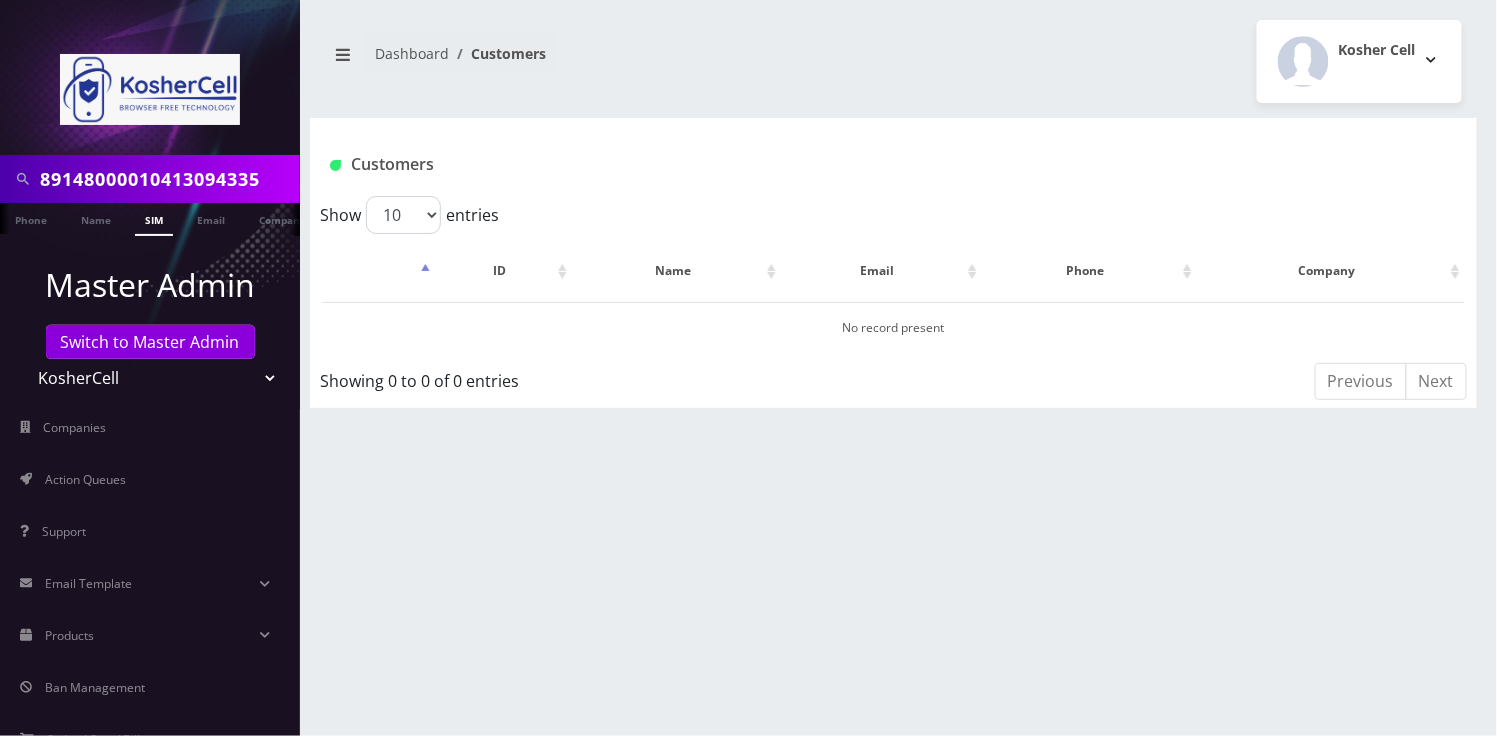 click on "Teltik Production
My Link Mobile
VennMobile
Unlimited Advanced LTE
Rexing Inc
DeafCell LLC
OneTouch GPS
Diamond Wireless LLC
All Choice Connect
Amcest Corp
IoT
Shluchim Assist
ConnectED Mobile
Innovative Communications
Home Away Secure
SIM Call Connecten Internet Rauch" at bounding box center (150, 378) 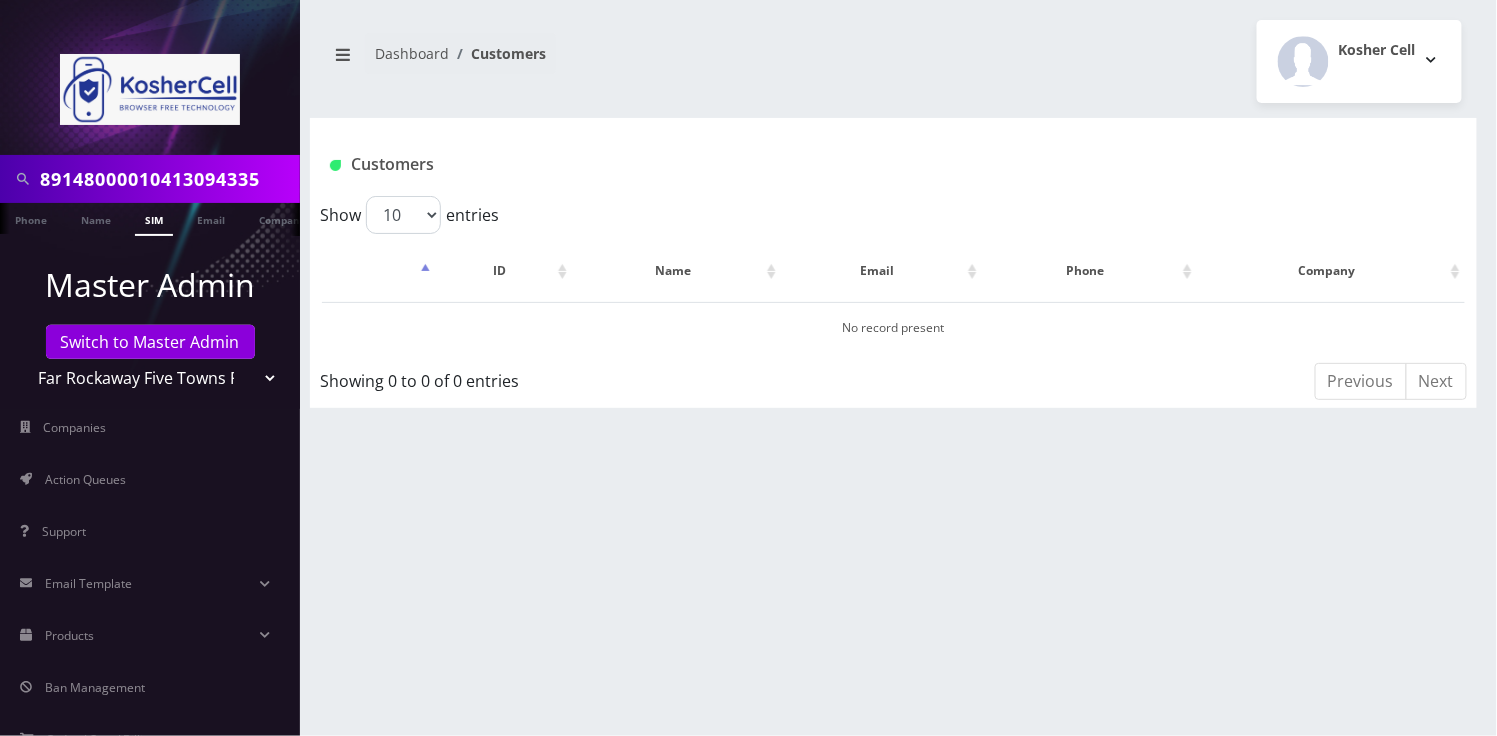 click on "Teltik Production
My Link Mobile
VennMobile
Unlimited Advanced LTE
Rexing Inc
DeafCell LLC
OneTouch GPS
Diamond Wireless LLC
All Choice Connect
Amcest Corp
IoT
Shluchim Assist
ConnectED Mobile
Innovative Communications
Home Away Secure
SIM Call Connecten Internet Rauch" at bounding box center (150, 378) 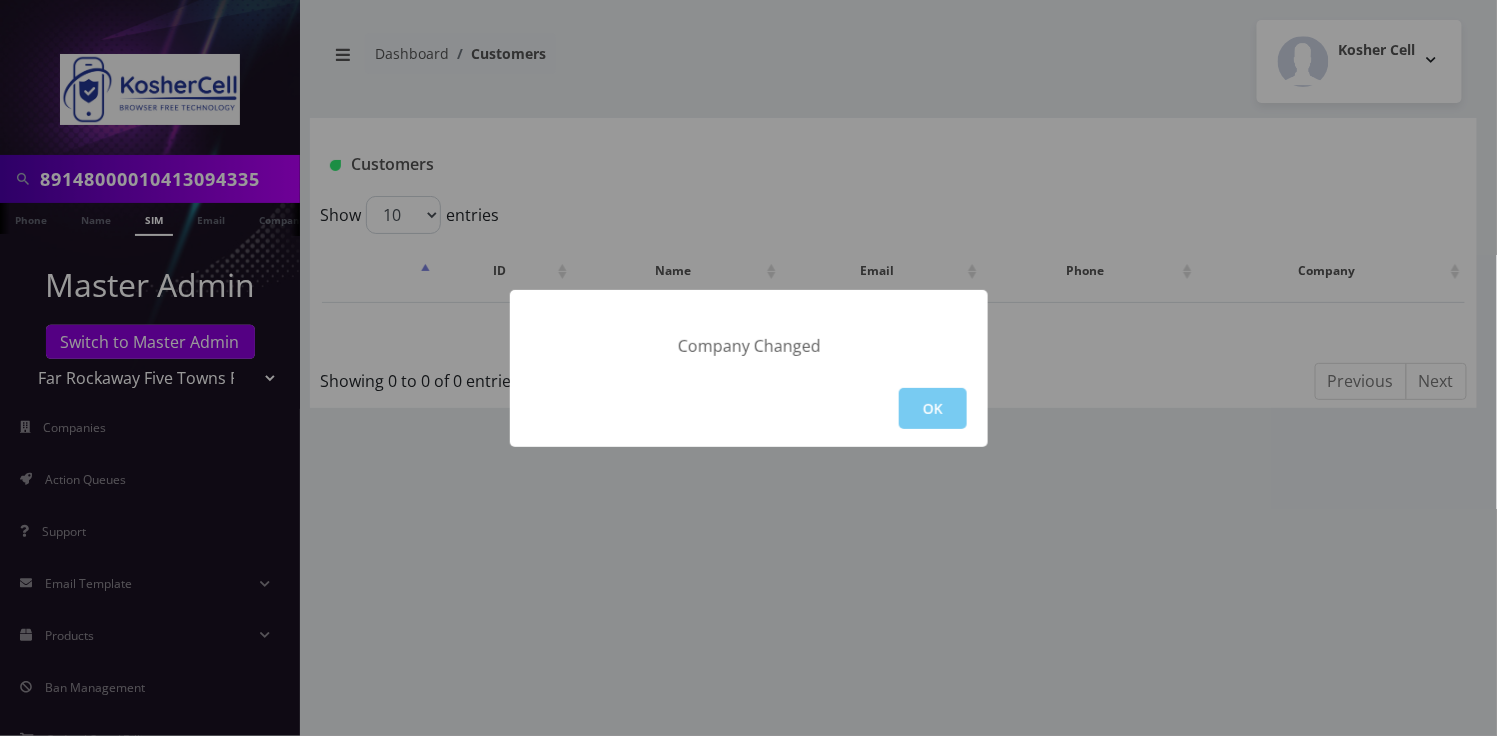 click on "OK" at bounding box center [933, 408] 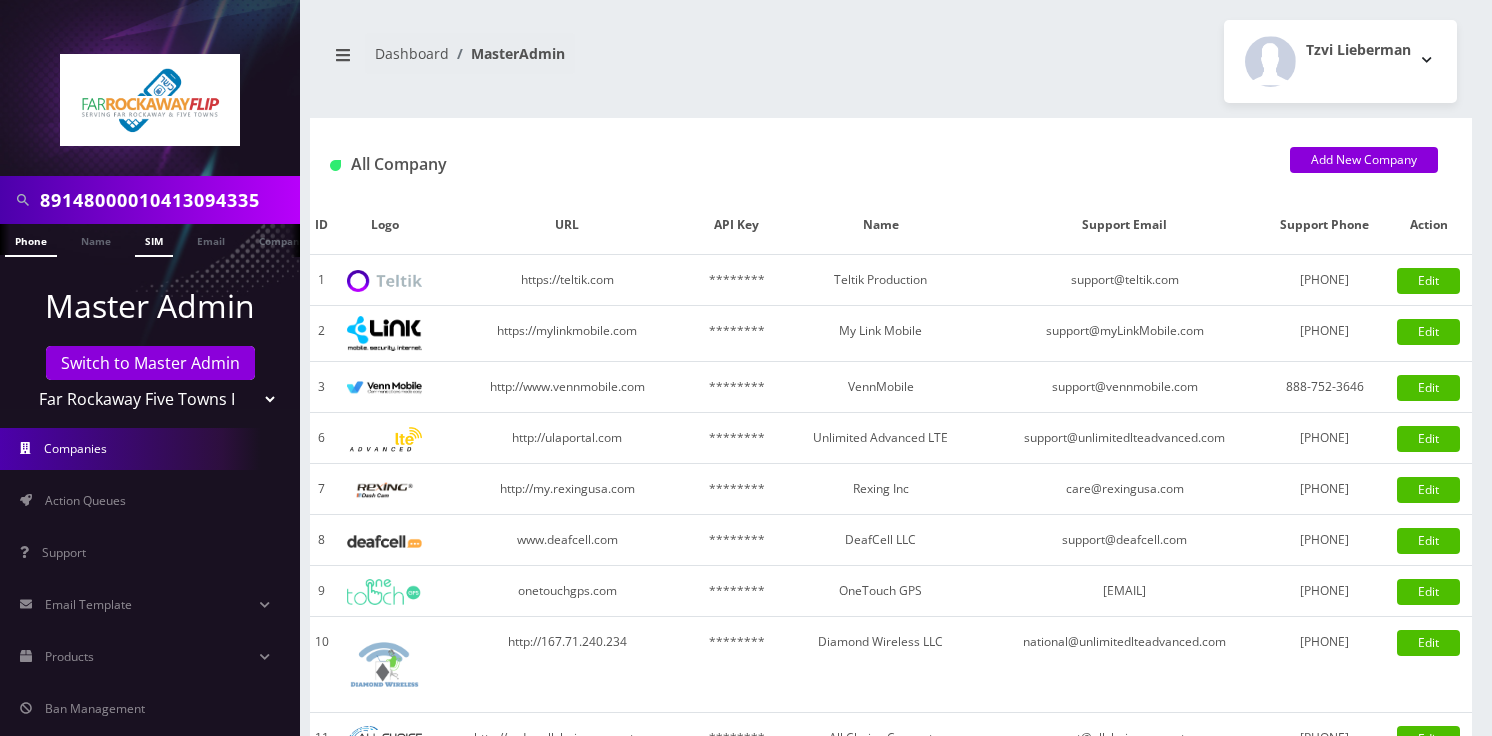 scroll, scrollTop: 0, scrollLeft: 0, axis: both 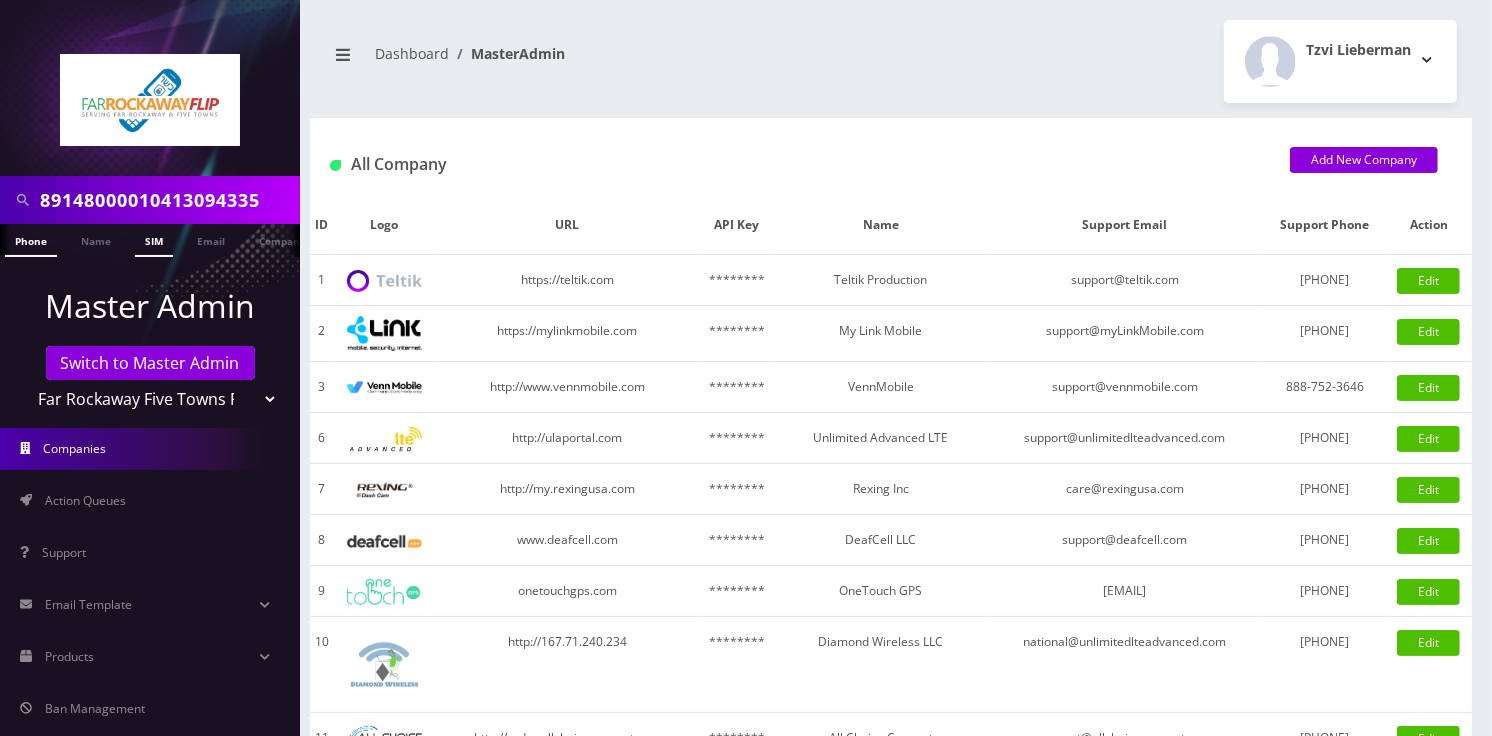 drag, startPoint x: 0, startPoint y: 0, endPoint x: 158, endPoint y: 240, distance: 287.3395 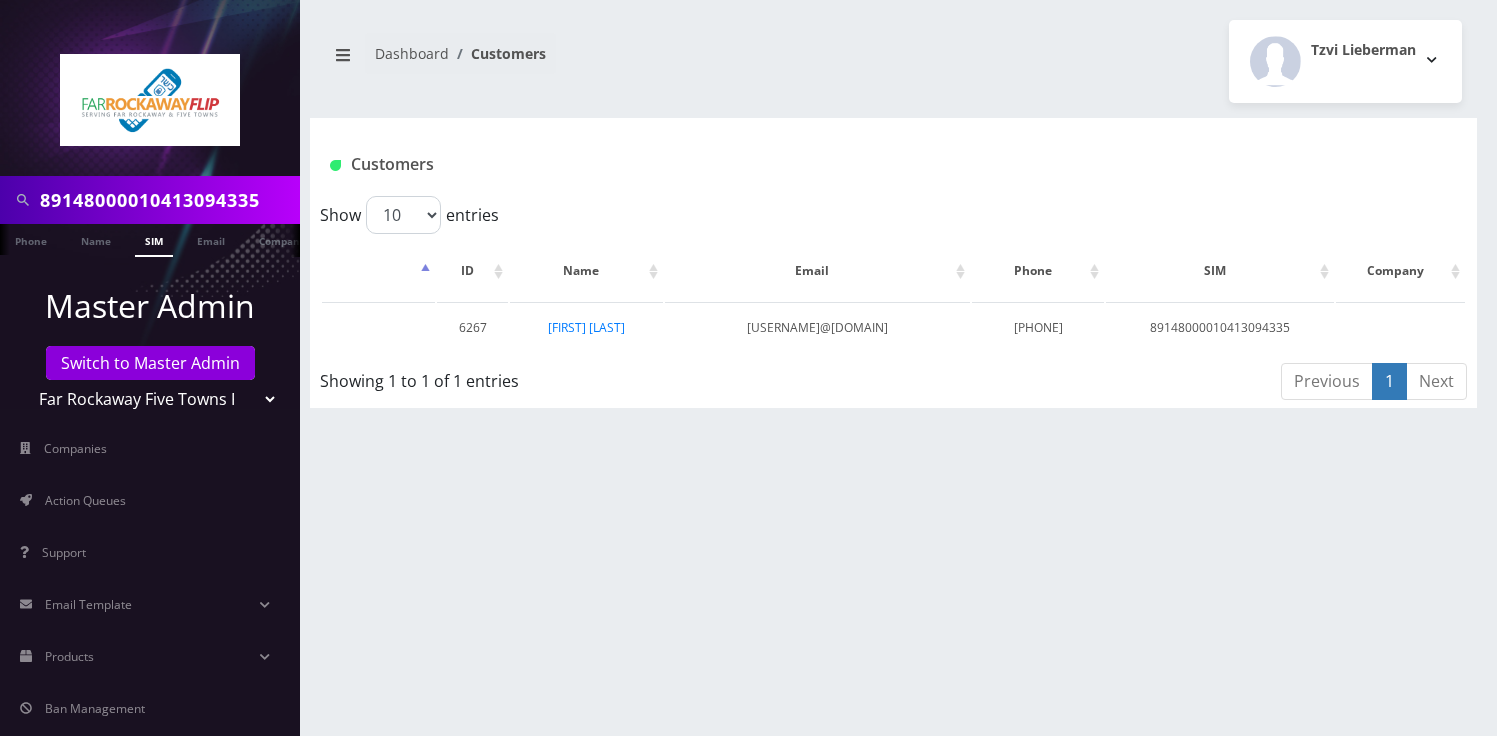 scroll, scrollTop: 0, scrollLeft: 0, axis: both 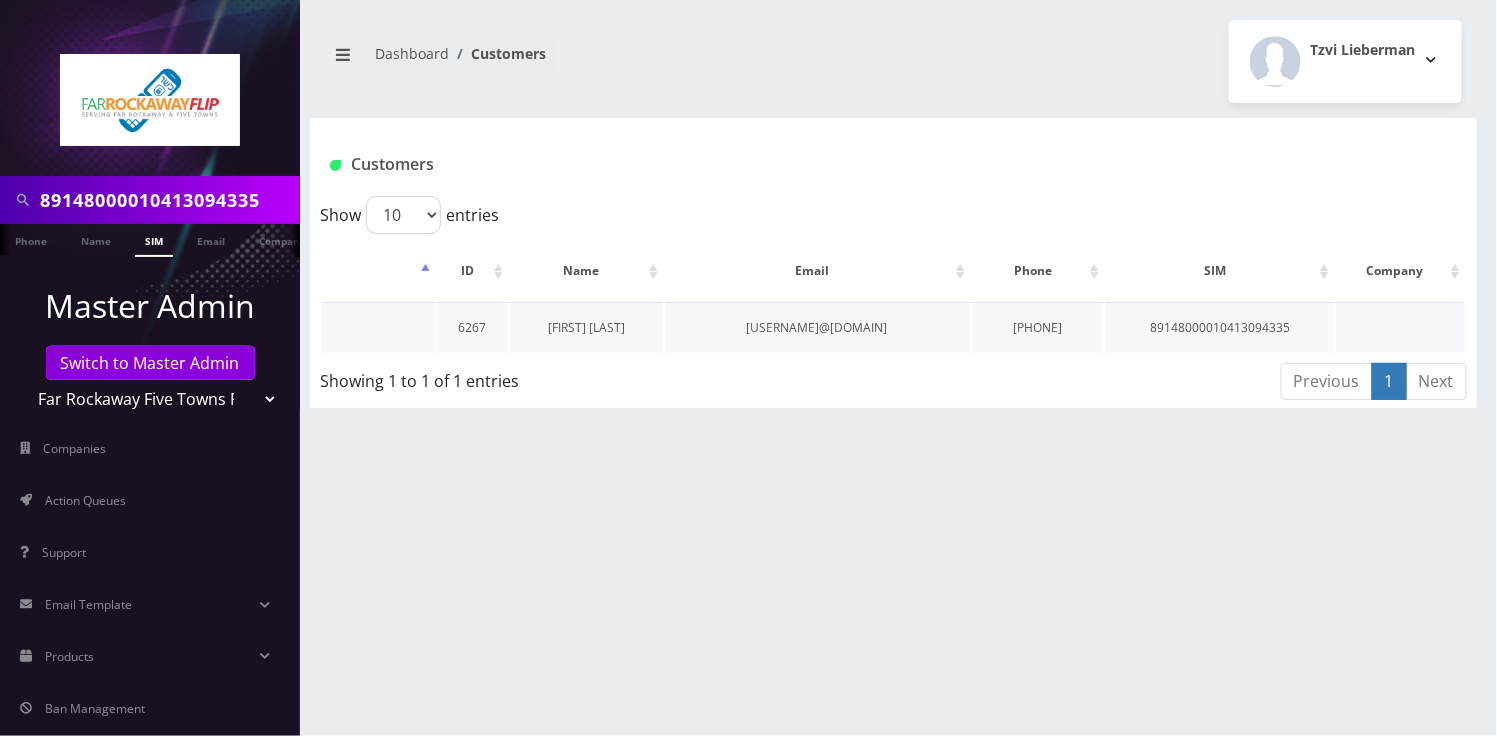 click on "[FIRST] [LAST]" at bounding box center (586, 327) 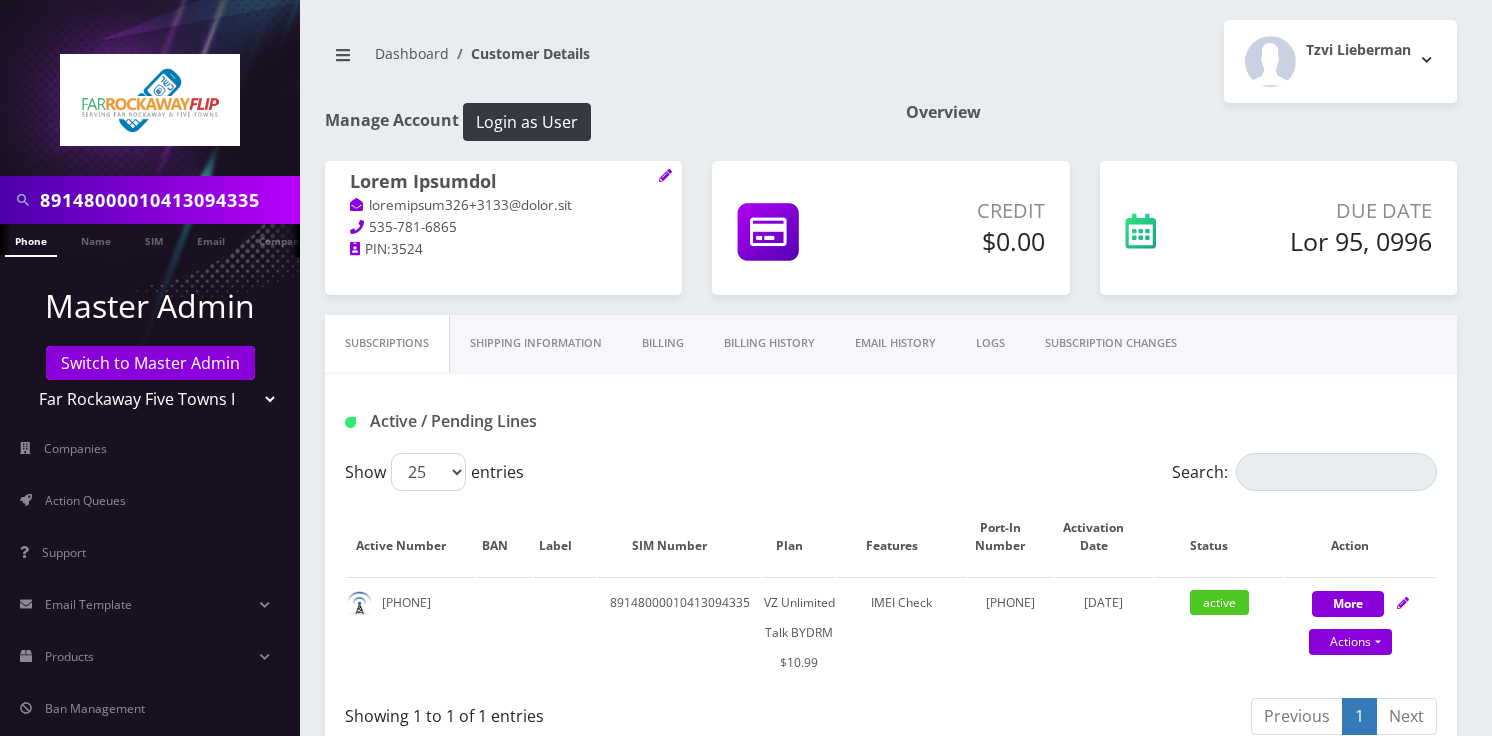 scroll, scrollTop: 0, scrollLeft: 0, axis: both 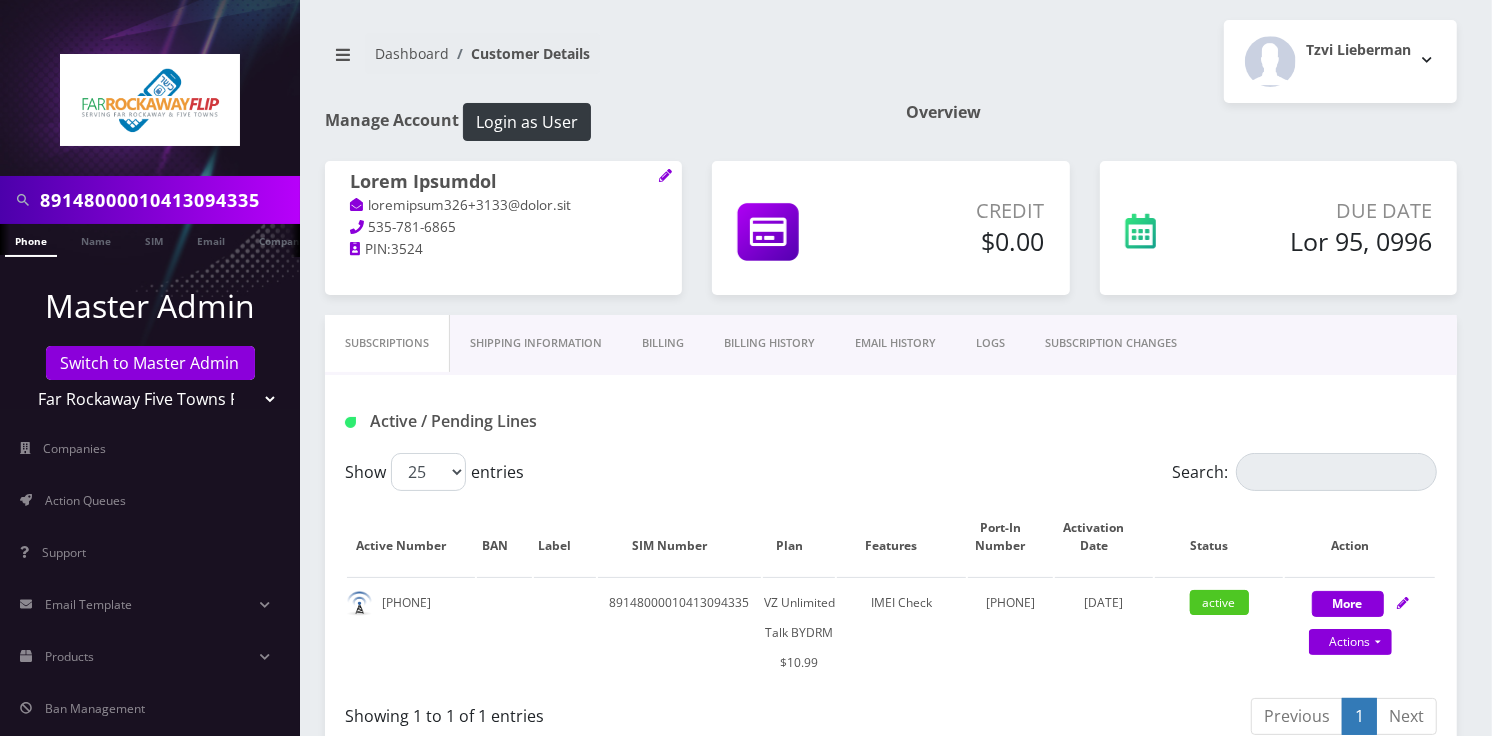 click on "Active / Pending Lines" at bounding box center (891, 421) 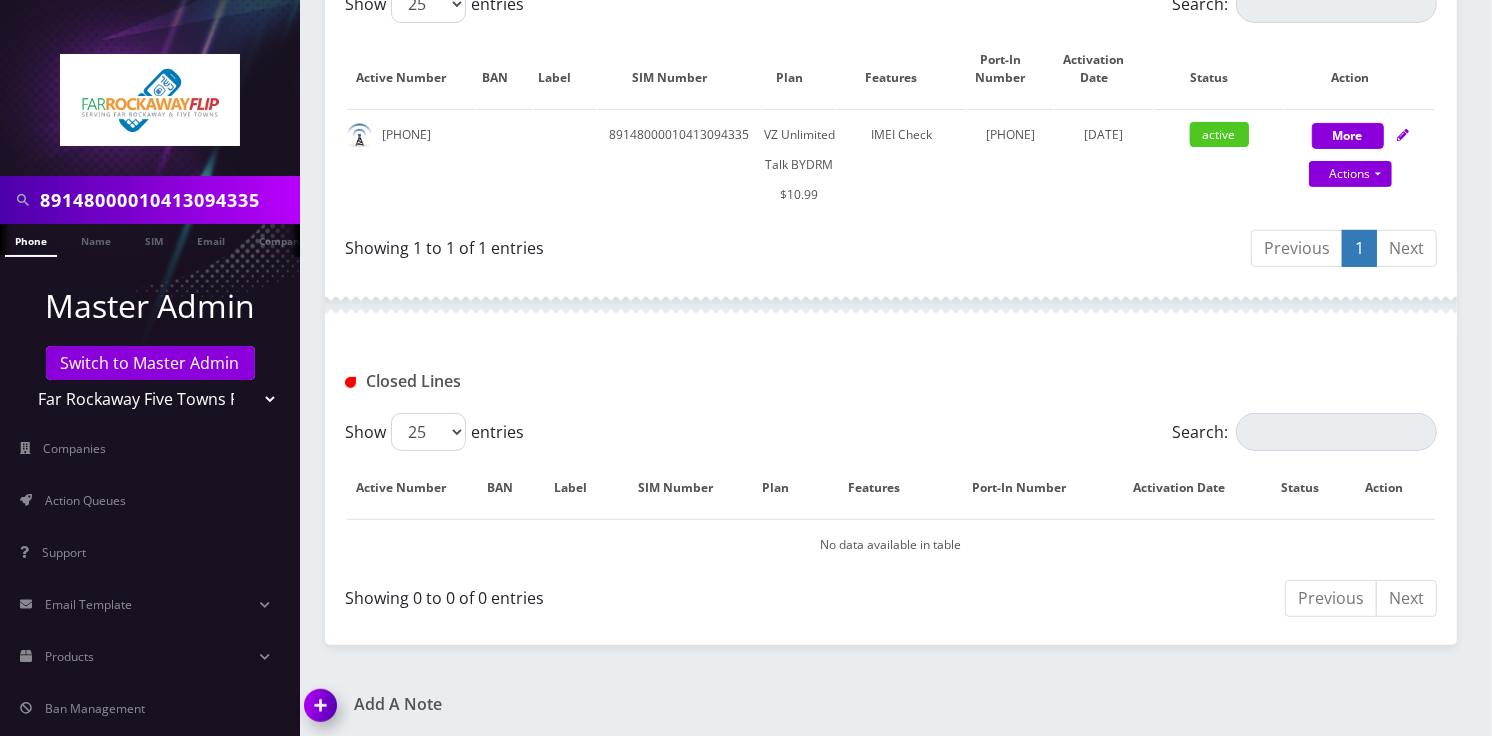 scroll, scrollTop: 469, scrollLeft: 0, axis: vertical 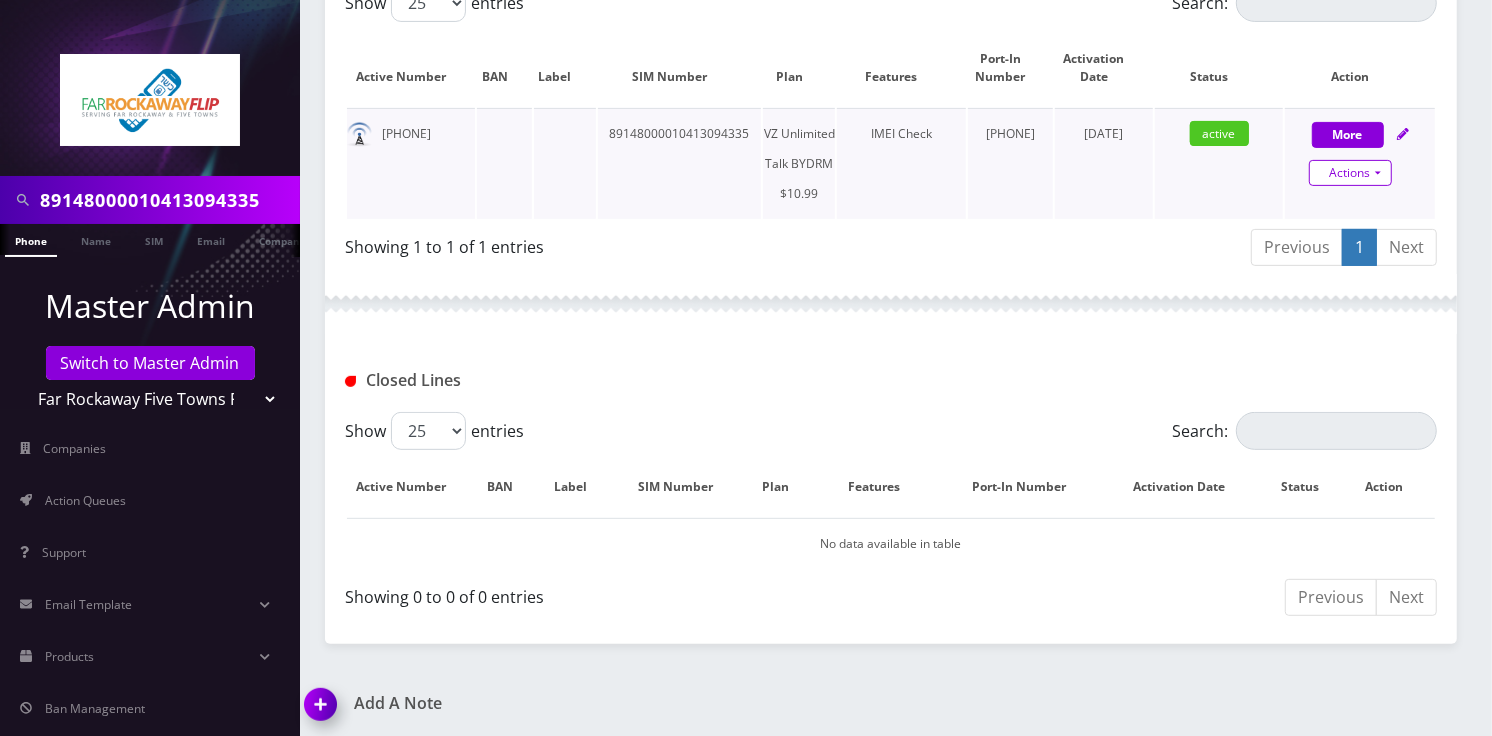 click on "Actions" at bounding box center [1350, 173] 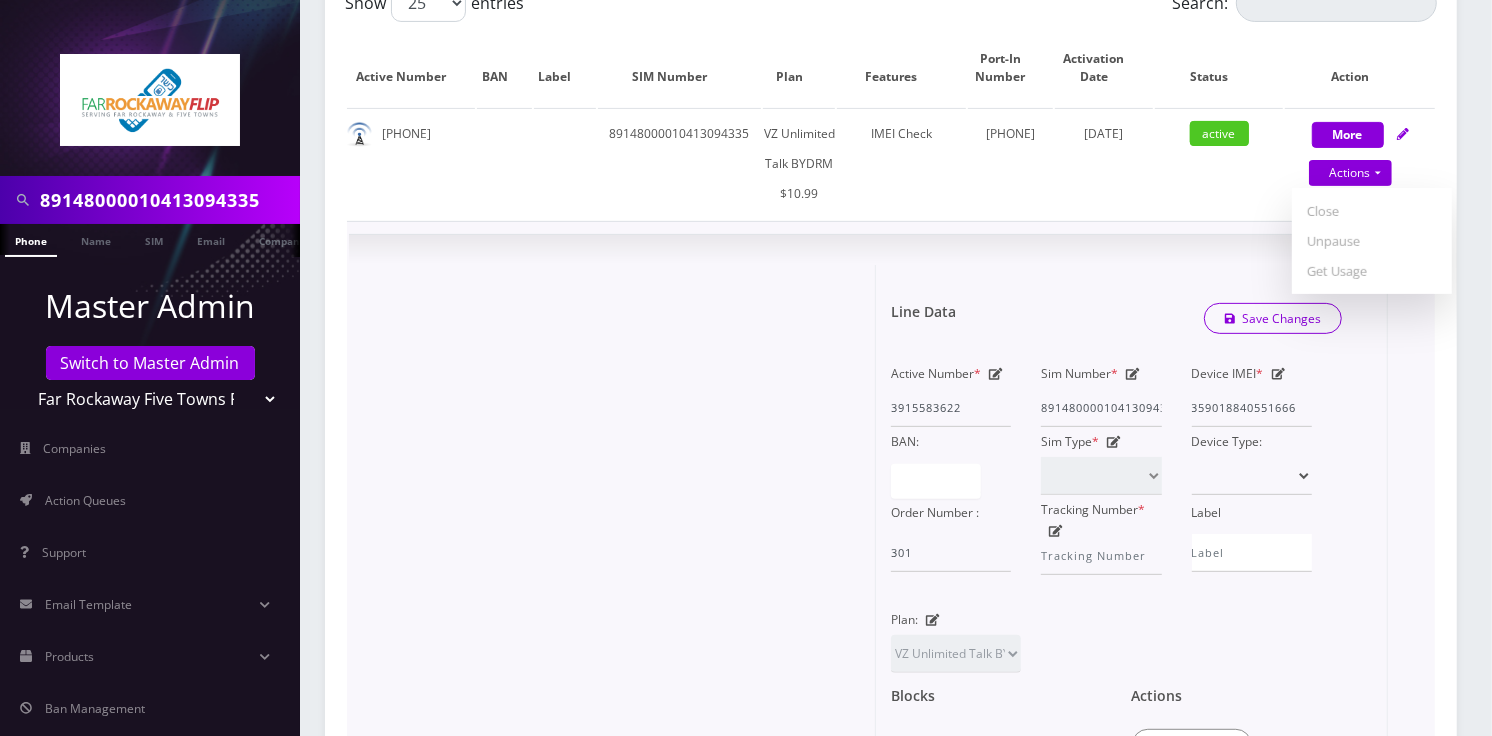 click at bounding box center [620, 610] 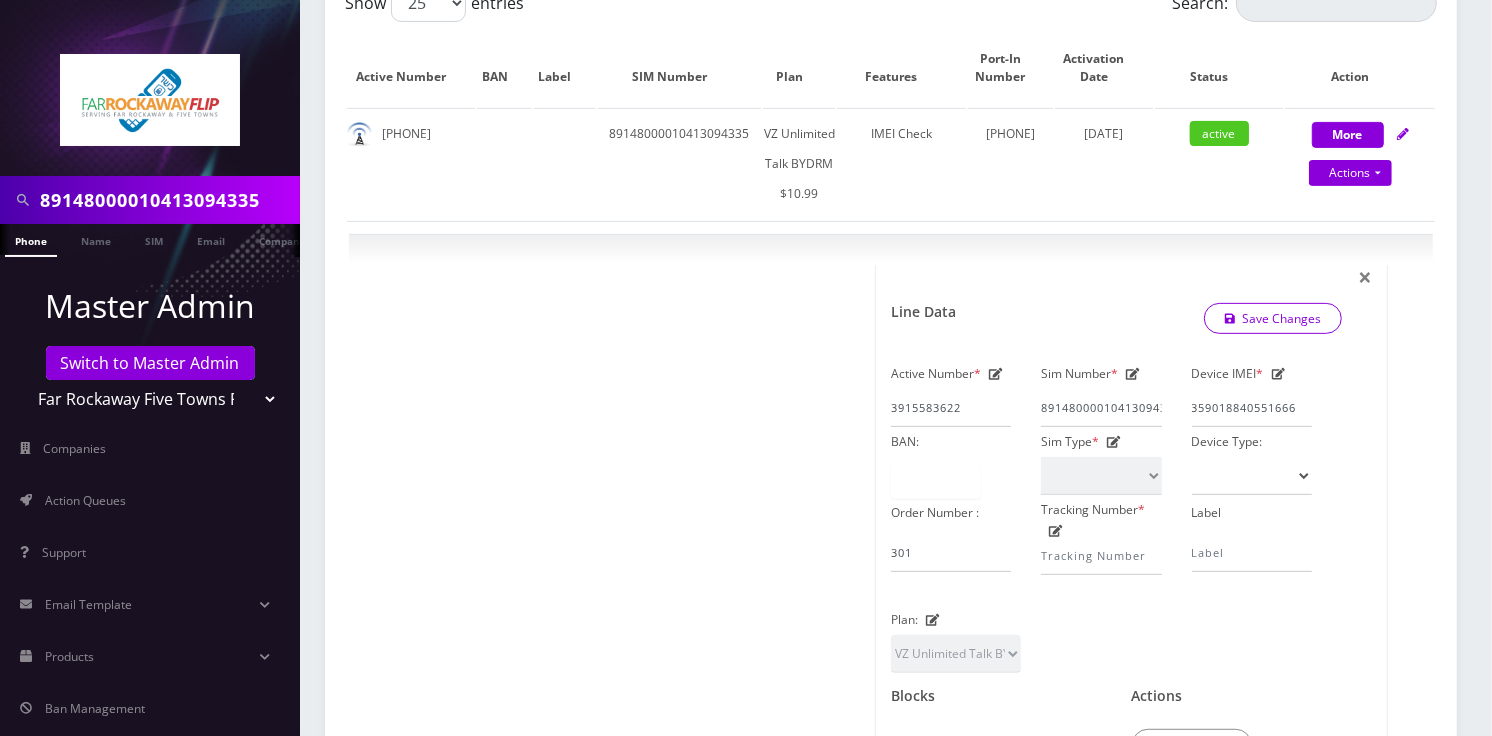 drag, startPoint x: 1452, startPoint y: 589, endPoint x: 1440, endPoint y: 589, distance: 12 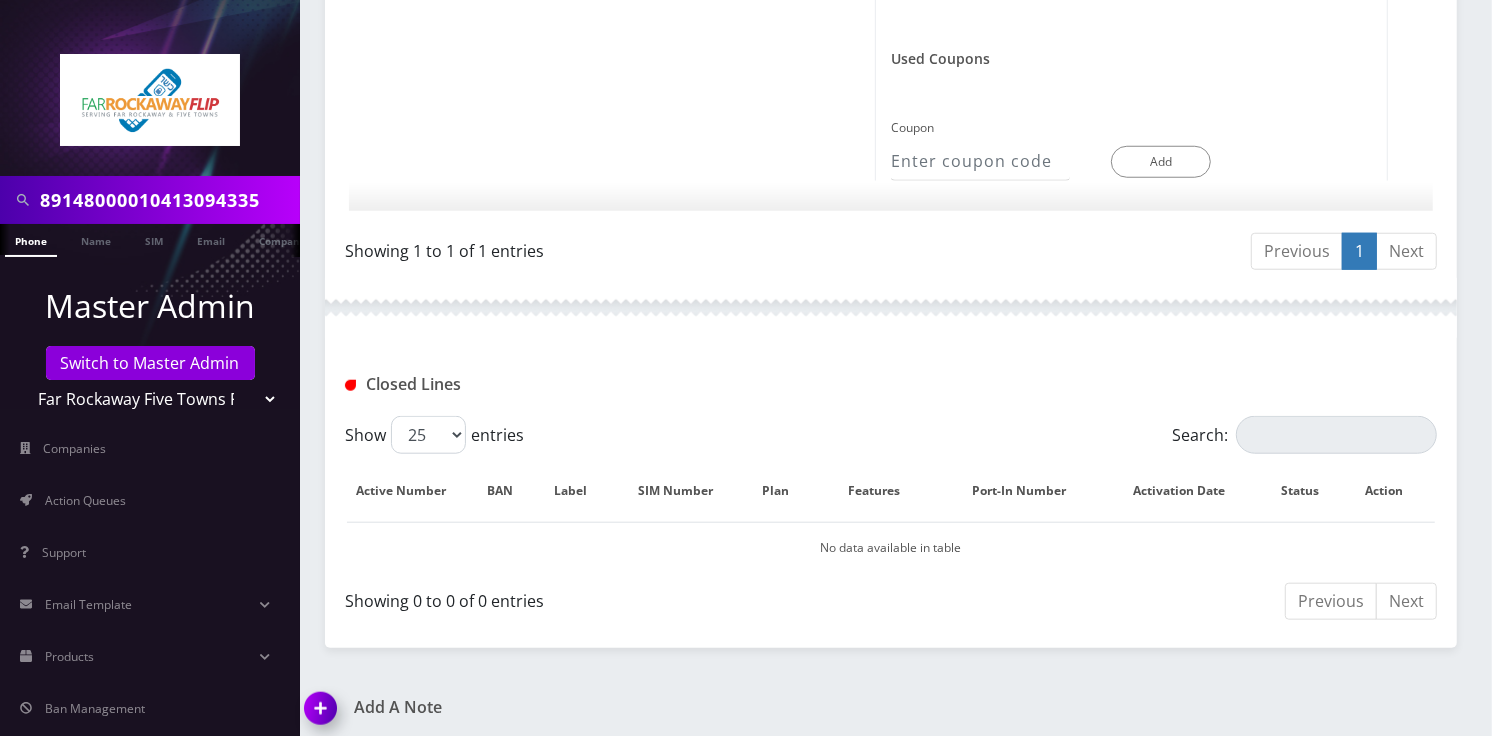click at bounding box center [324, 715] 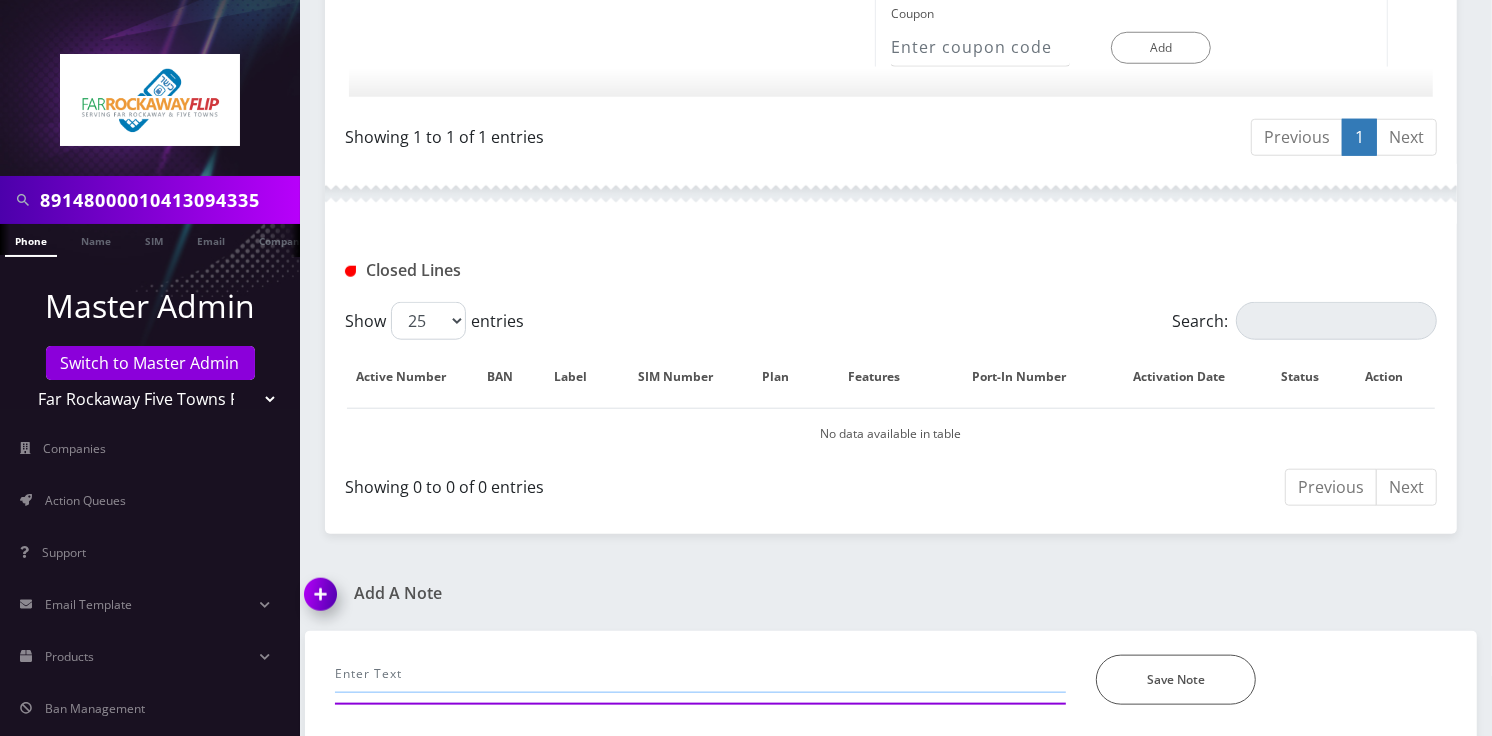 click at bounding box center (700, 674) 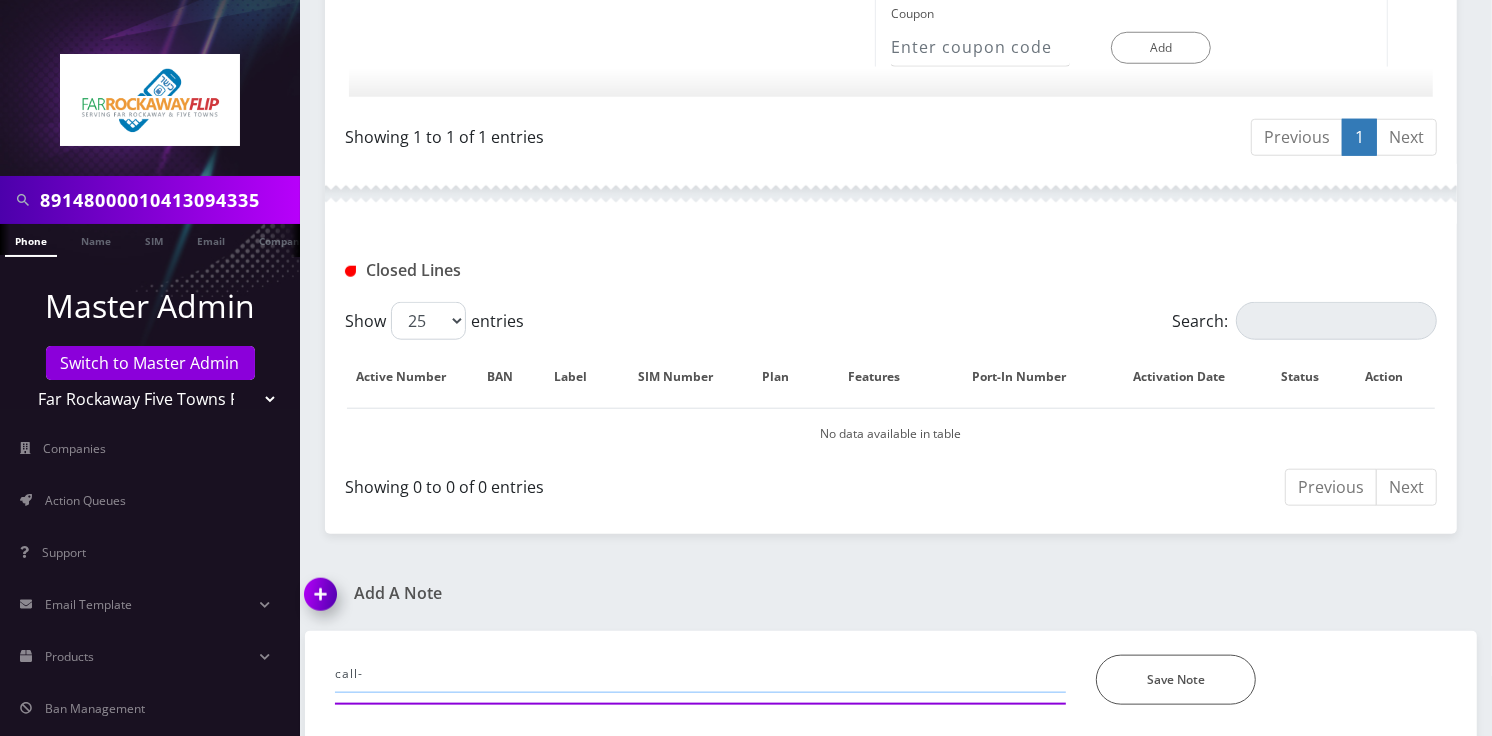 click on "call-" at bounding box center [700, 674] 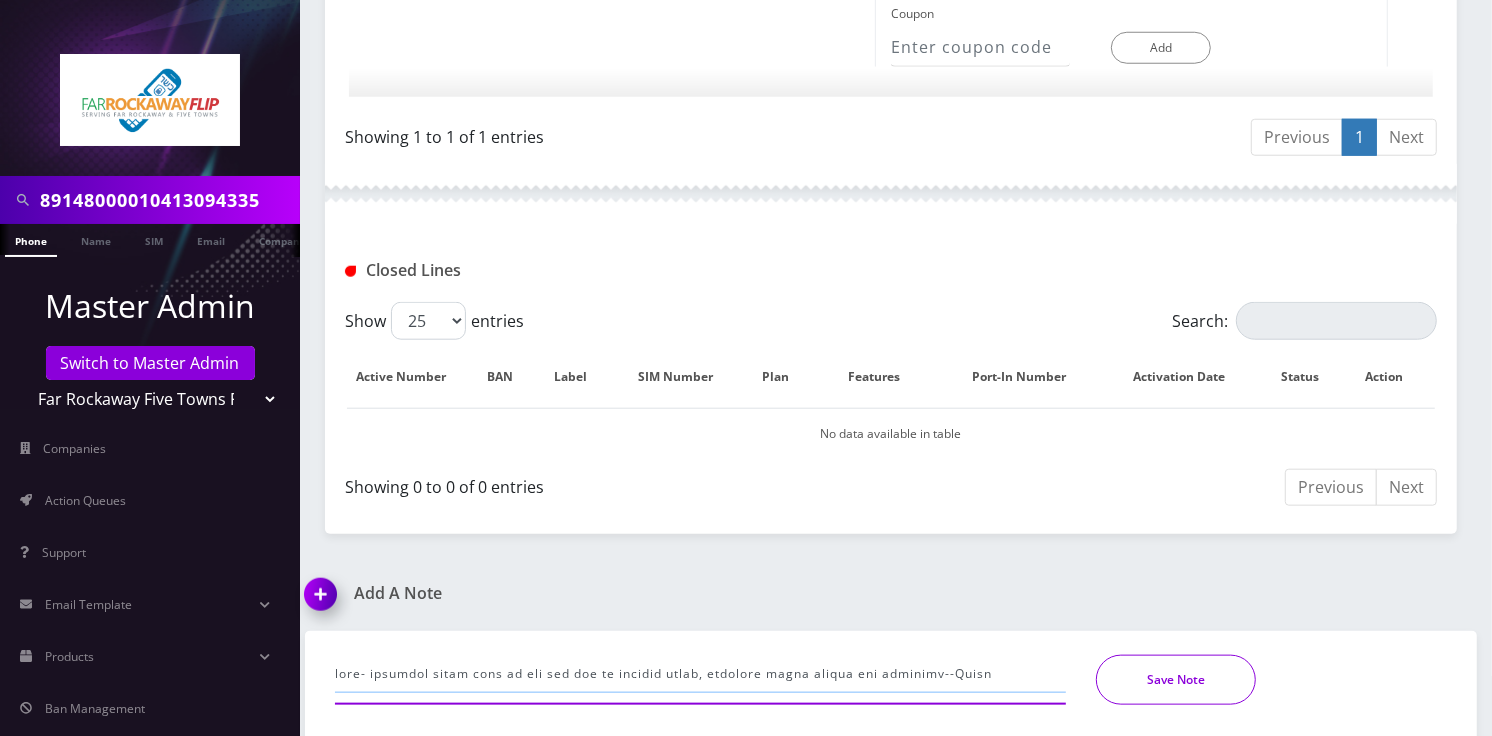 type on "lore- ipsumdol sitam cons ad eli sed doe te incidid utlab, etdolore magna aliqua eni adminimv--Quisn" 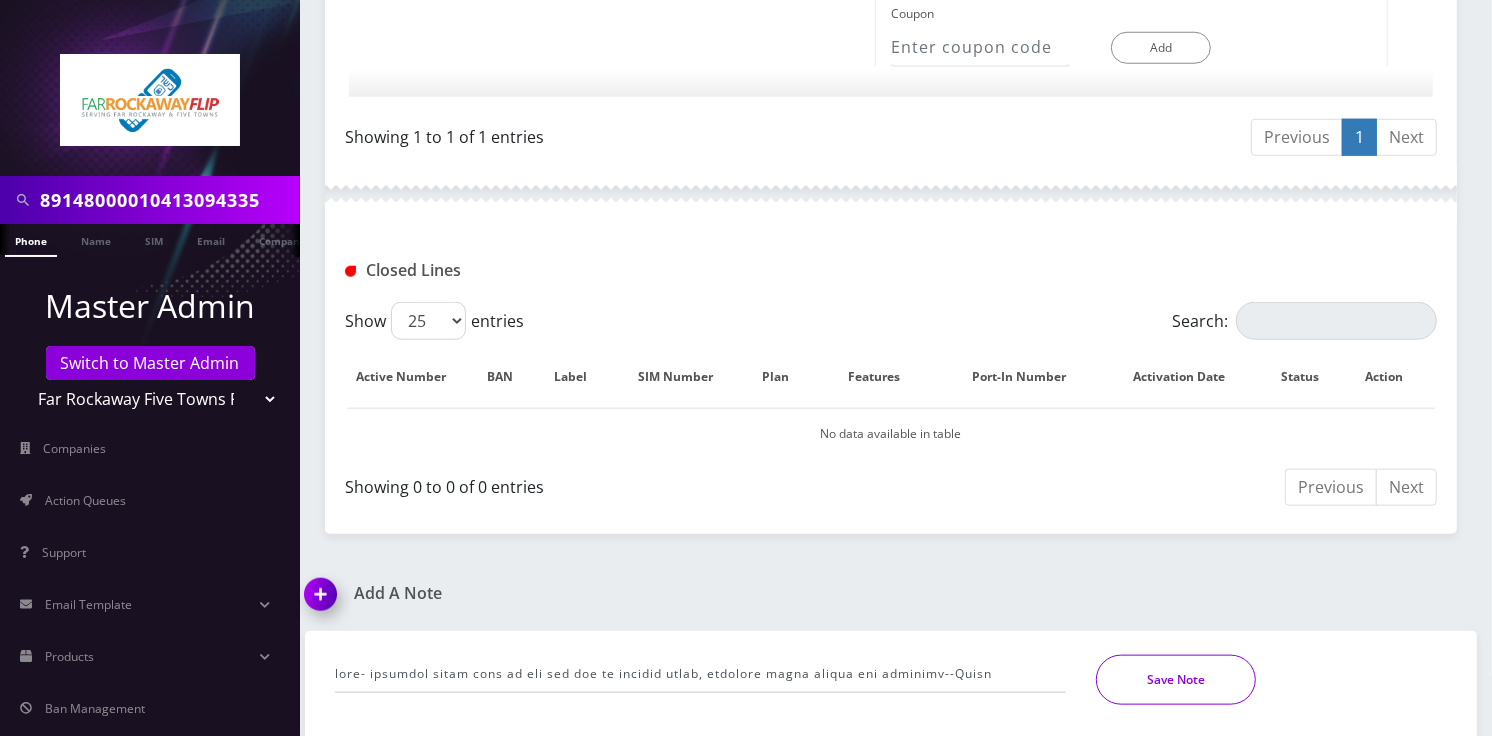 click on "Save Note" at bounding box center [1176, 680] 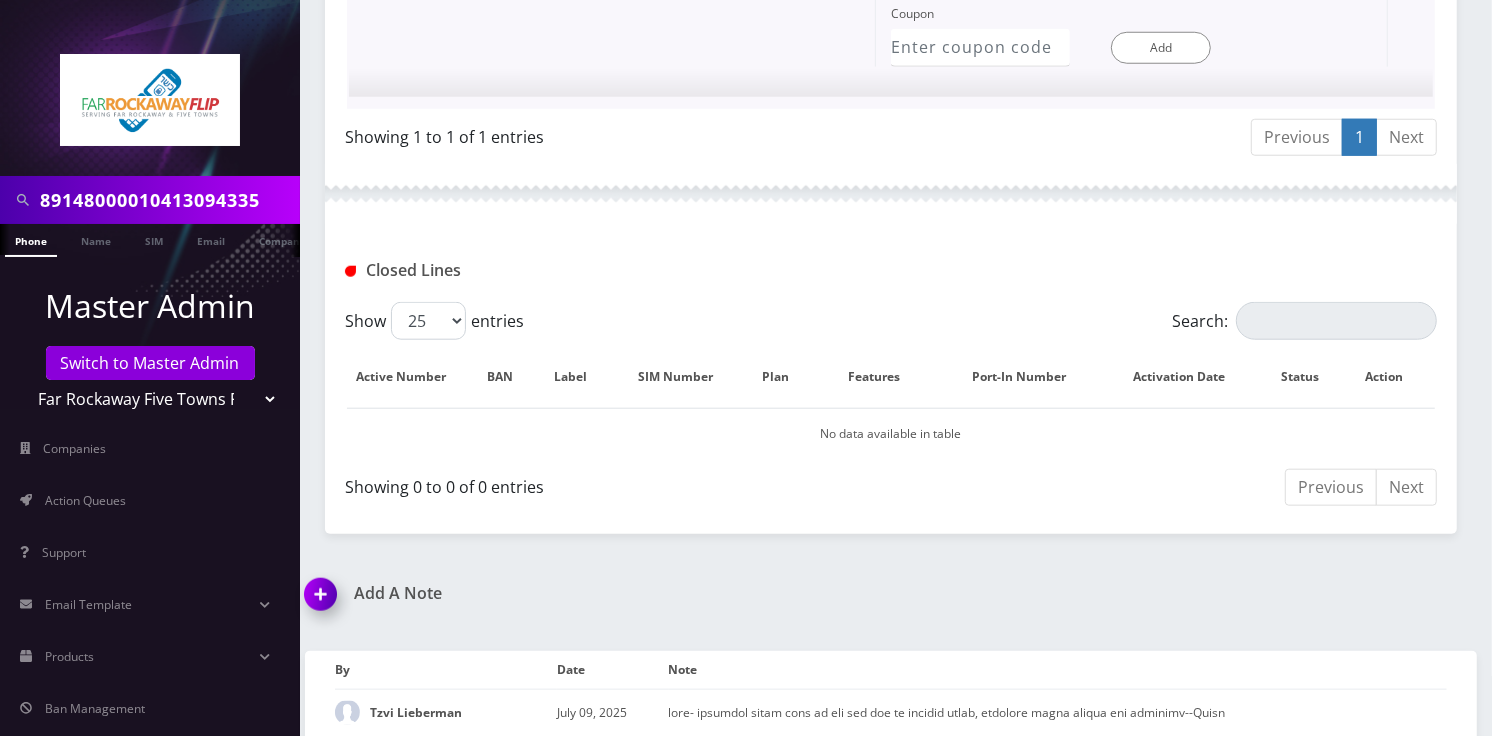 click at bounding box center (620, -278) 